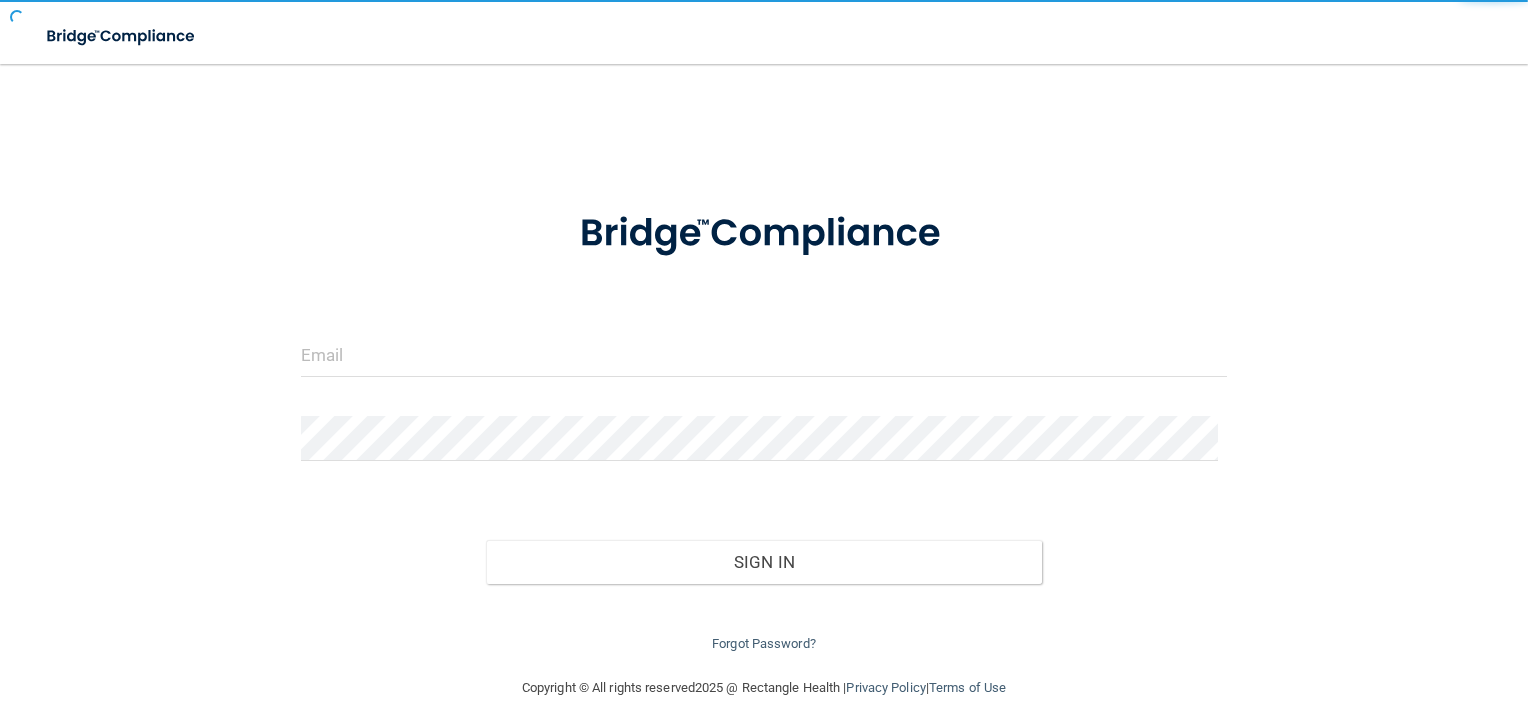 scroll, scrollTop: 0, scrollLeft: 0, axis: both 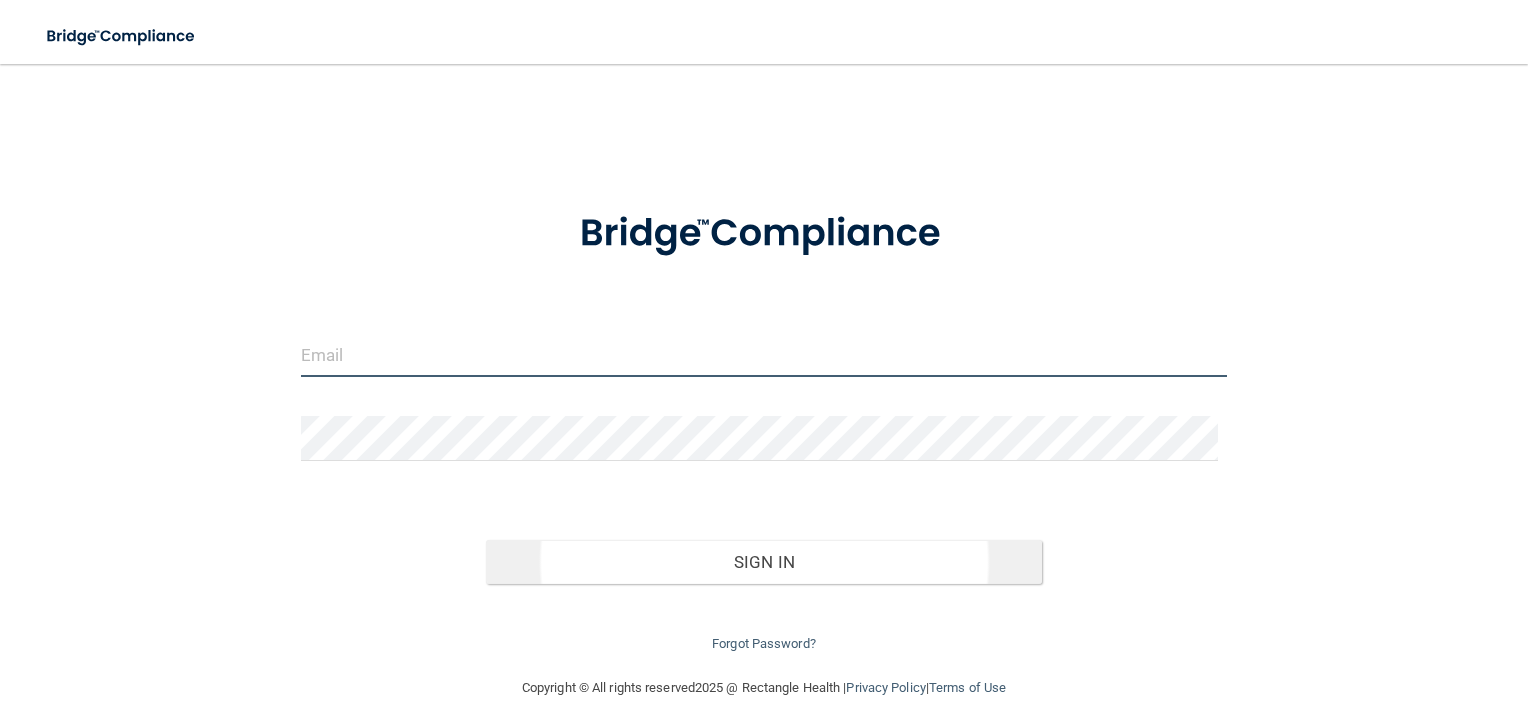 type on "[PERSON_NAME][EMAIL_ADDRESS][DOMAIN_NAME]" 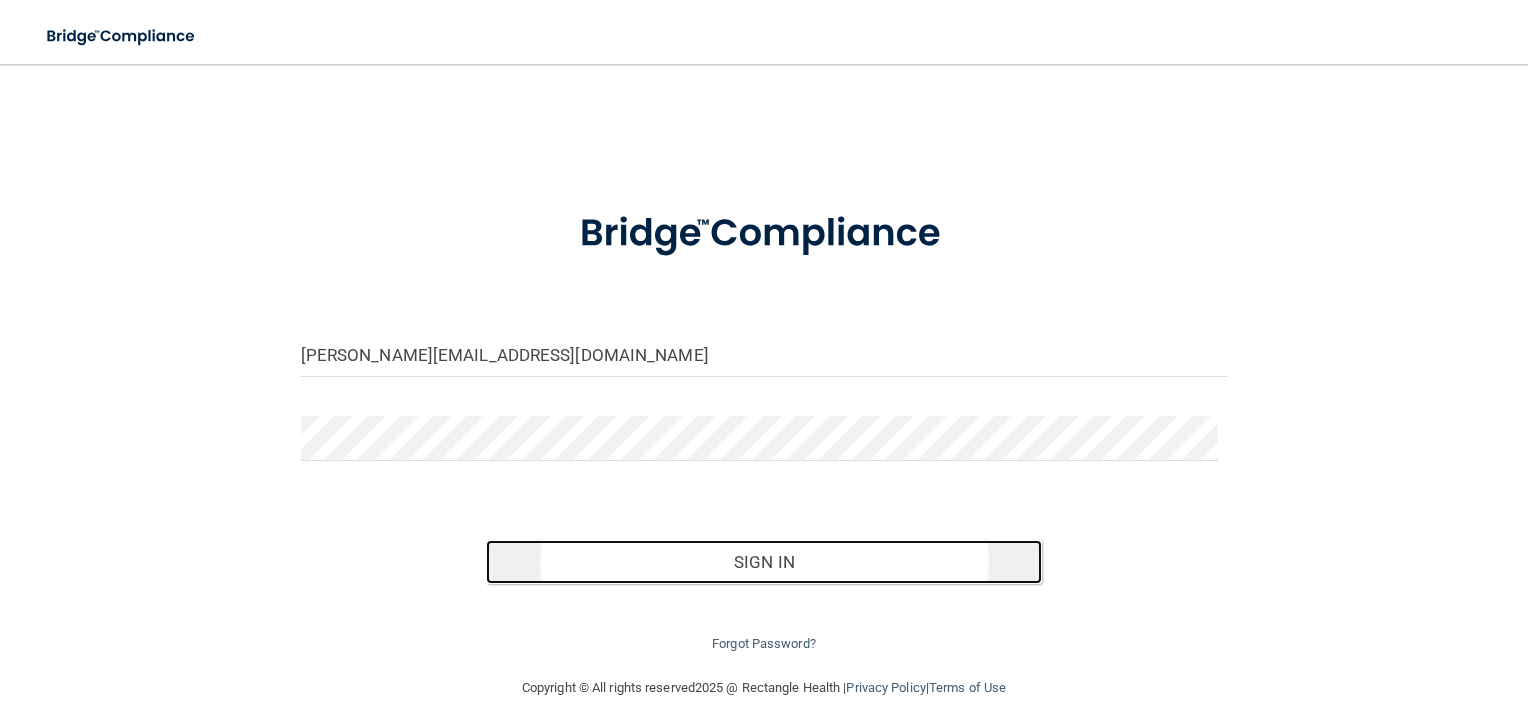 click on "Sign In" at bounding box center [764, 562] 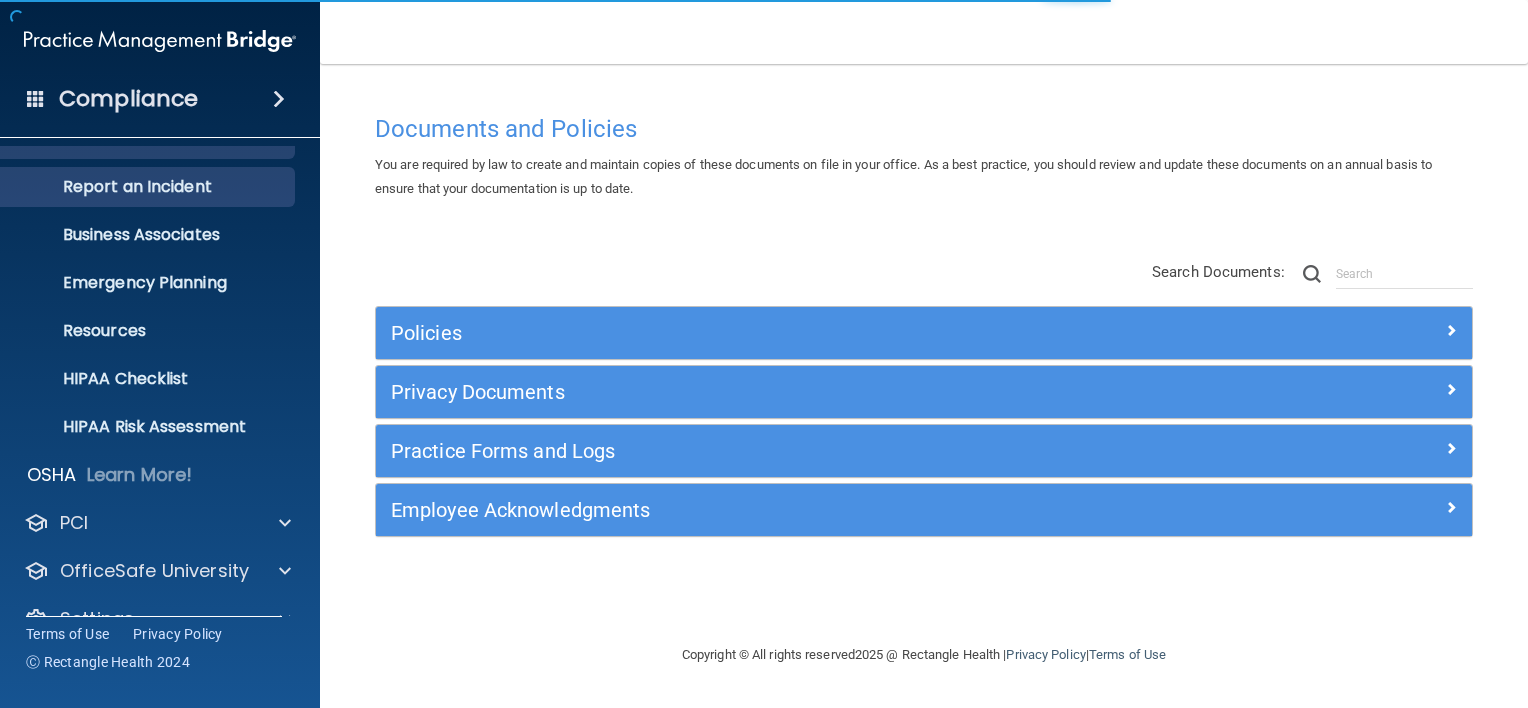 scroll, scrollTop: 121, scrollLeft: 0, axis: vertical 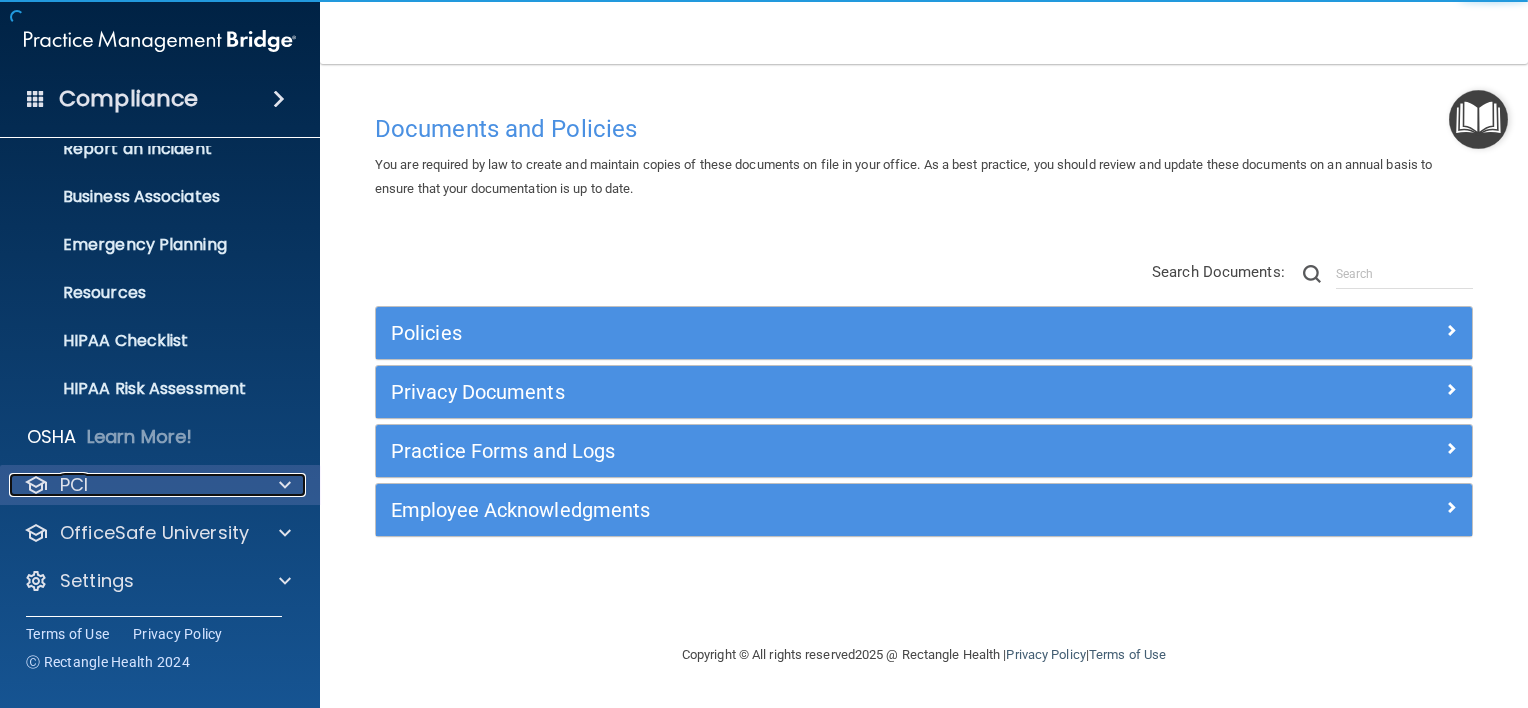 click on "PCI" at bounding box center (133, 485) 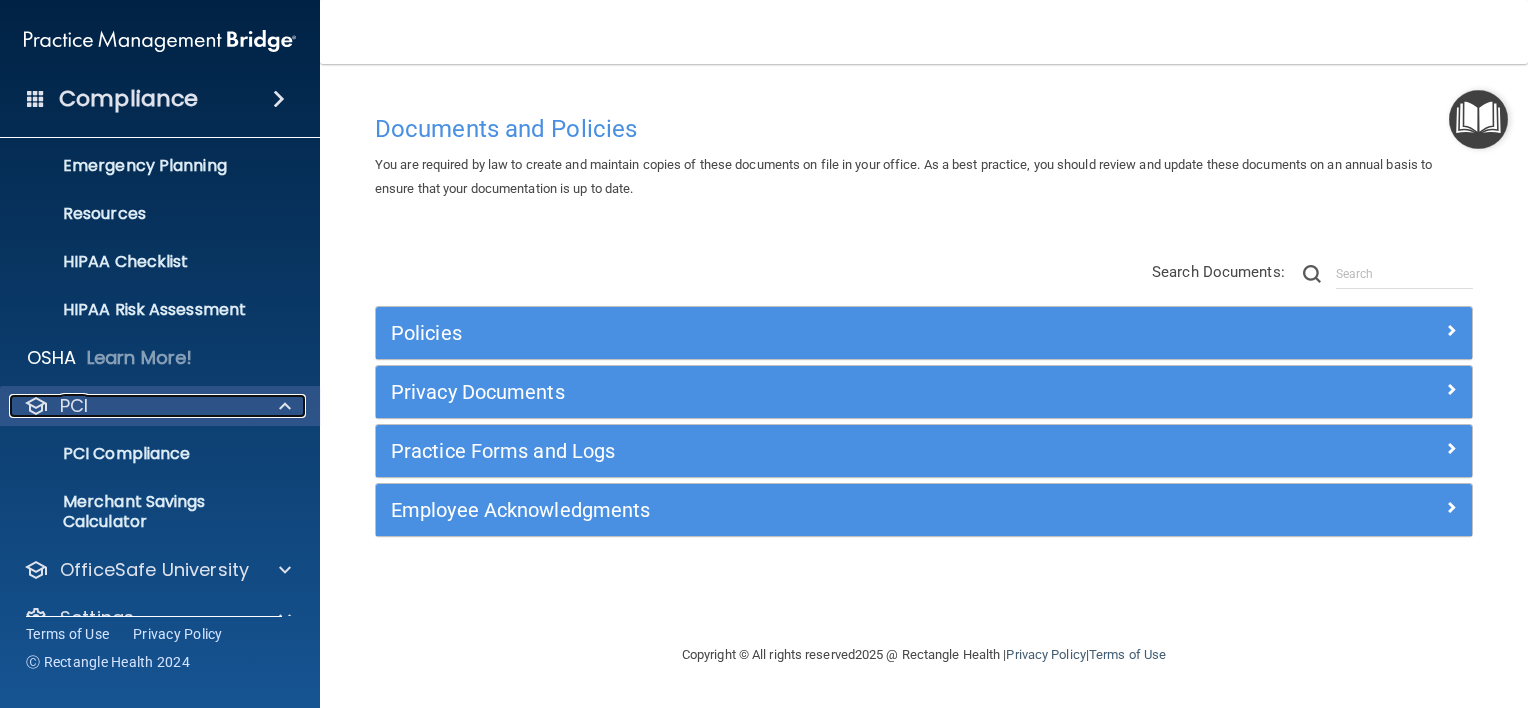 scroll, scrollTop: 237, scrollLeft: 0, axis: vertical 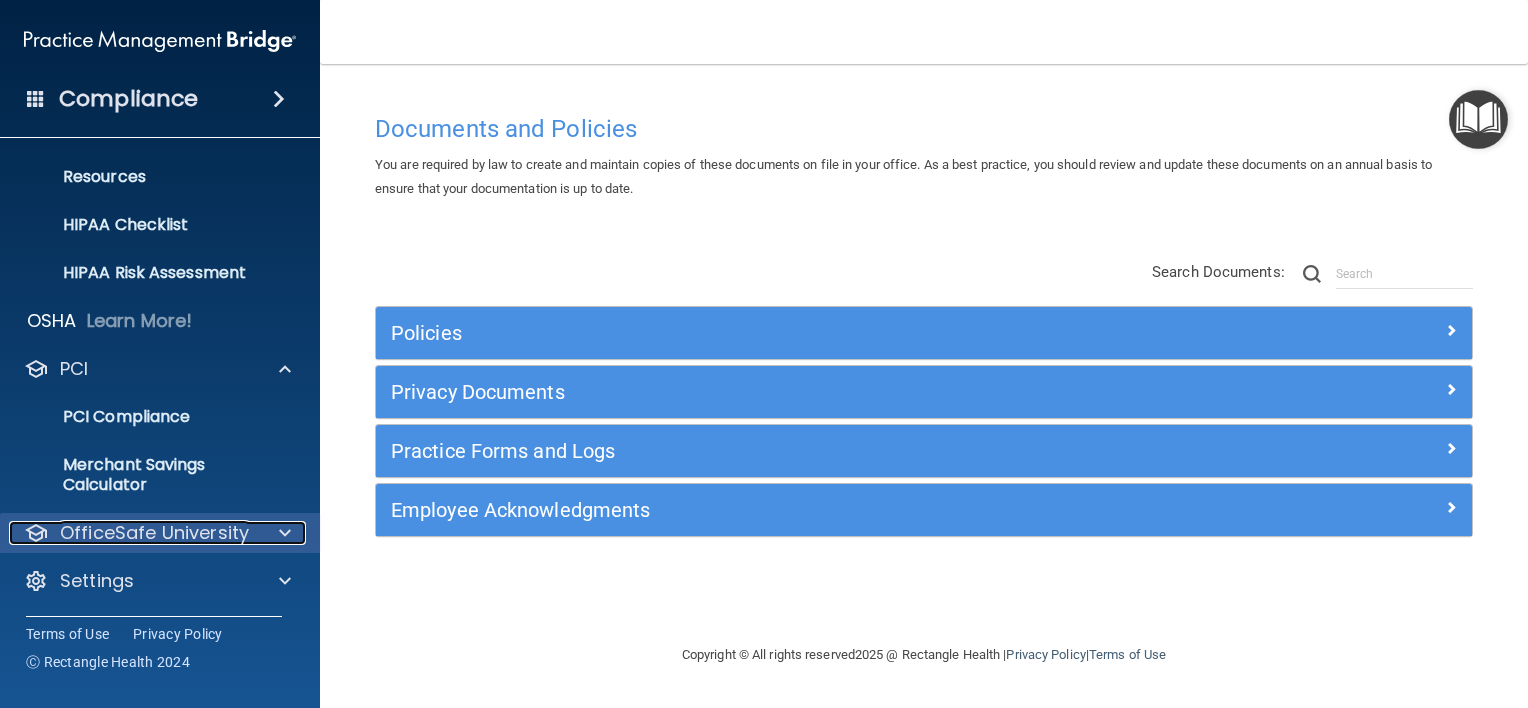 click on "OfficeSafe University" at bounding box center [154, 533] 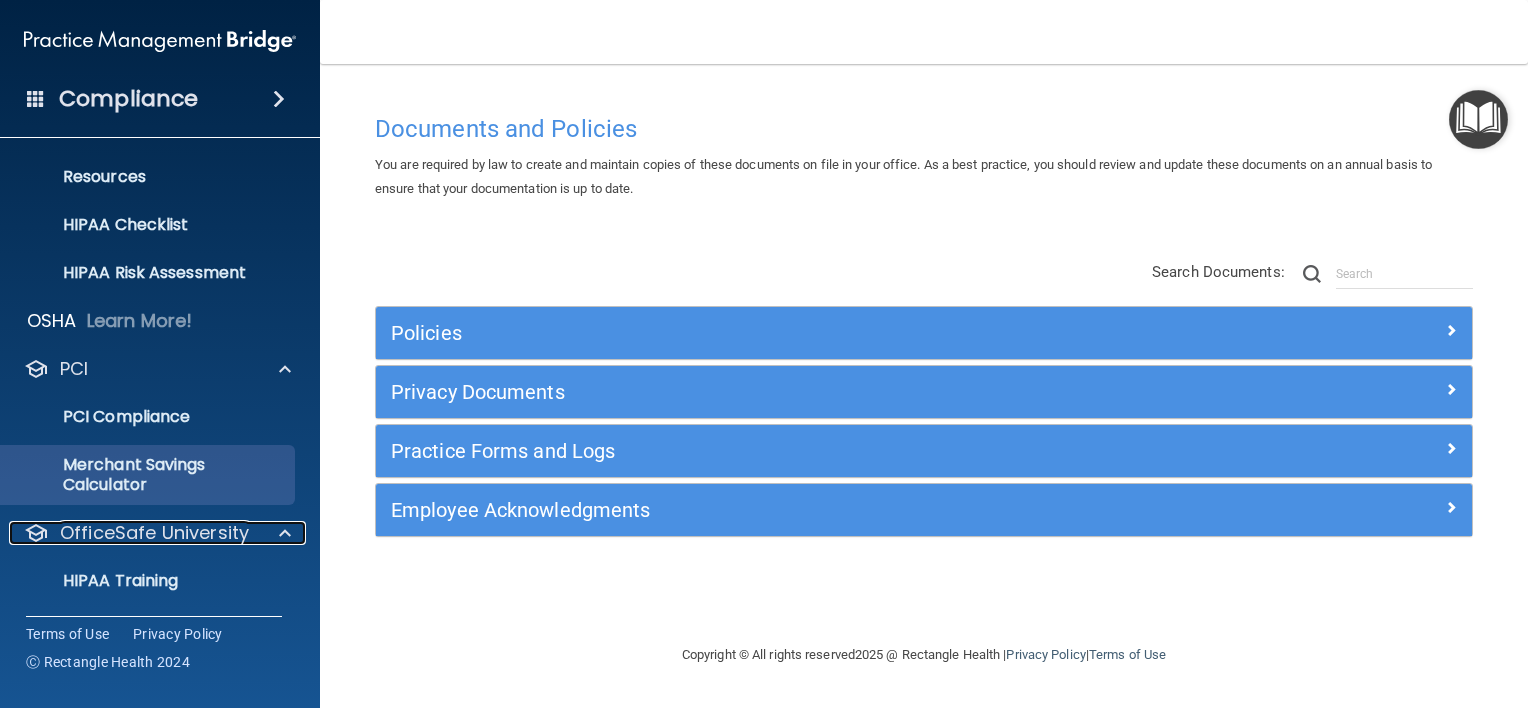 scroll, scrollTop: 381, scrollLeft: 0, axis: vertical 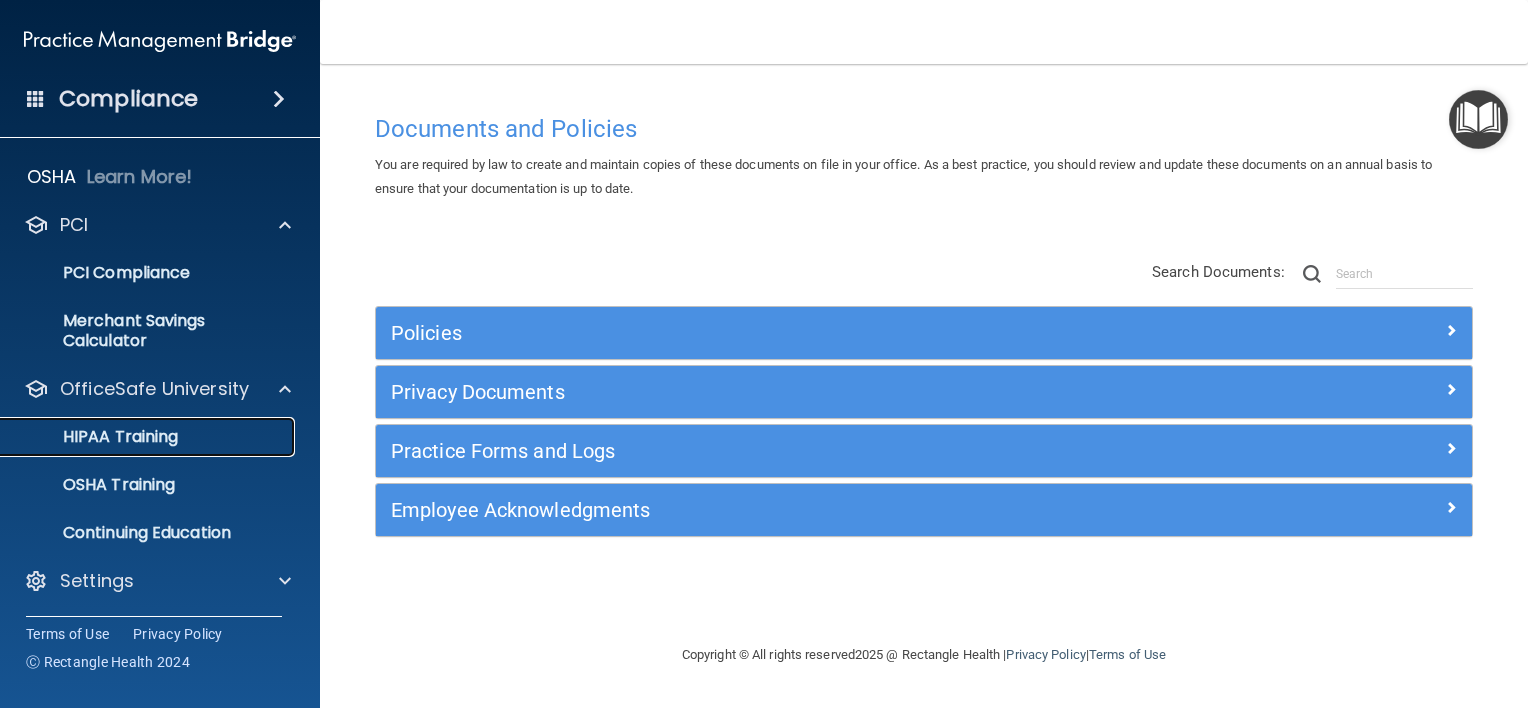 click on "HIPAA Training" at bounding box center [95, 437] 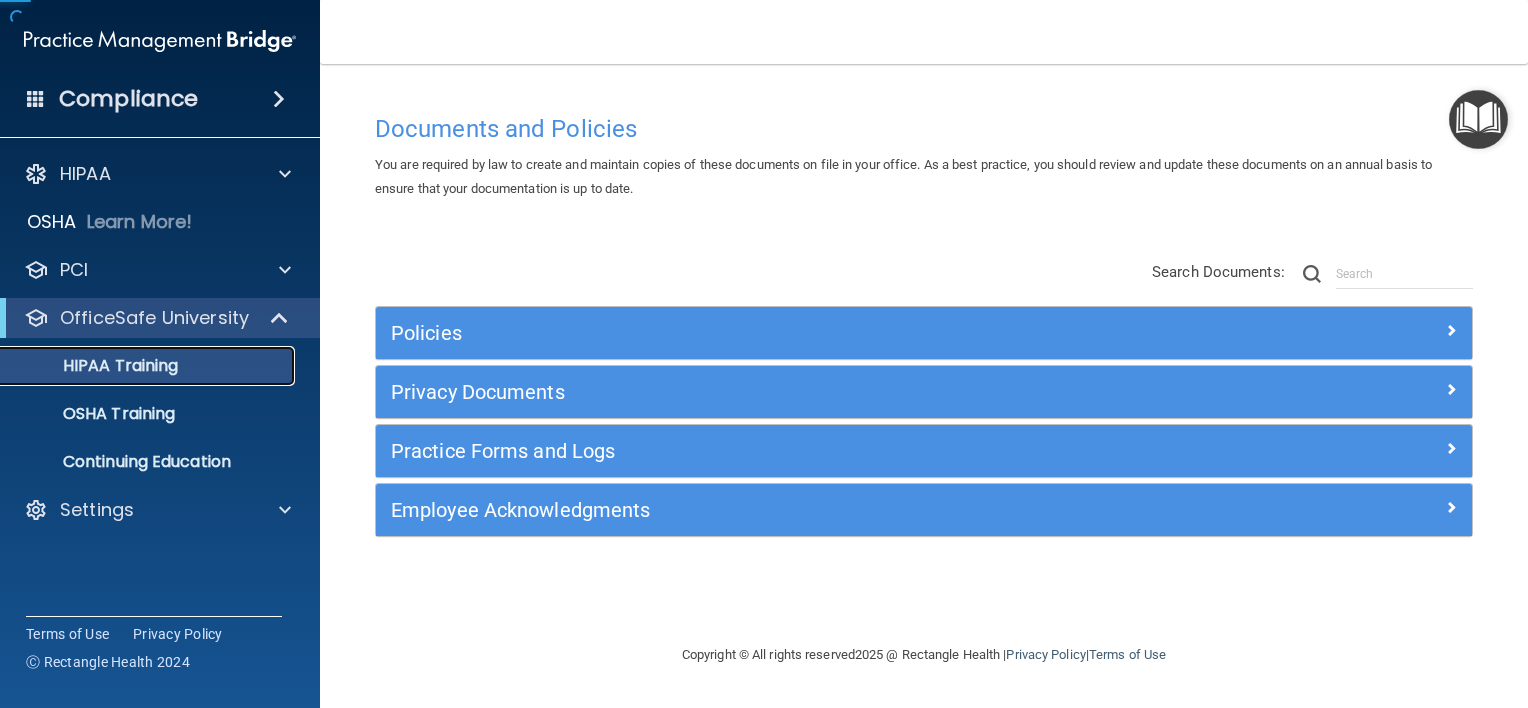 scroll, scrollTop: 0, scrollLeft: 0, axis: both 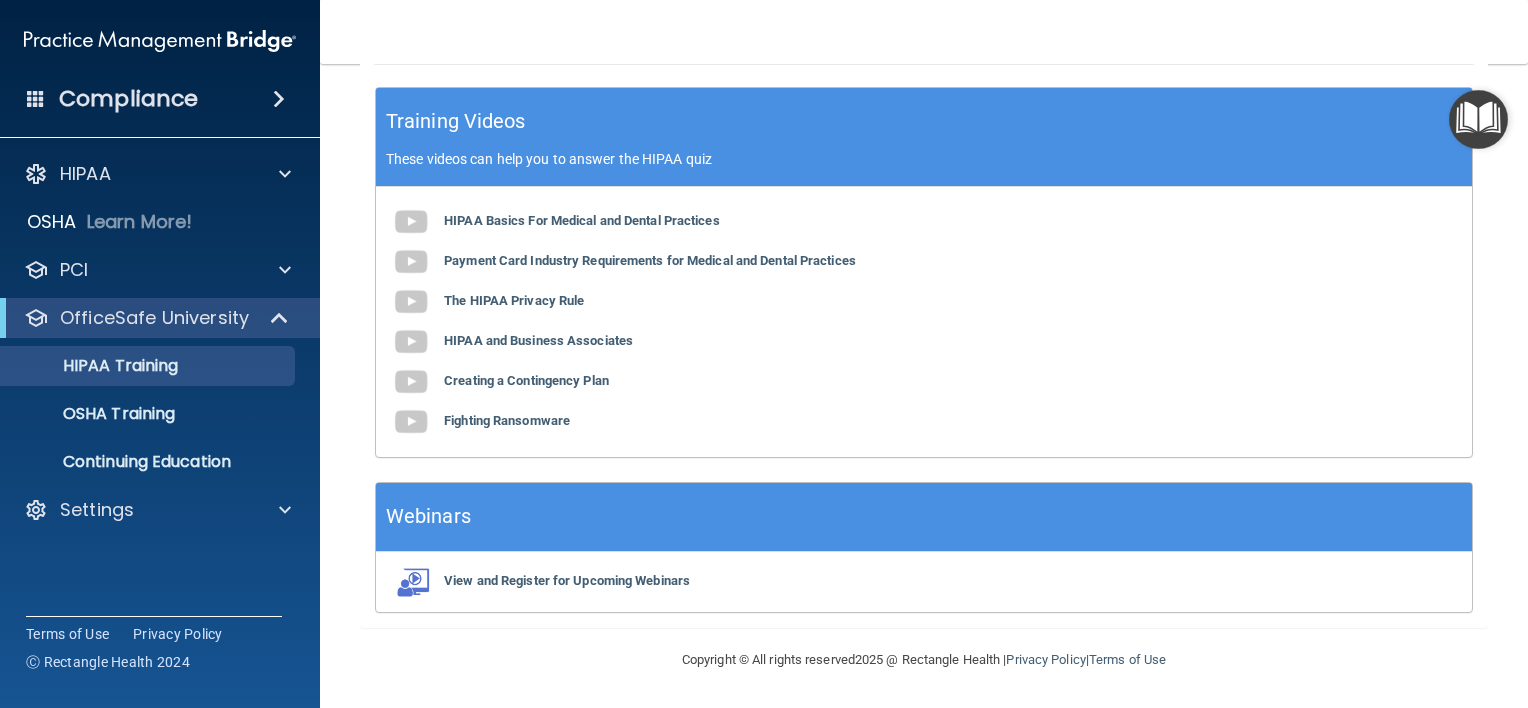 click on "HIPAA
Documents and Policies                 Report an Incident               Business Associates               Emergency Planning               Resources               HIPAA Checklist               HIPAA Risk Assessment
OSHA   Learn More!
PCI
PCI Compliance                Merchant Savings Calculator
[GEOGRAPHIC_DATA]
HIPAA Training                   OSHA Training                   Continuing Education
Settings
My Account               My Users               Services               Refer A Practice               Sign Out" at bounding box center [160, 346] 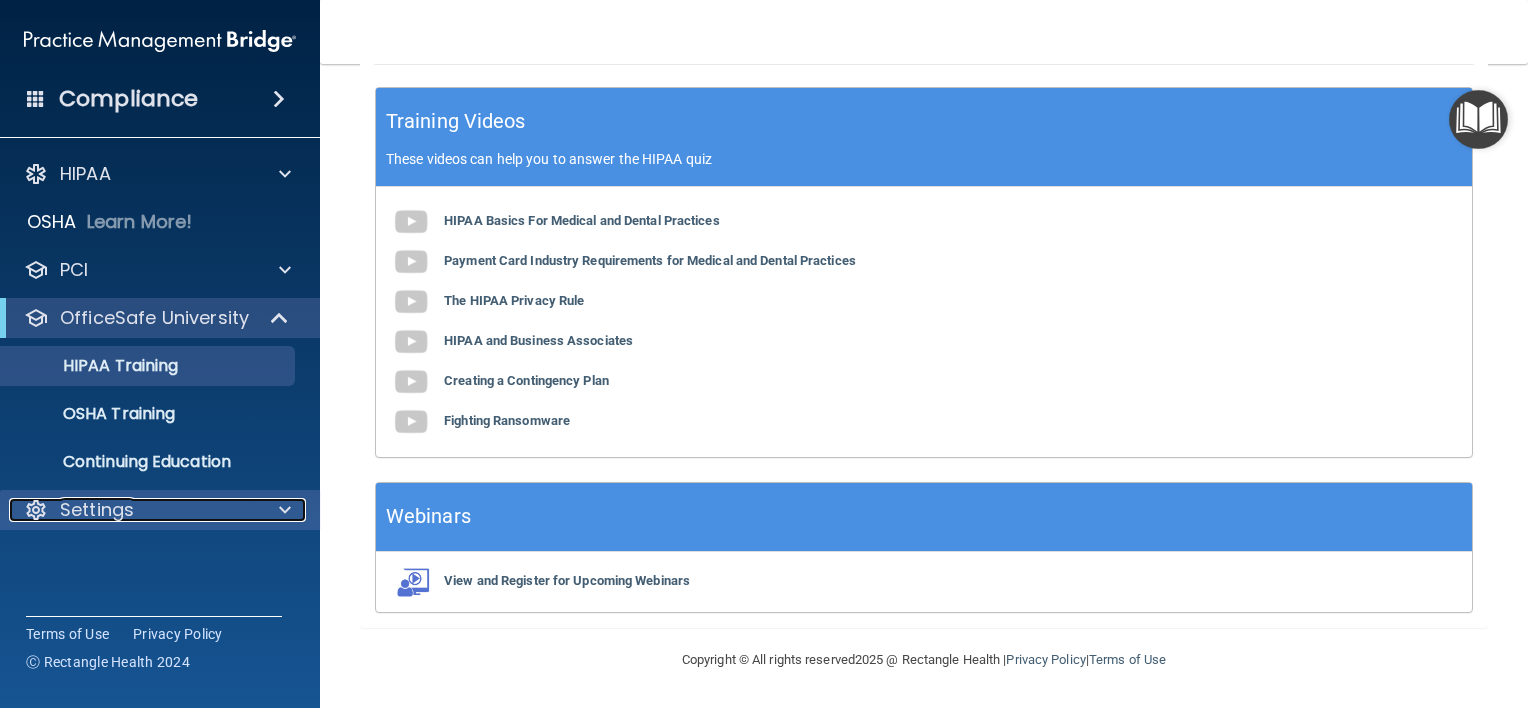 click on "Settings" at bounding box center (133, 510) 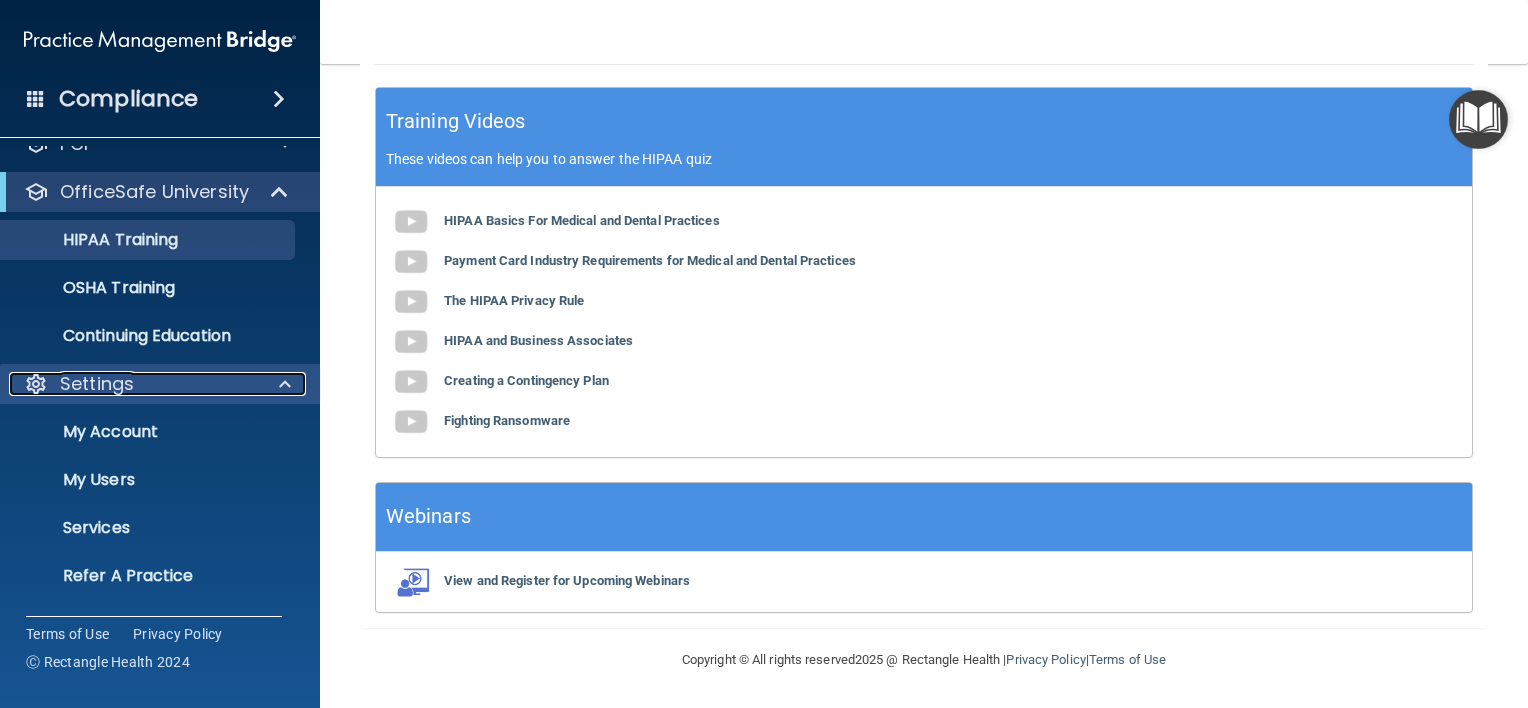 scroll, scrollTop: 164, scrollLeft: 0, axis: vertical 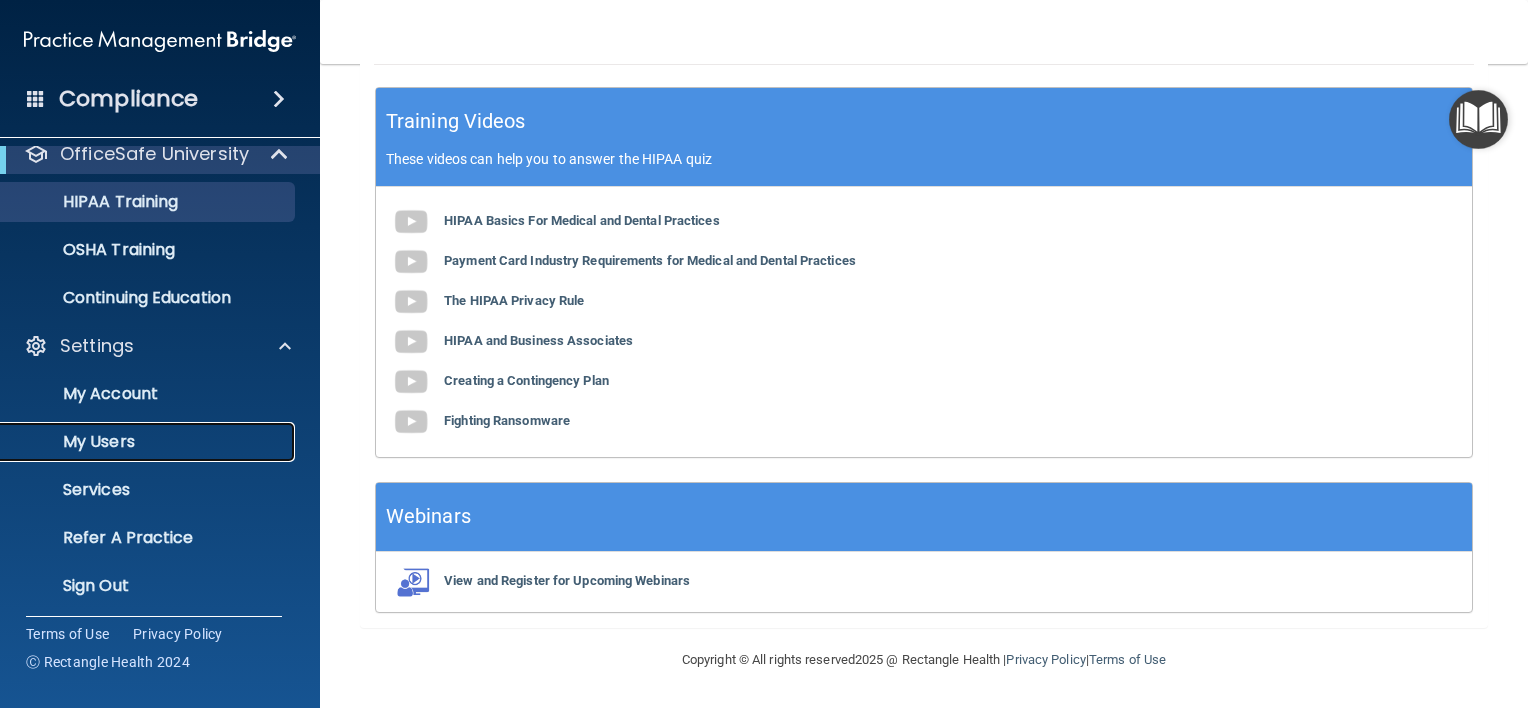 click on "My Users" at bounding box center [149, 442] 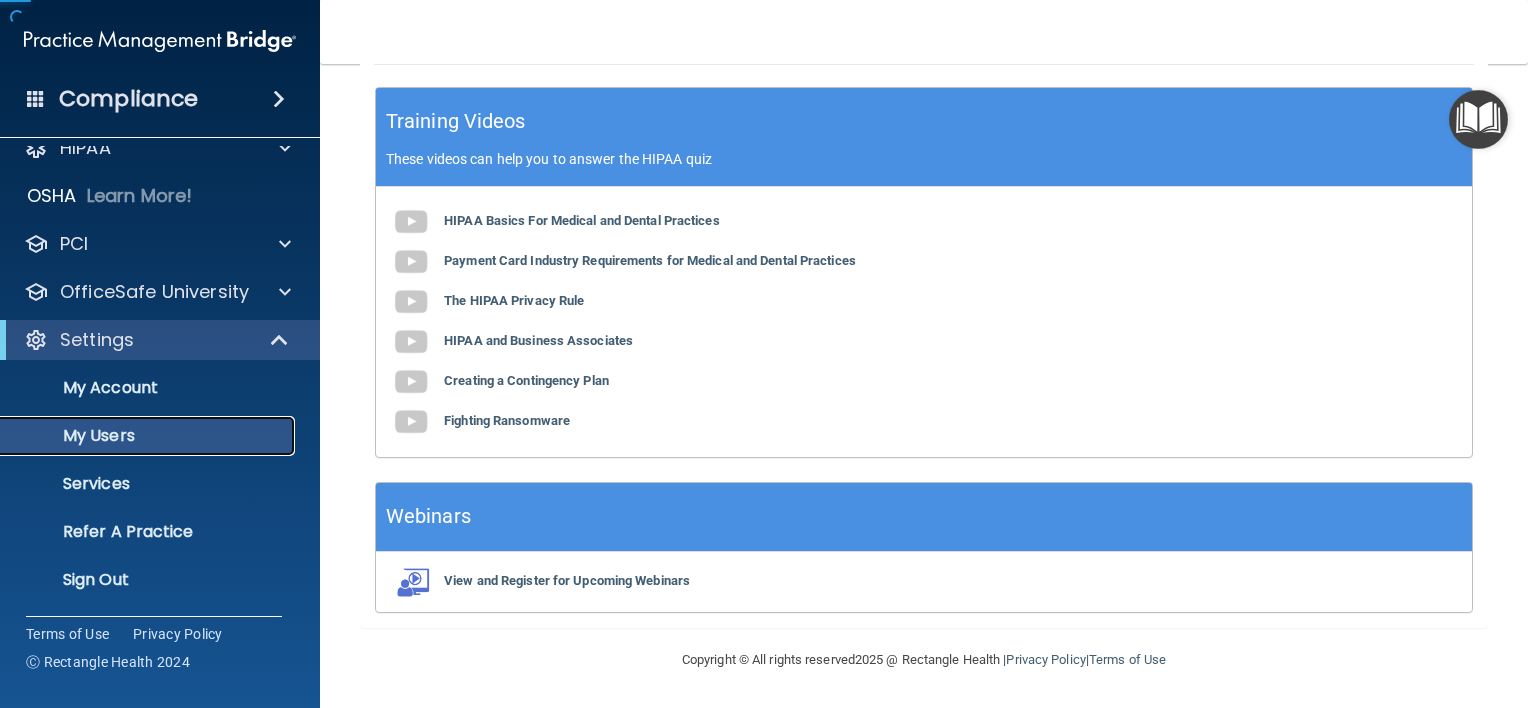 scroll, scrollTop: 25, scrollLeft: 0, axis: vertical 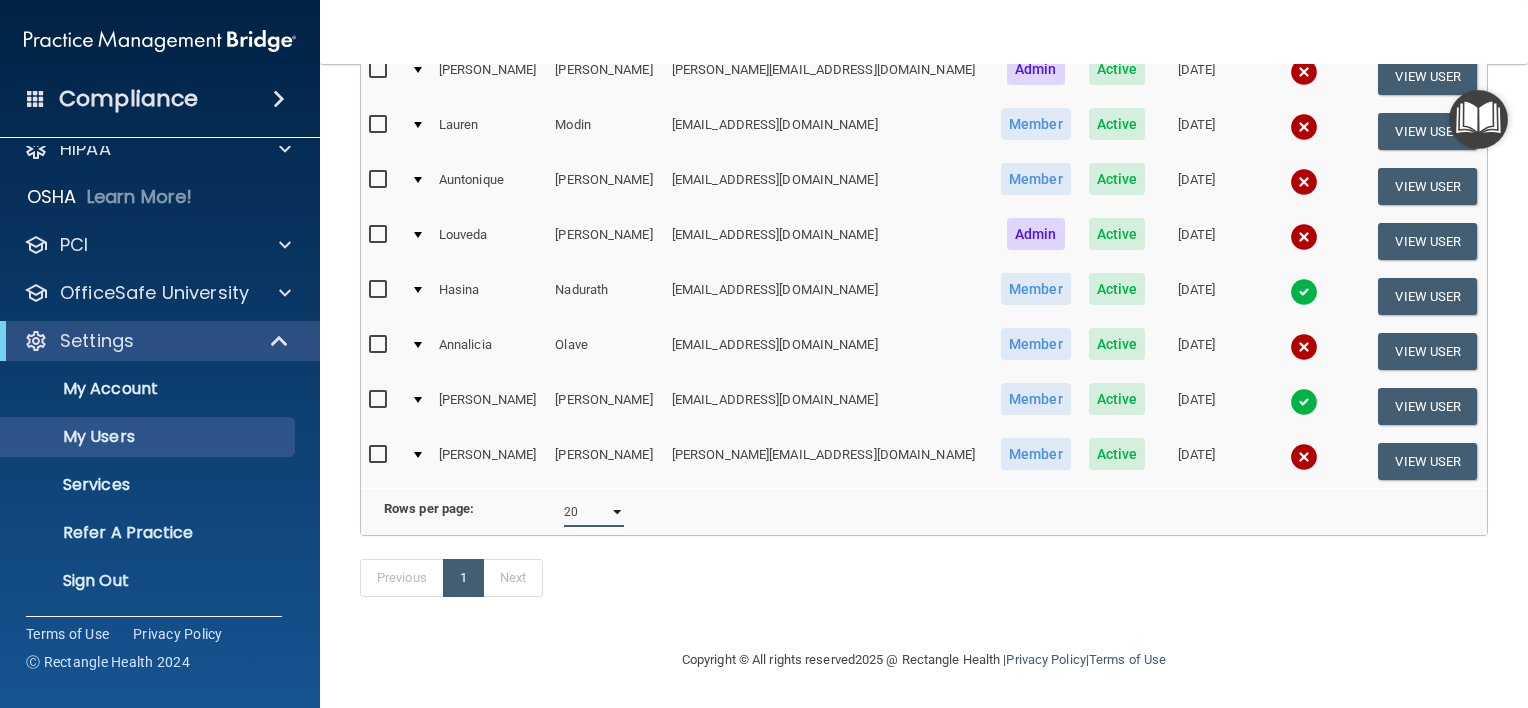 click on "10  20  30  40  all" at bounding box center (594, 512) 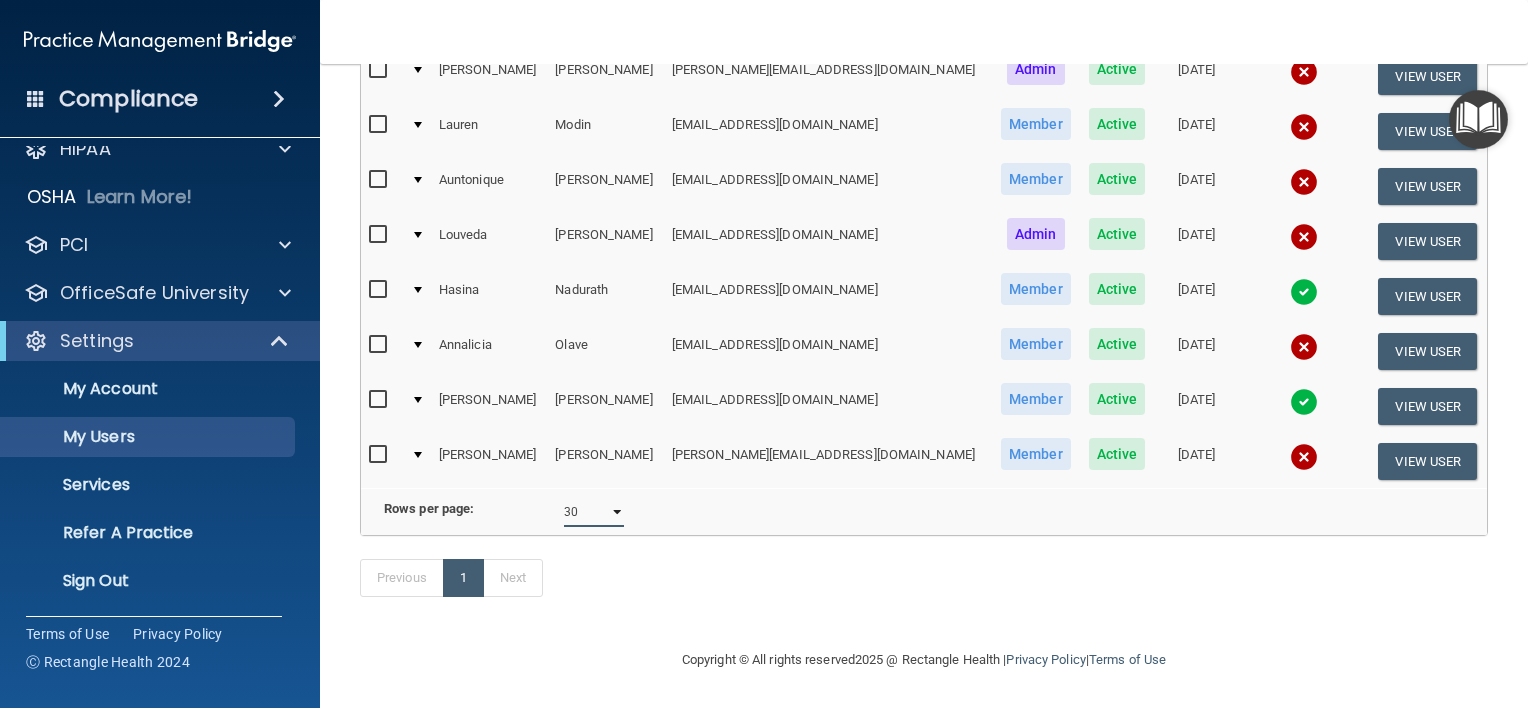 click on "10  20  30  40  all" at bounding box center (594, 512) 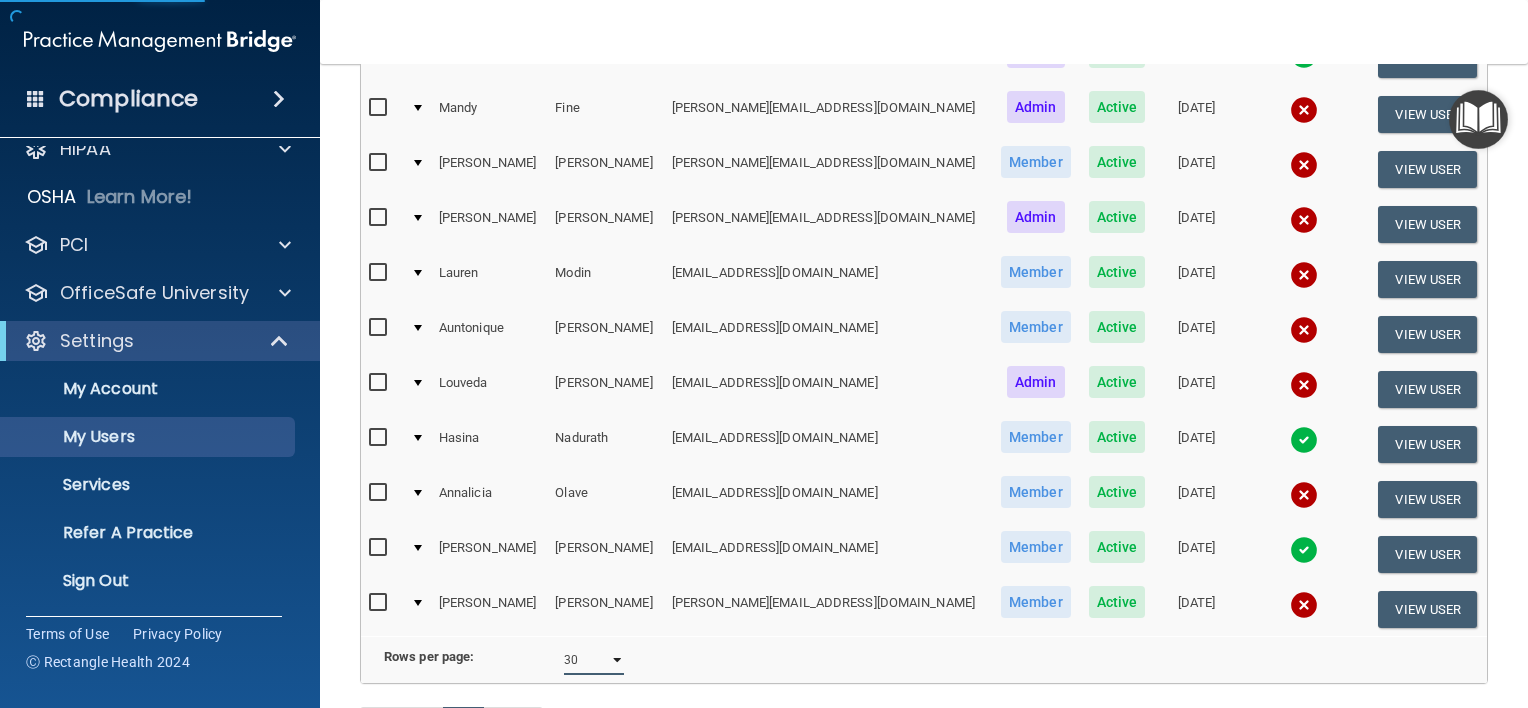 scroll, scrollTop: 176, scrollLeft: 0, axis: vertical 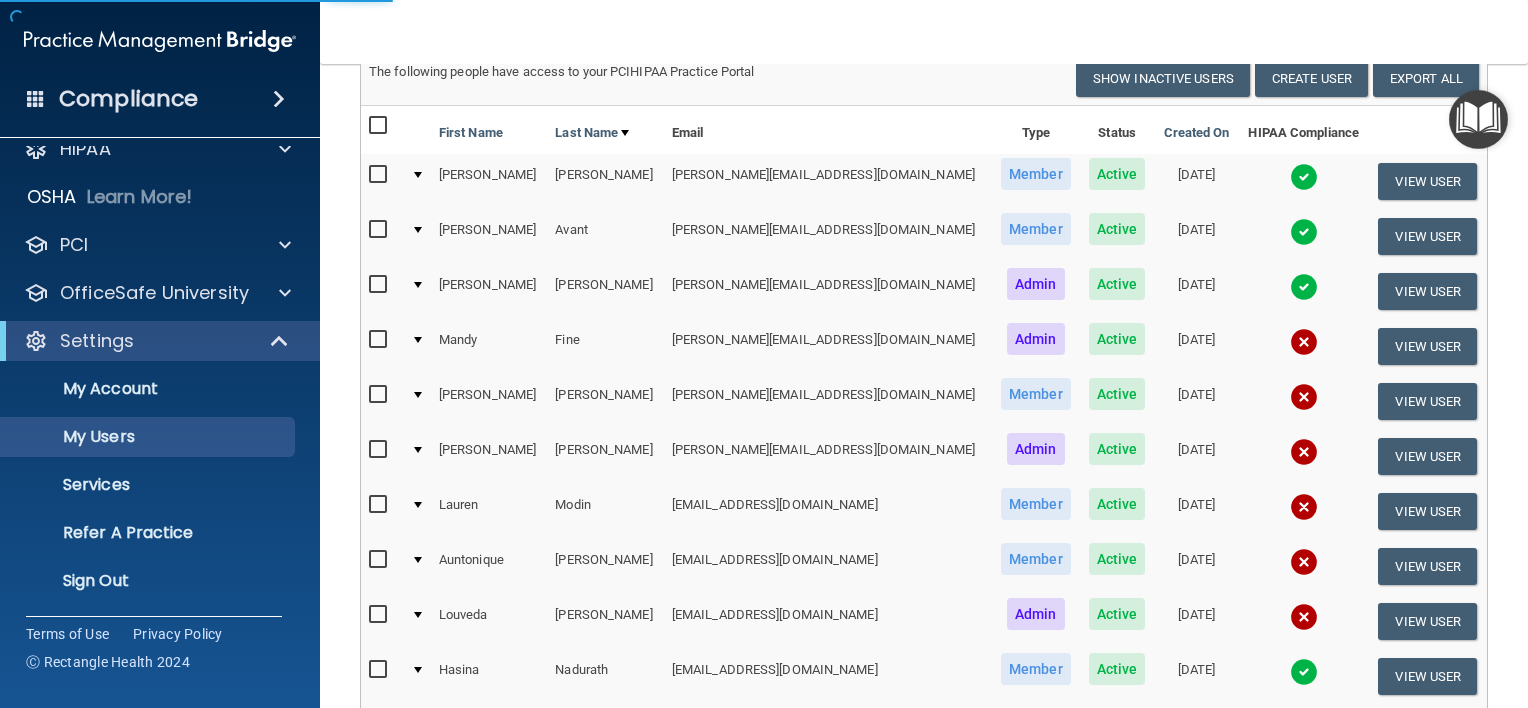 select on "30" 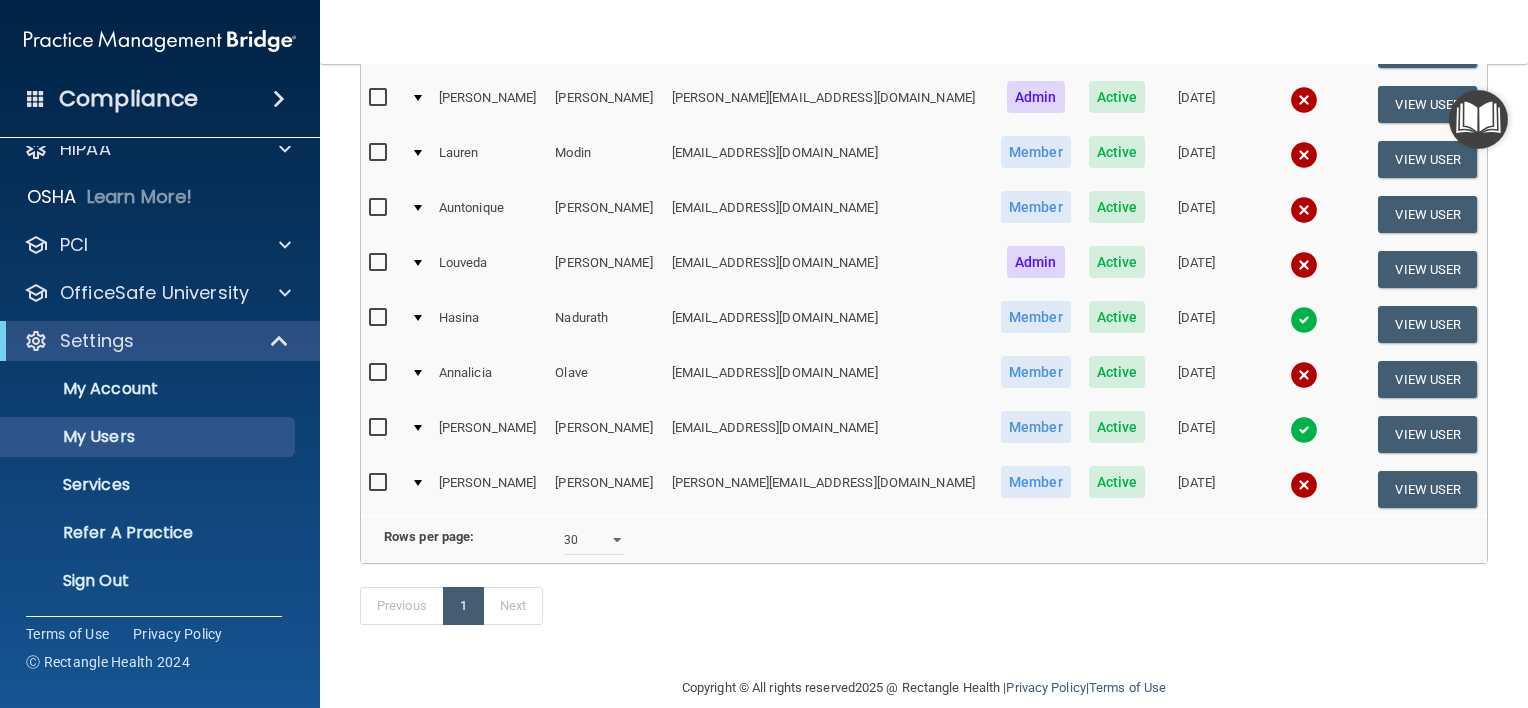 scroll, scrollTop: 576, scrollLeft: 0, axis: vertical 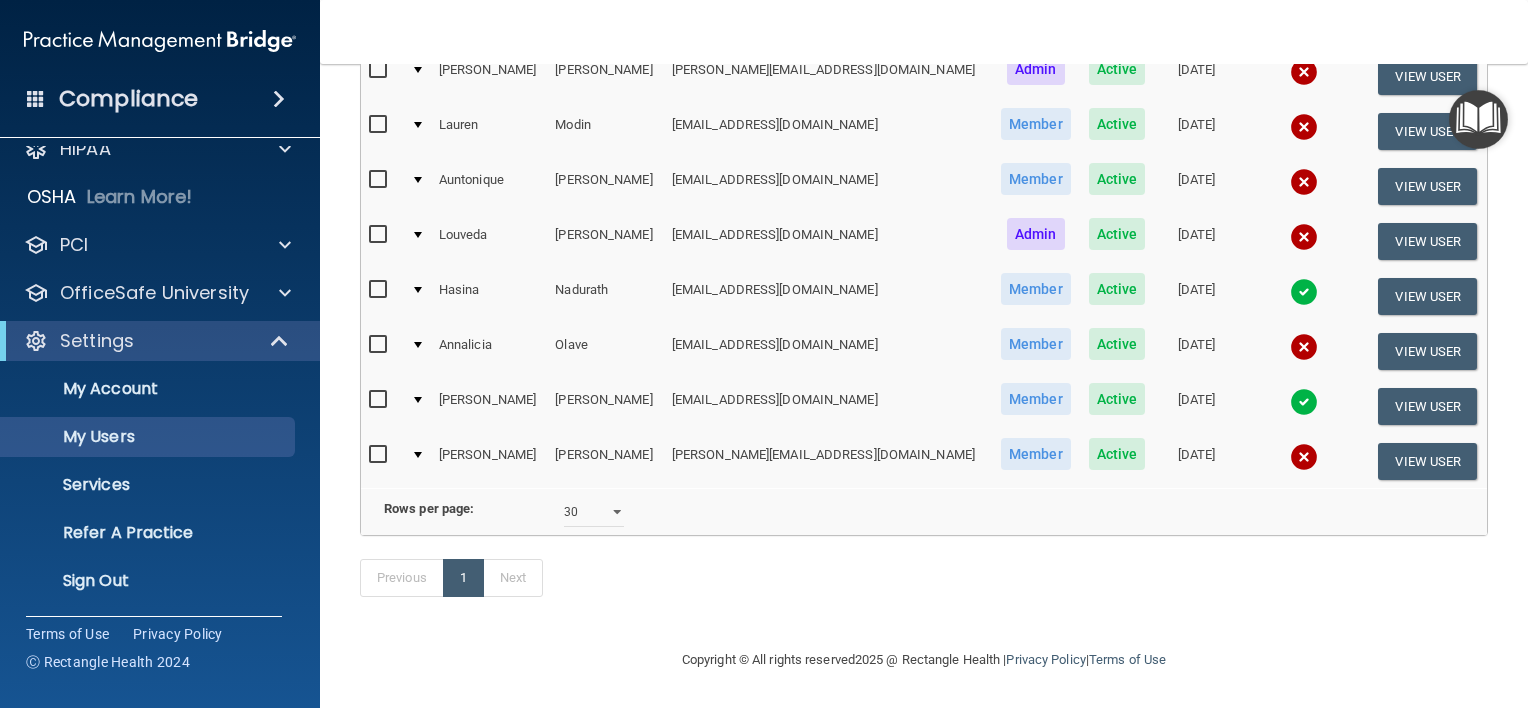 click at bounding box center (380, 345) 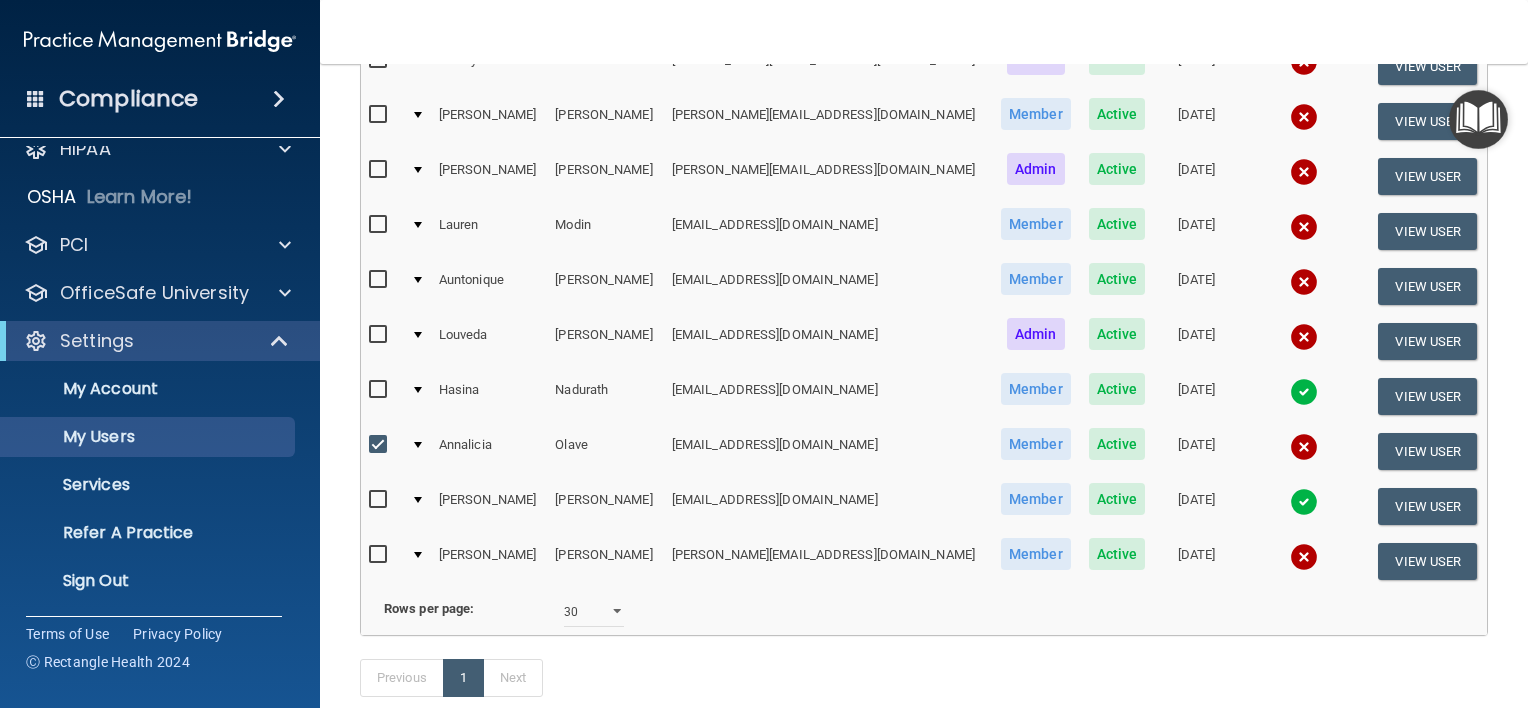 scroll, scrollTop: 578, scrollLeft: 0, axis: vertical 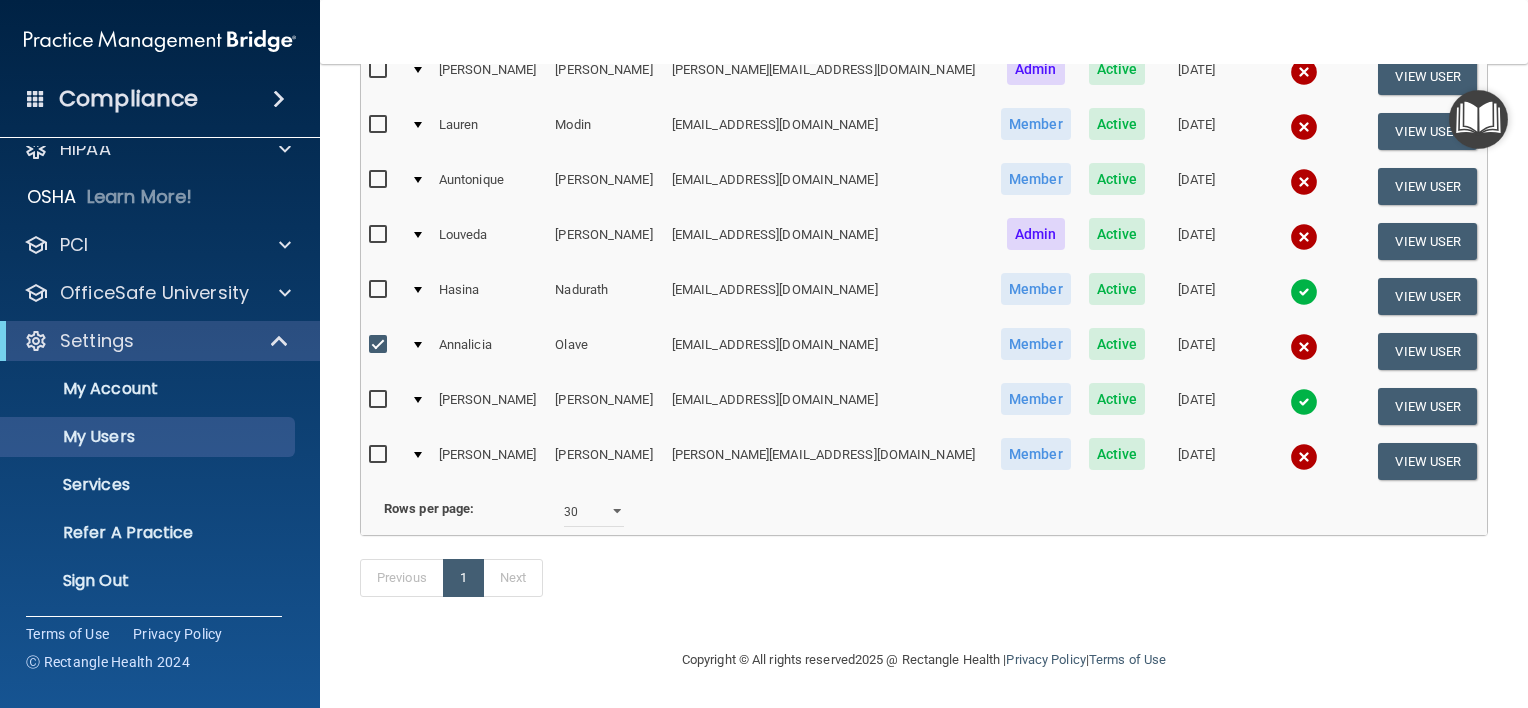 click at bounding box center (380, 345) 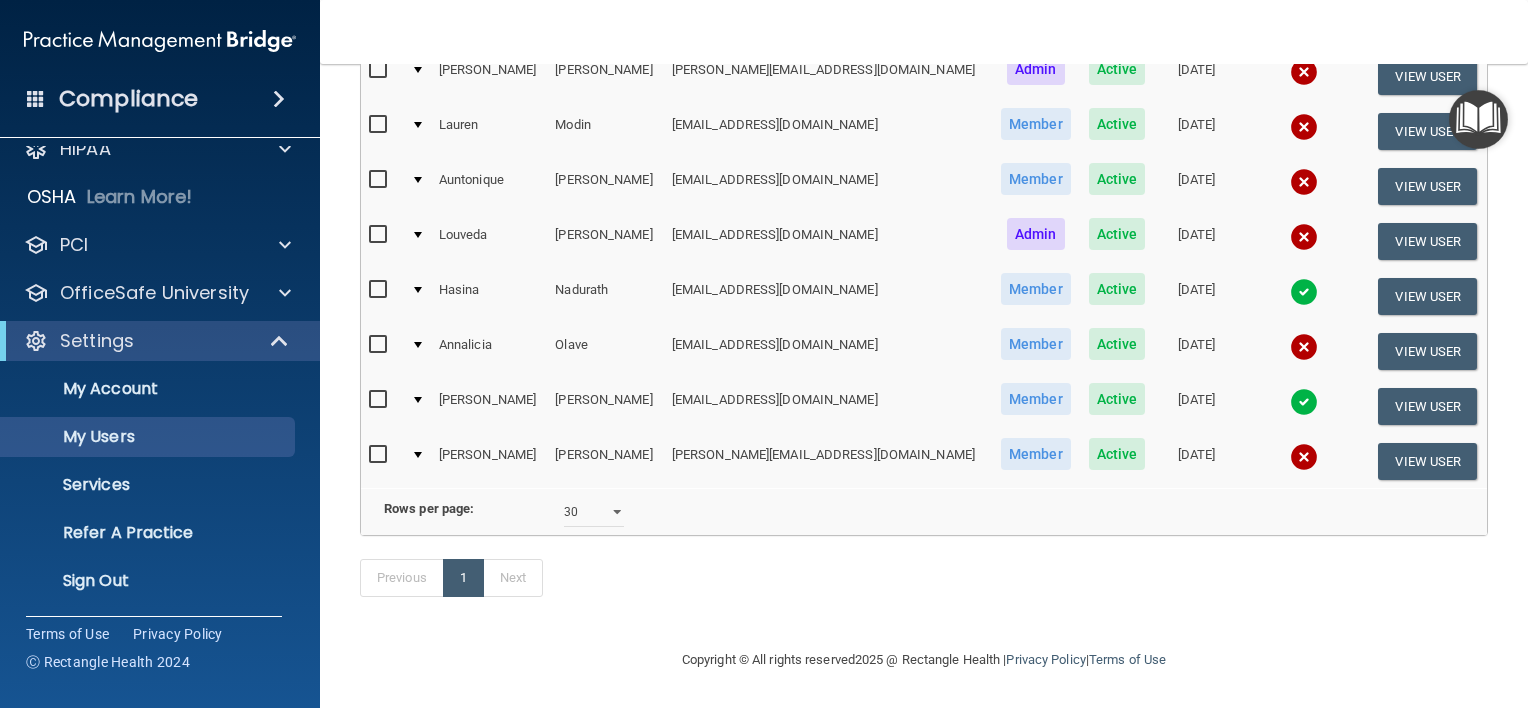 scroll, scrollTop: 576, scrollLeft: 0, axis: vertical 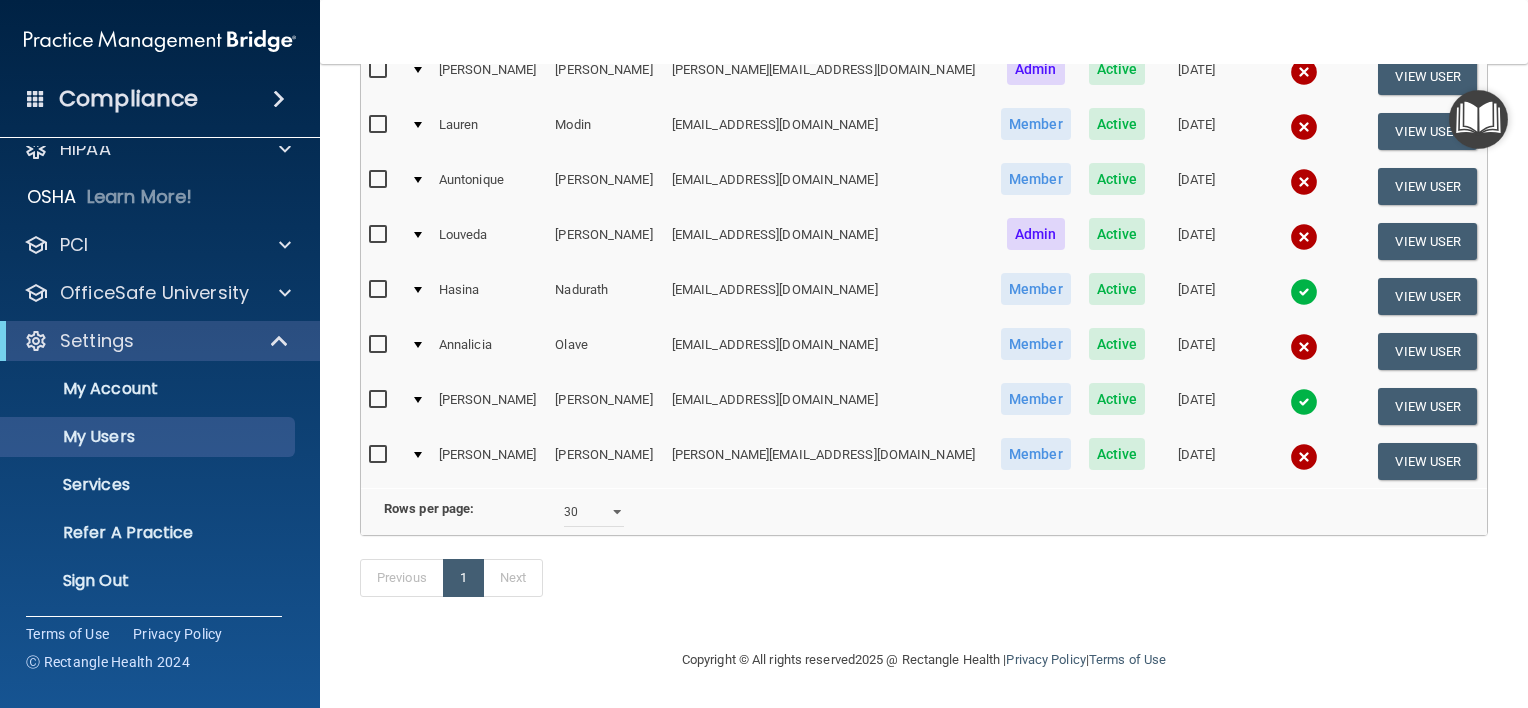 click at bounding box center [380, 235] 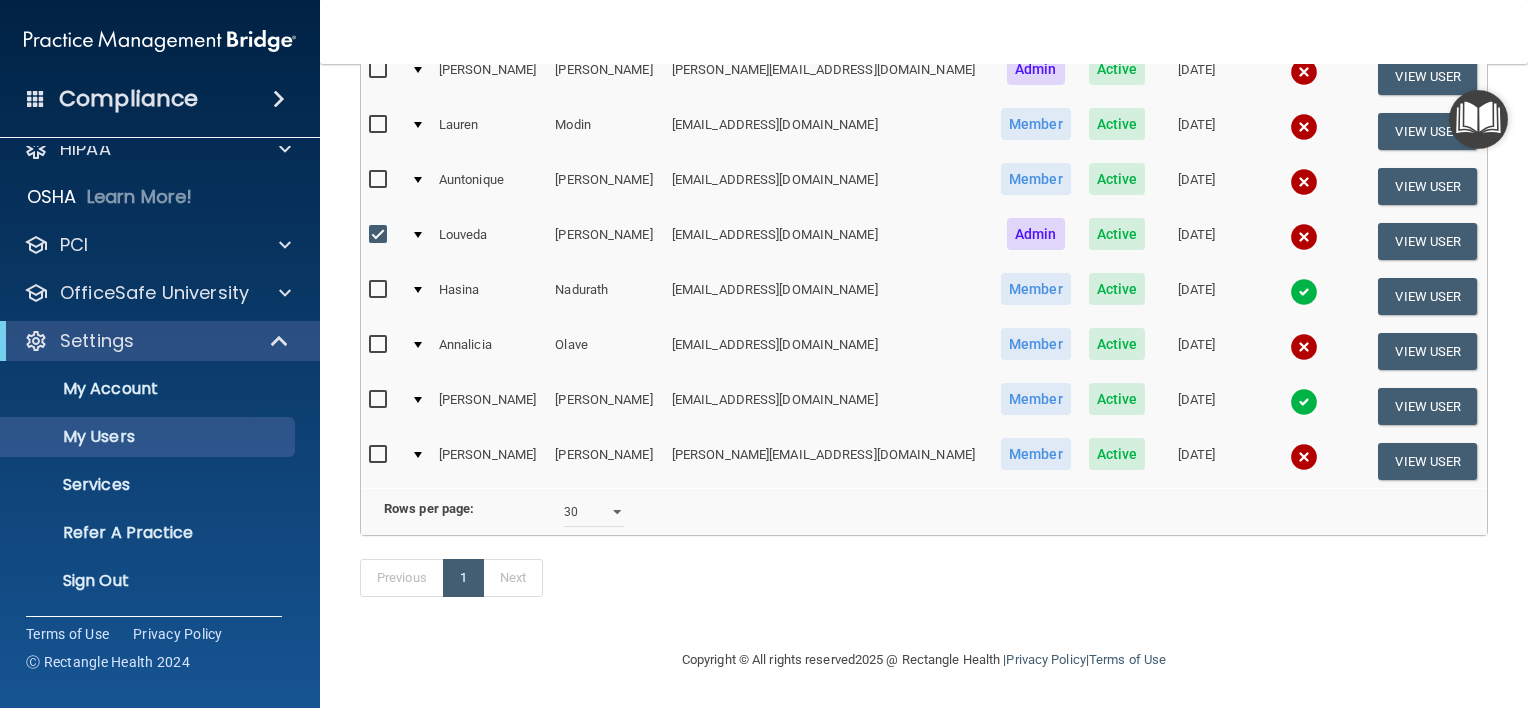 scroll, scrollTop: 578, scrollLeft: 0, axis: vertical 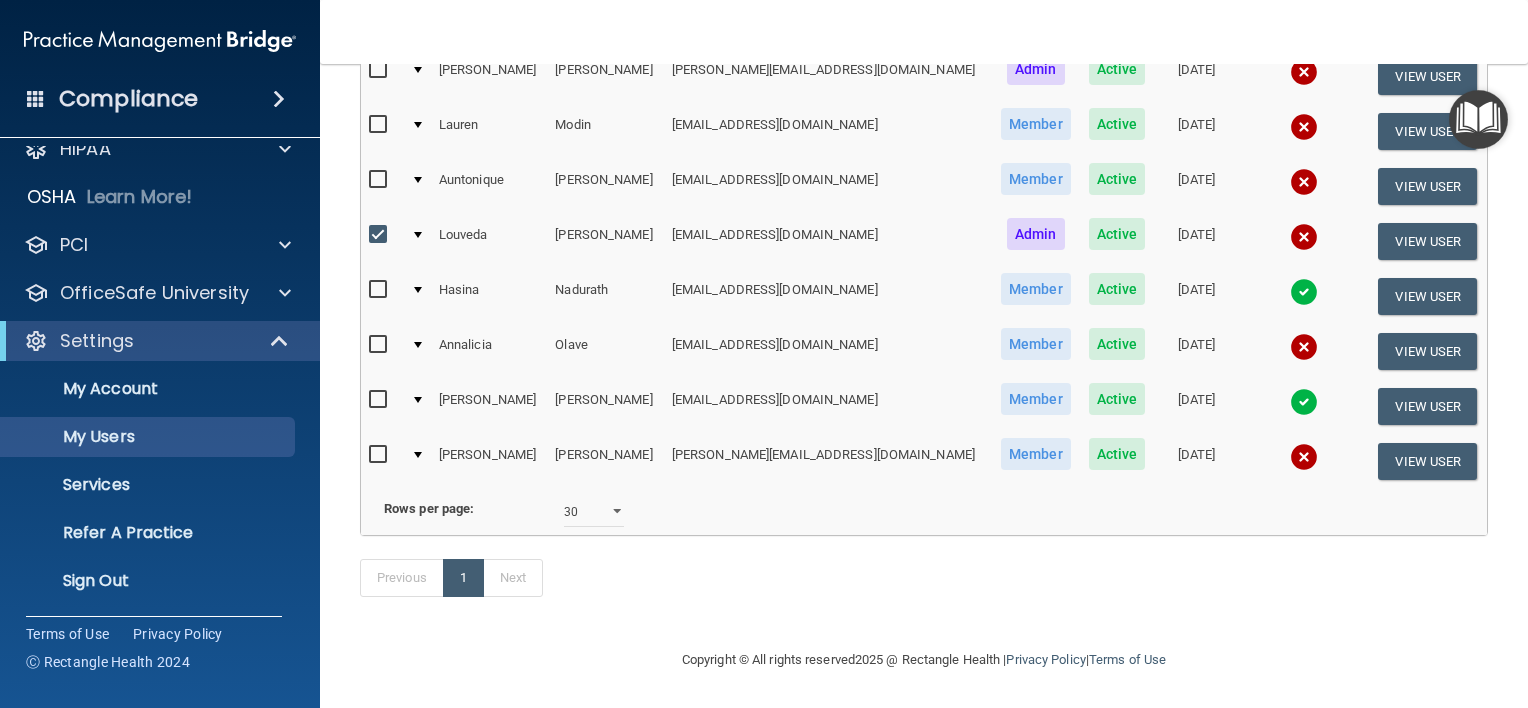 click at bounding box center [380, 180] 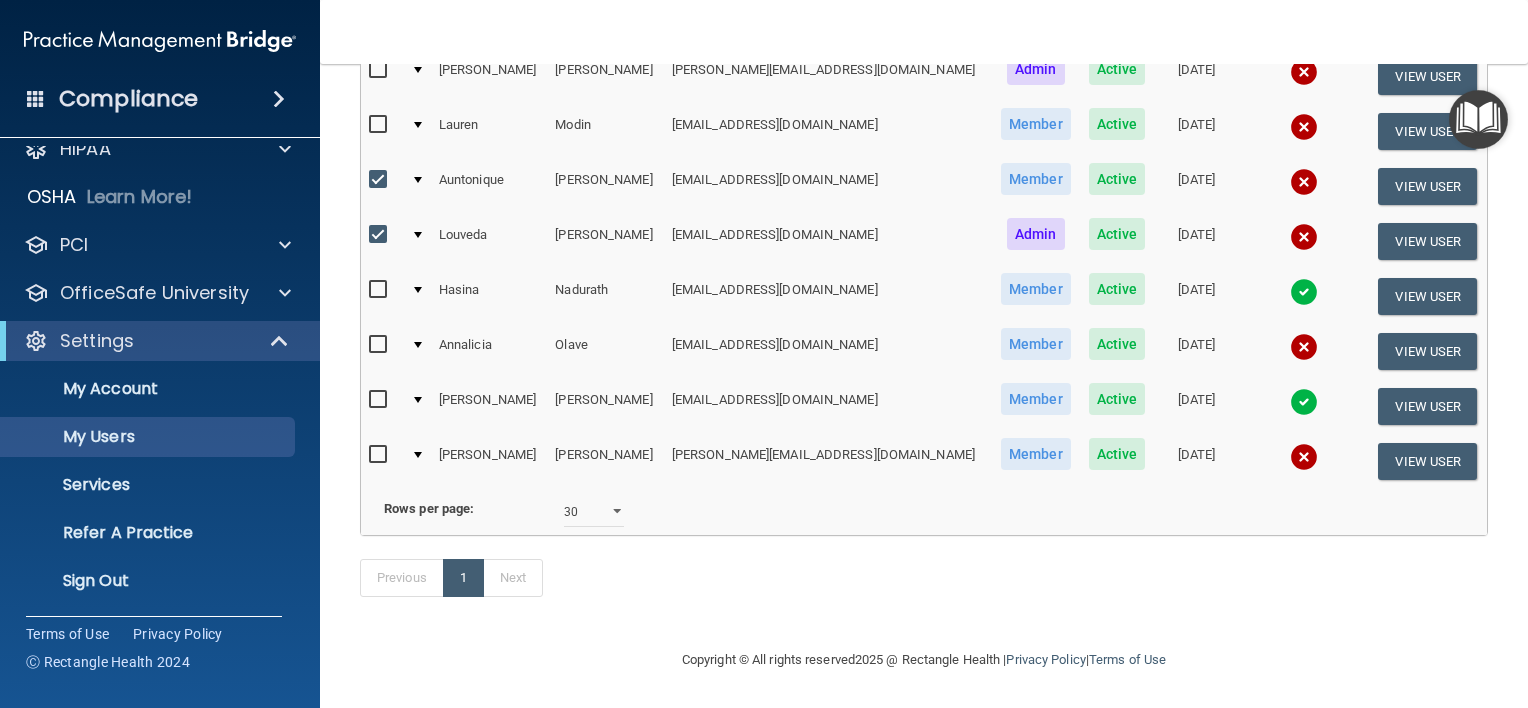 click at bounding box center [380, 125] 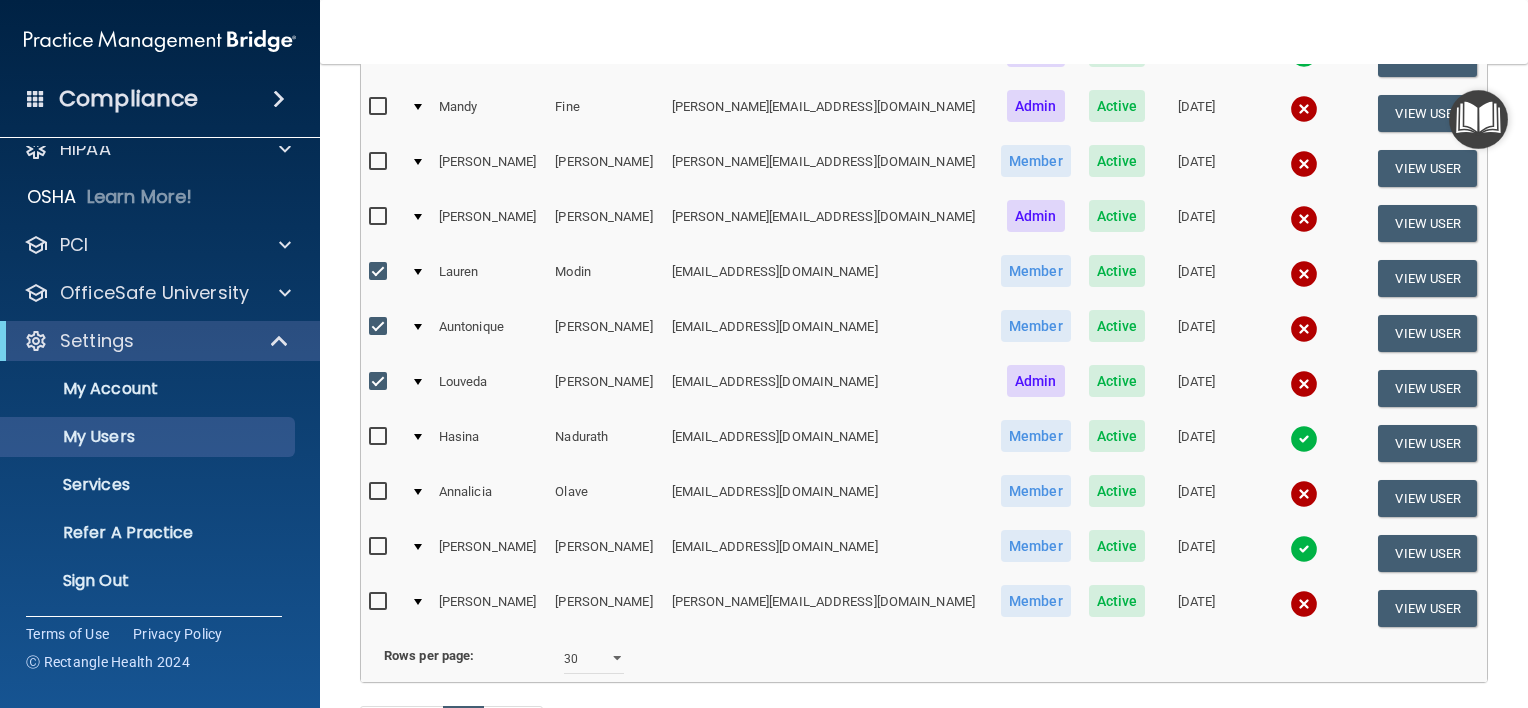 scroll, scrollTop: 378, scrollLeft: 0, axis: vertical 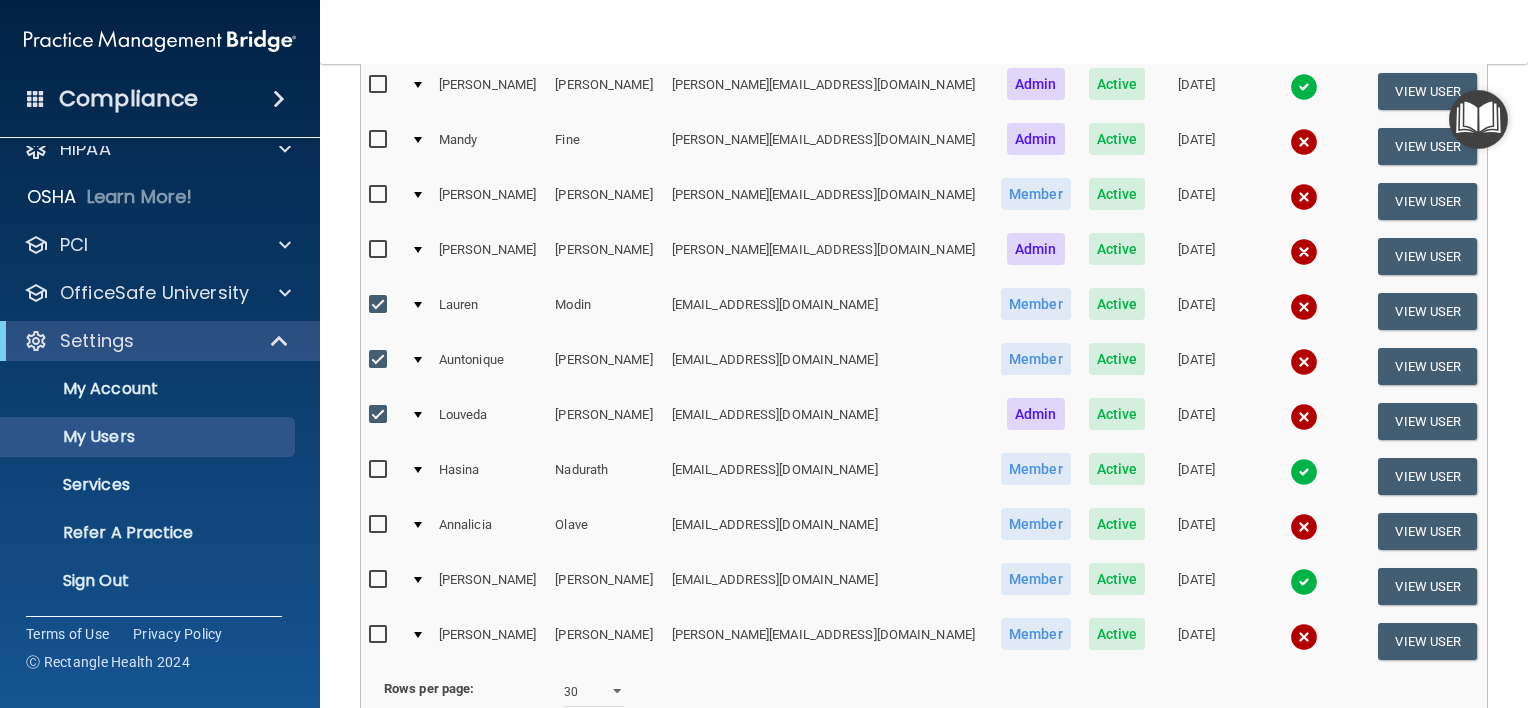click at bounding box center (380, 250) 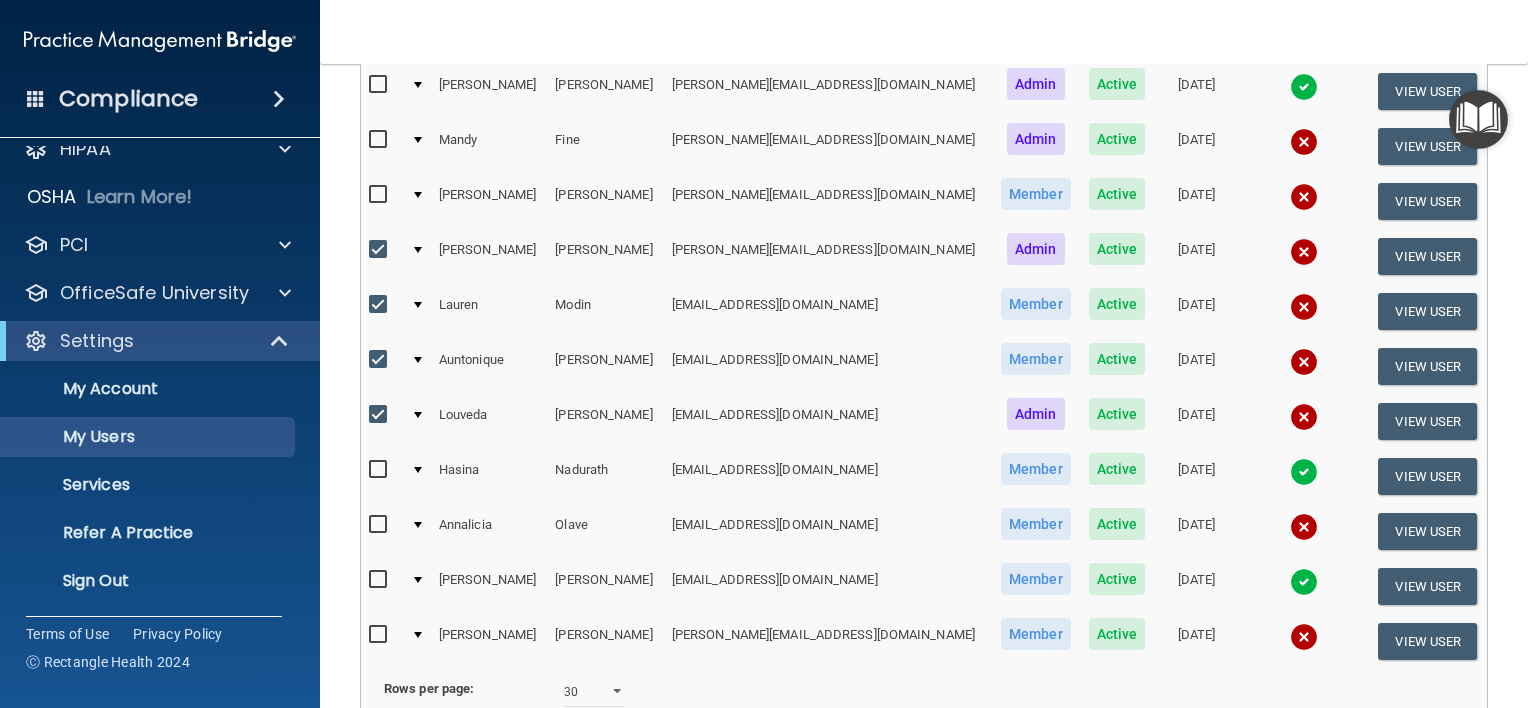 click at bounding box center (380, 195) 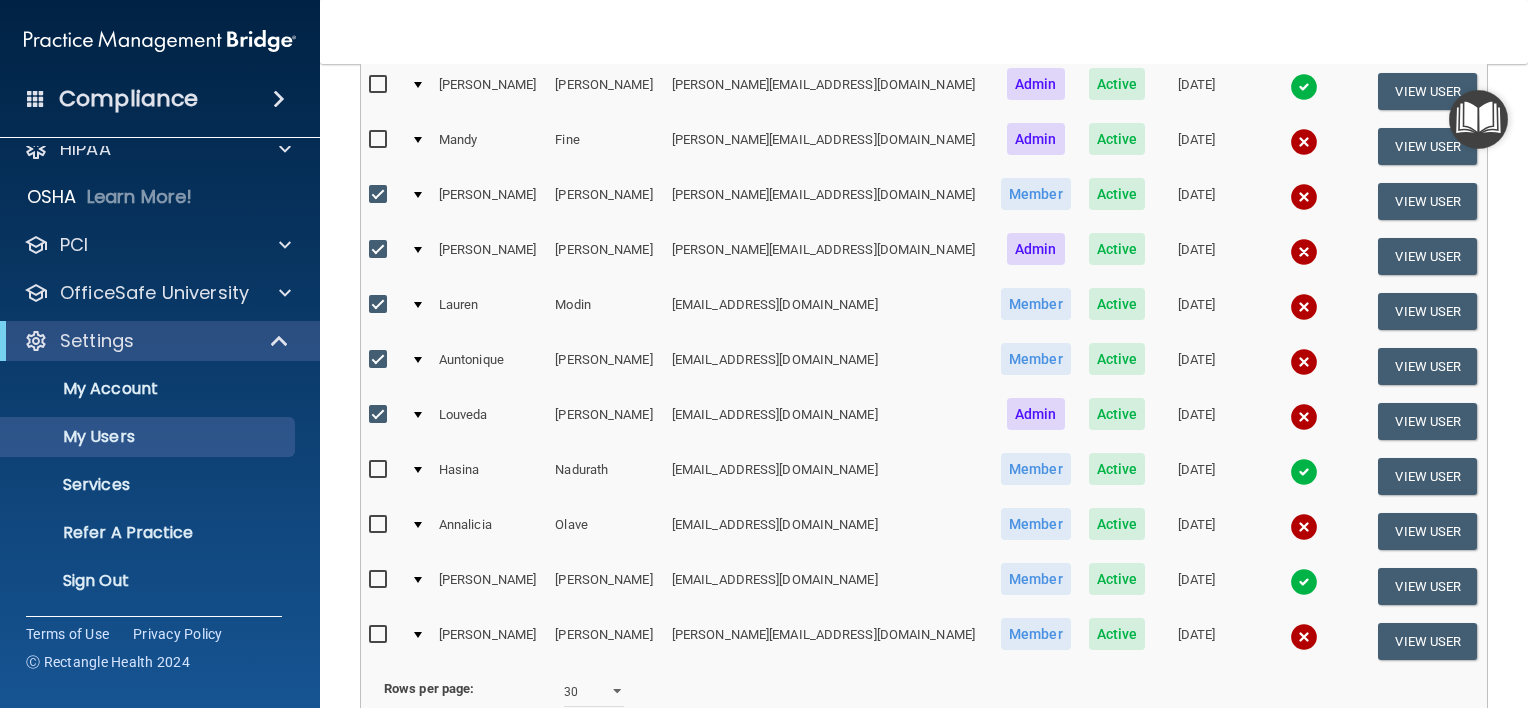 click at bounding box center [380, 140] 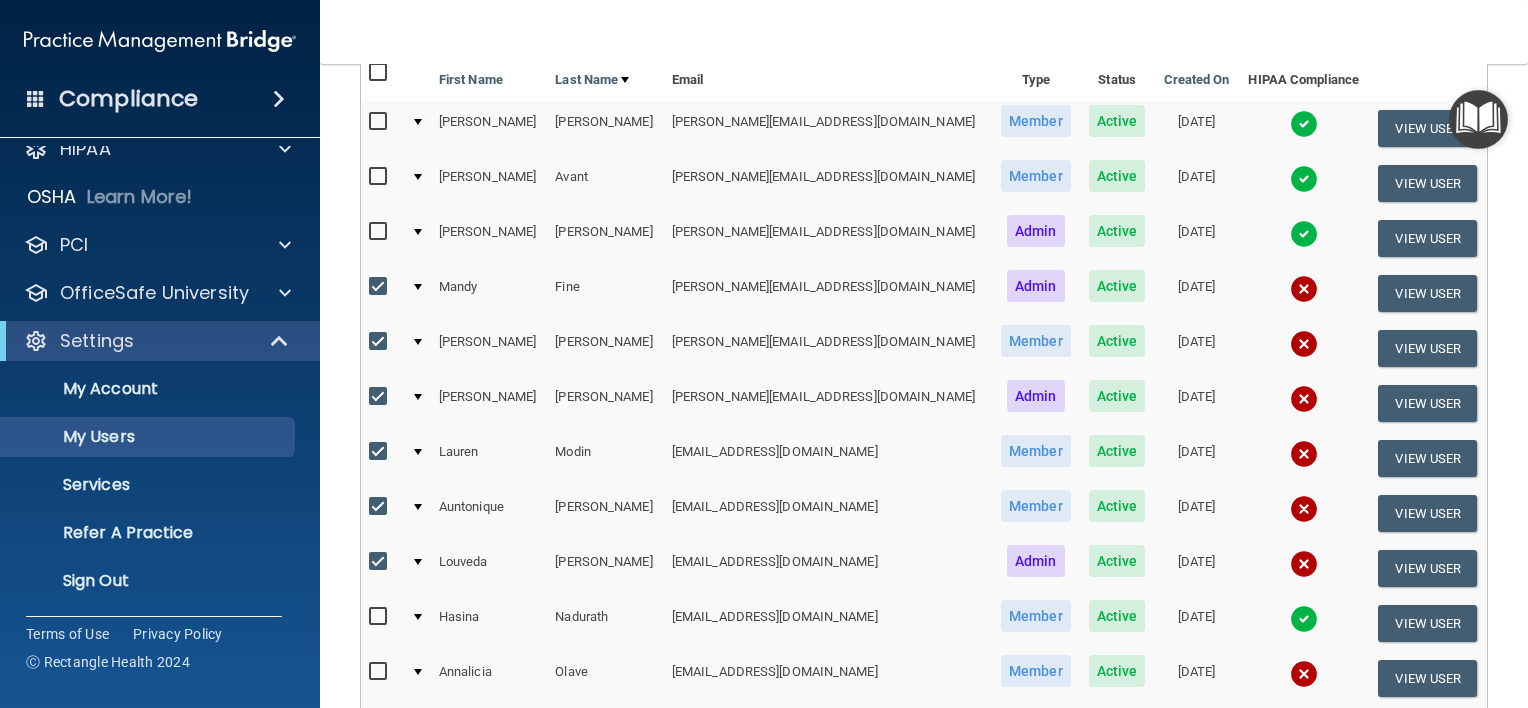 scroll, scrollTop: 178, scrollLeft: 0, axis: vertical 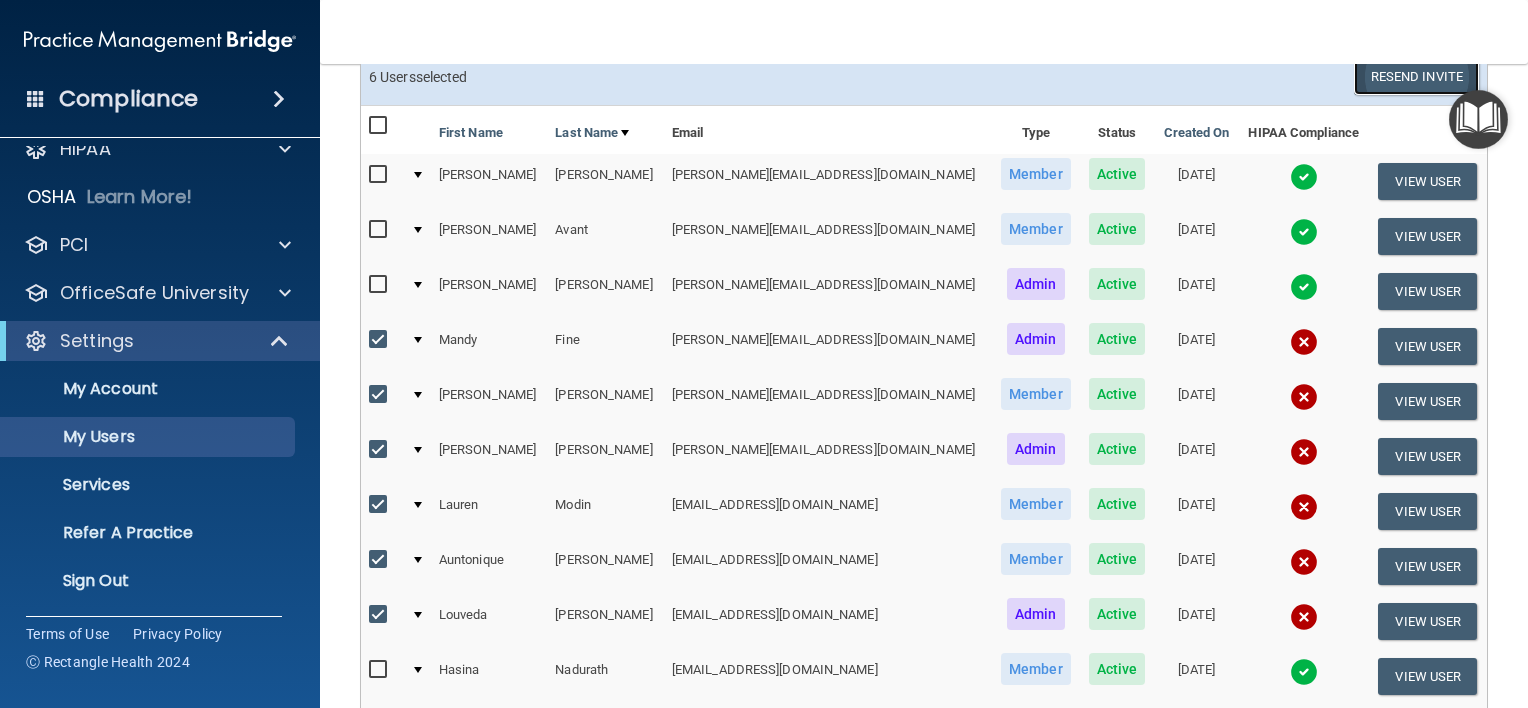 click on "Resend Invite" at bounding box center [1416, 76] 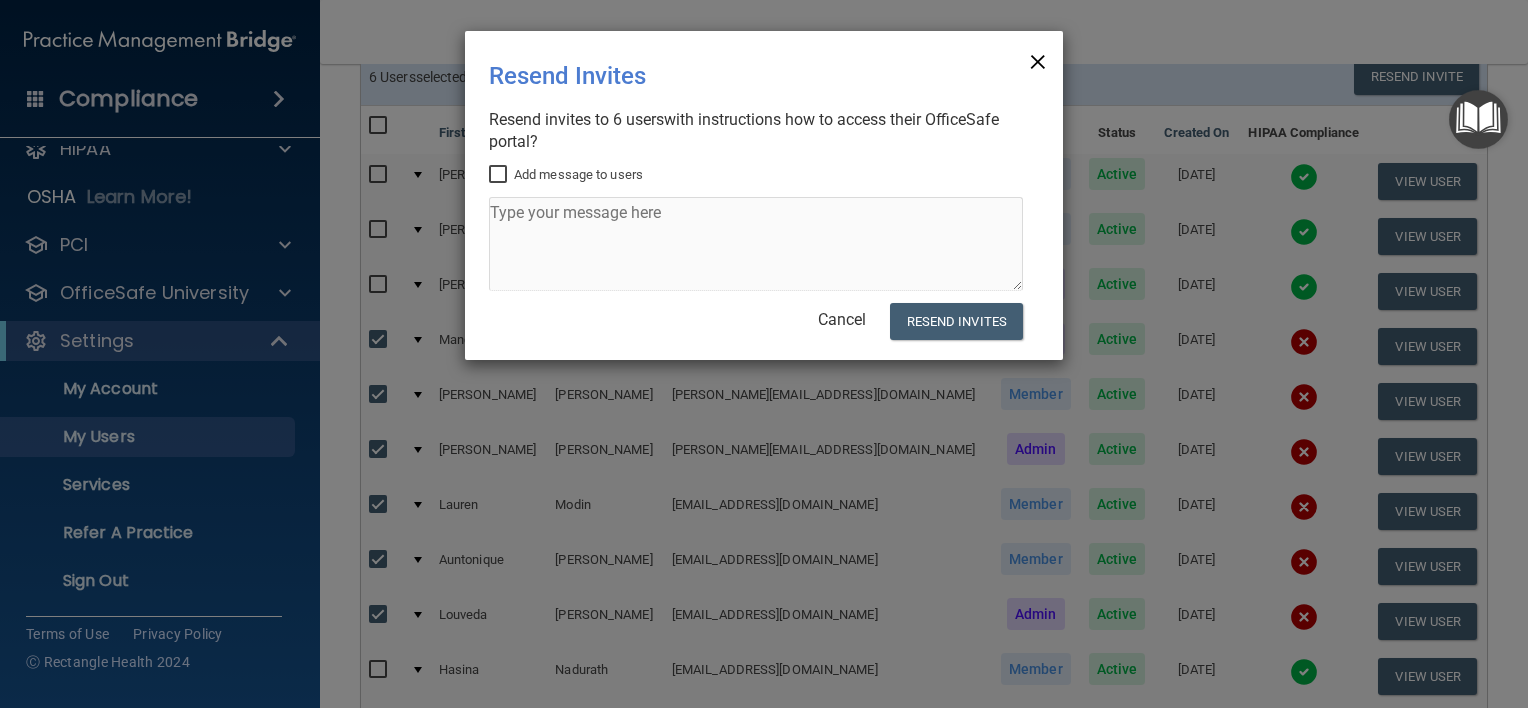 click on "×" at bounding box center [1038, 59] 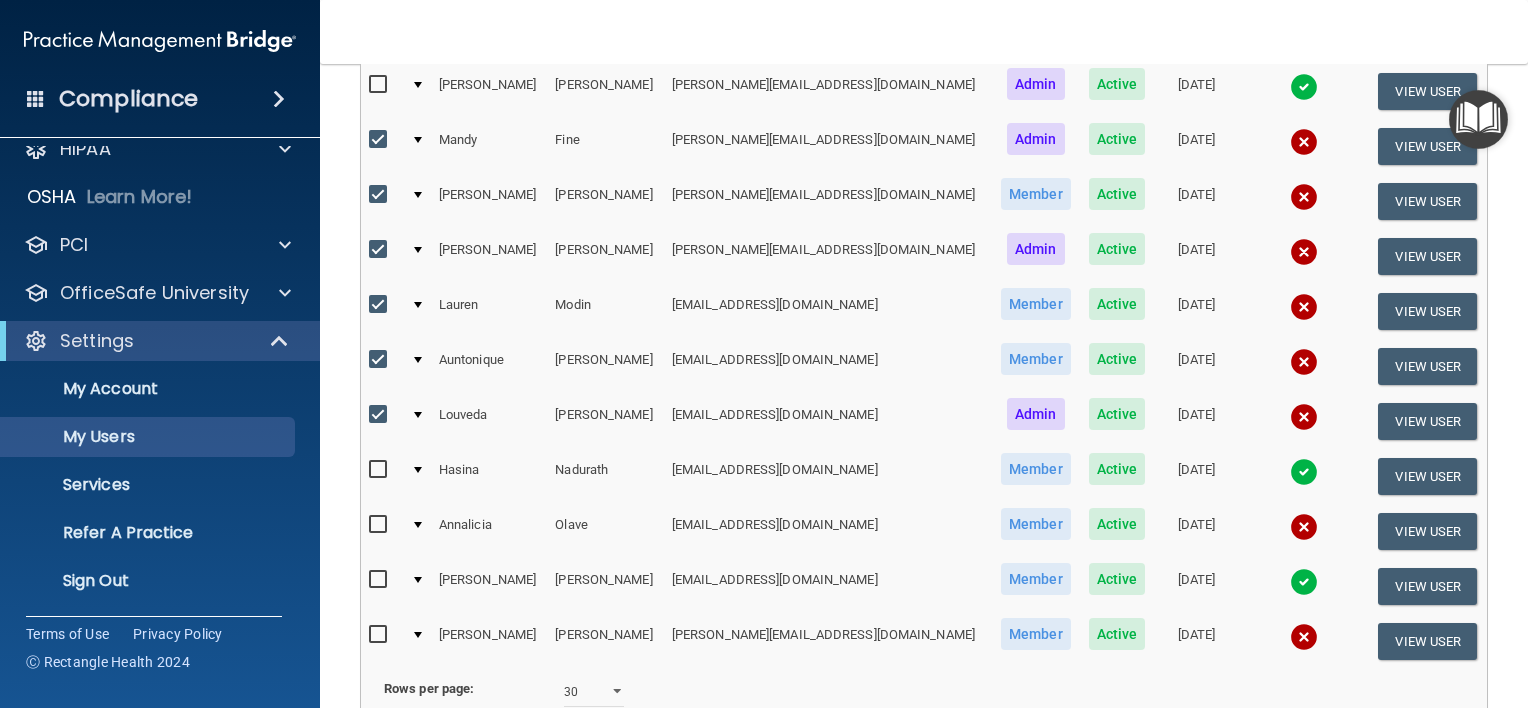 scroll, scrollTop: 178, scrollLeft: 0, axis: vertical 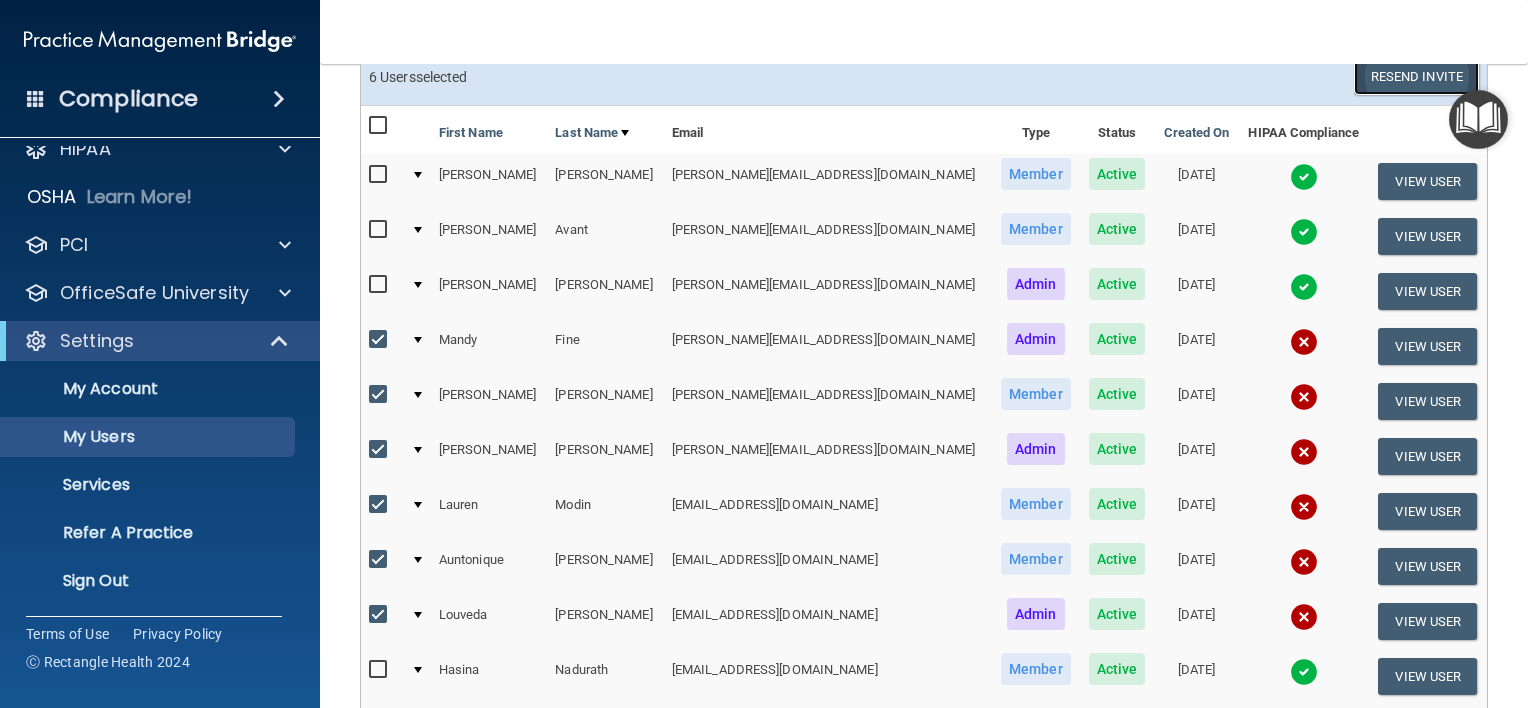 click on "Resend Invite" at bounding box center (1416, 76) 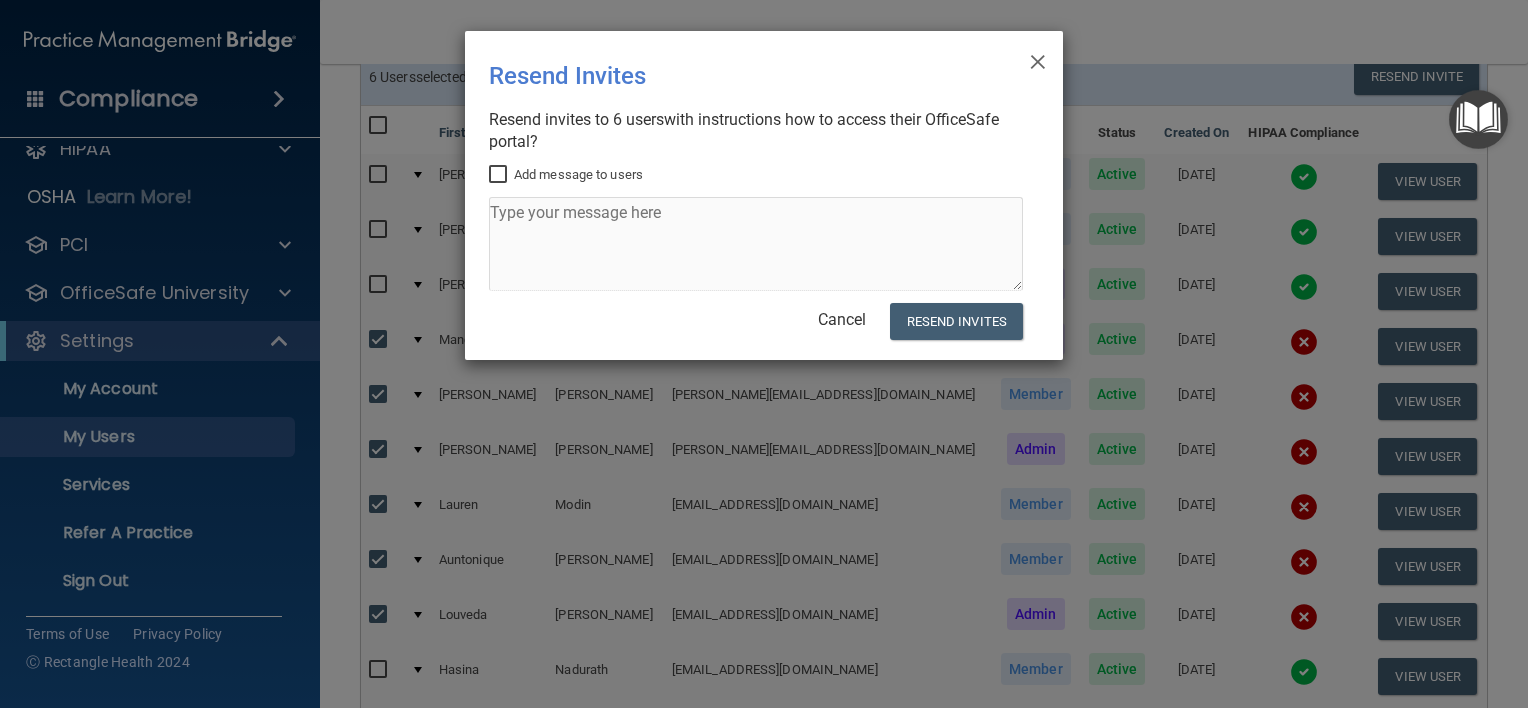click on "Add message to users" at bounding box center [500, 175] 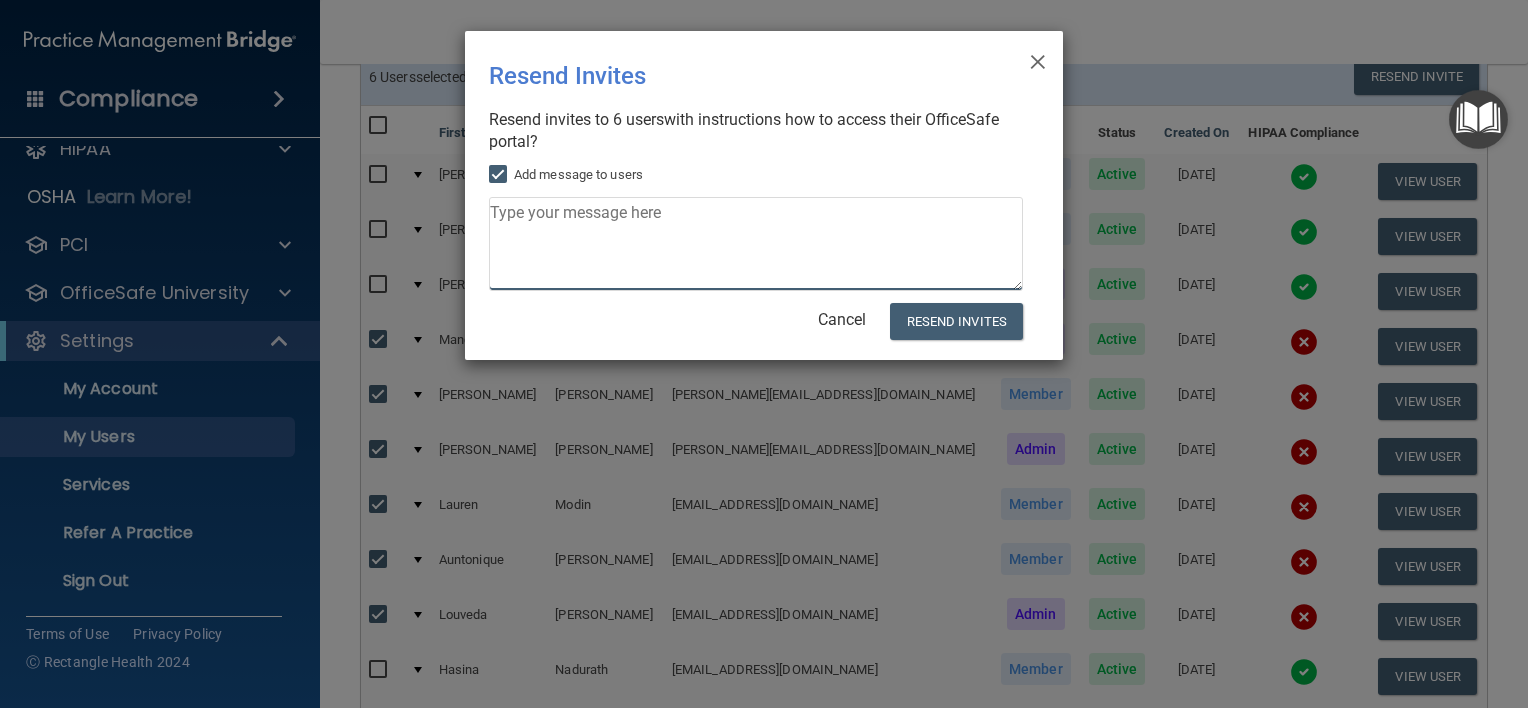 click at bounding box center [756, 244] 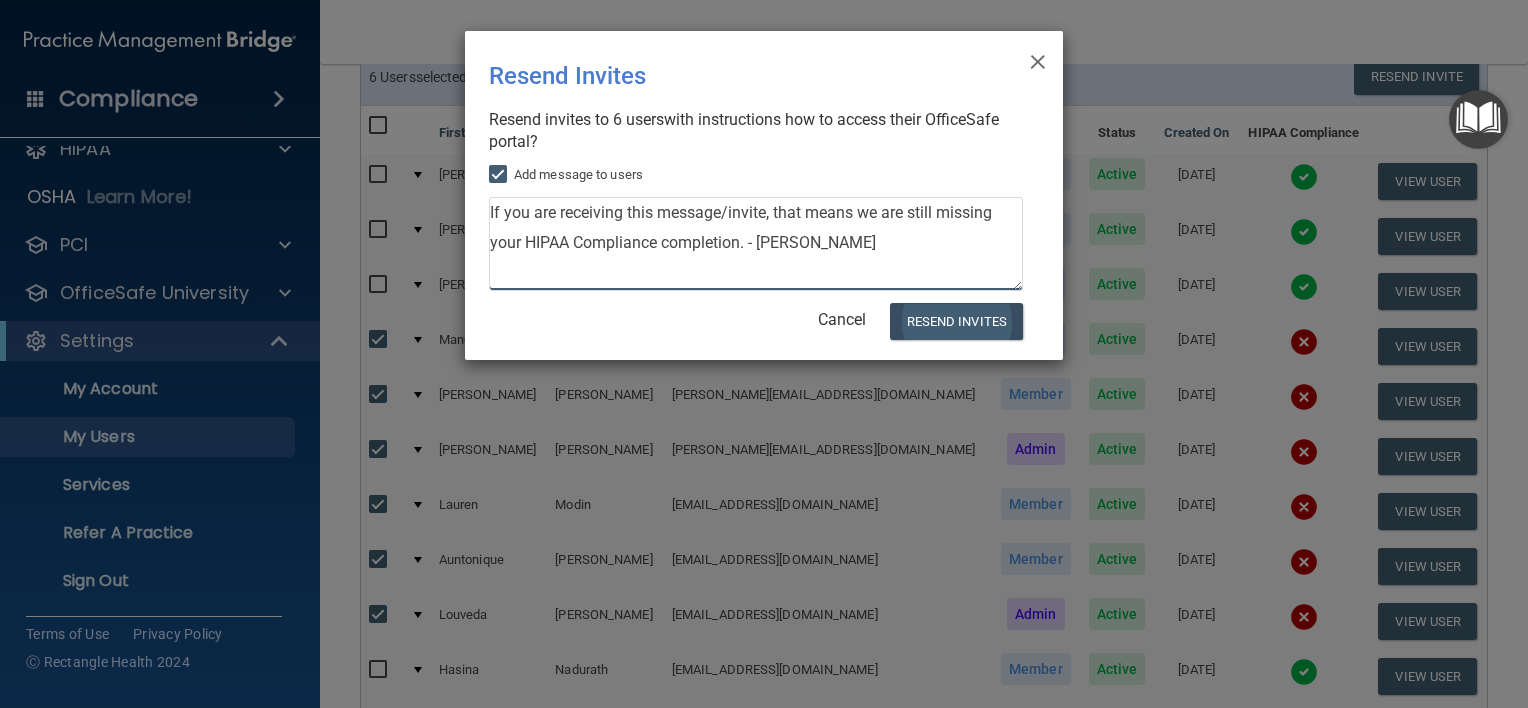 type on "If you are receiving this message/invite, that means we are still missing your HIPAA Compliance completion. - [PERSON_NAME]" 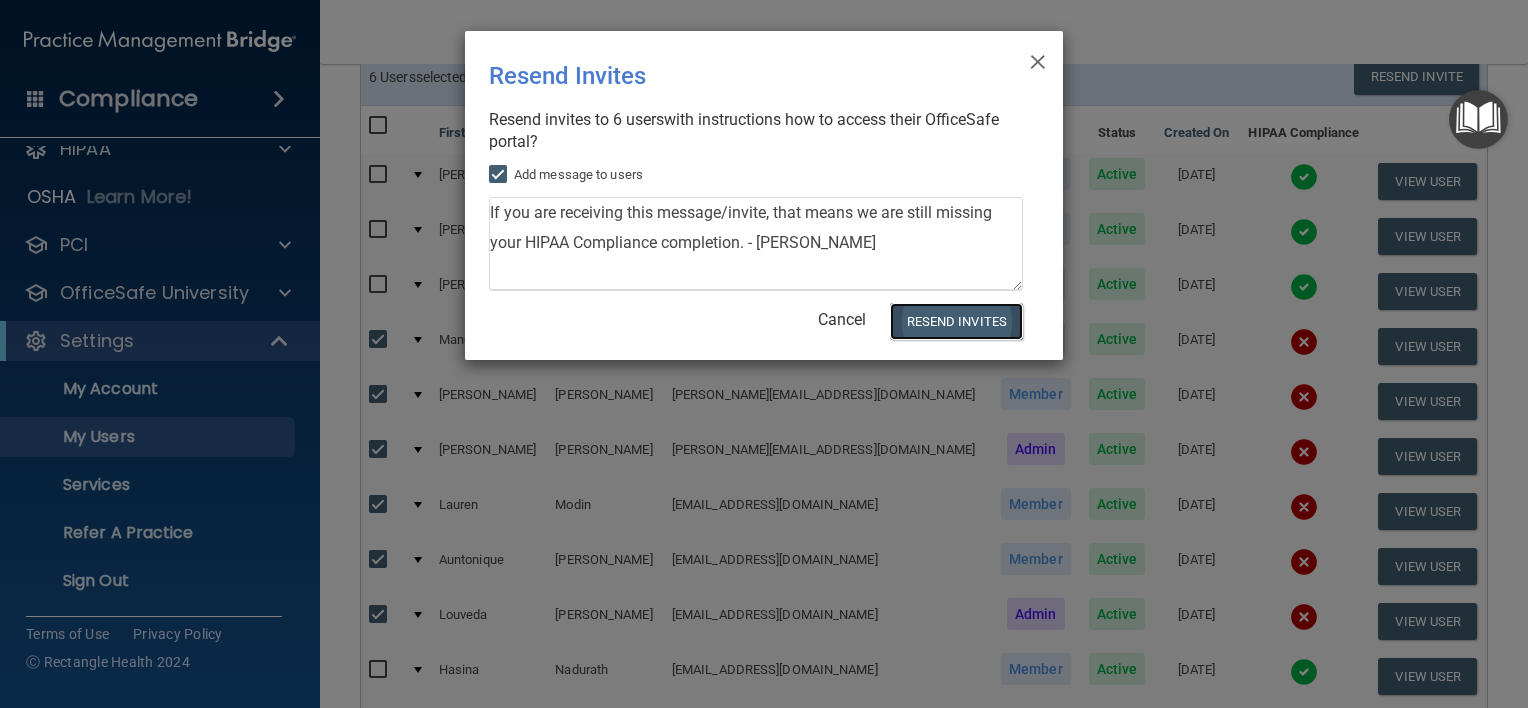 click on "Resend Invites" at bounding box center (956, 321) 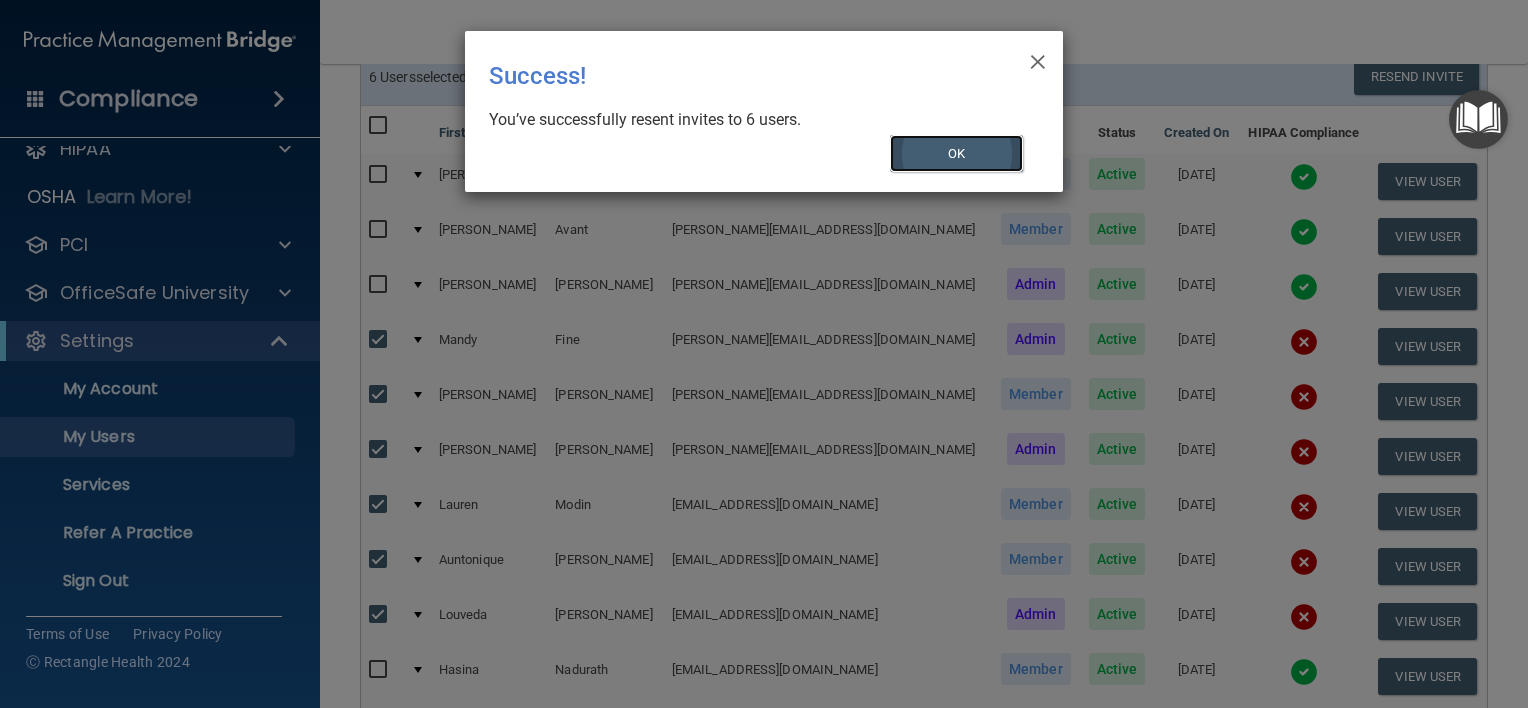 click on "OK" at bounding box center [957, 153] 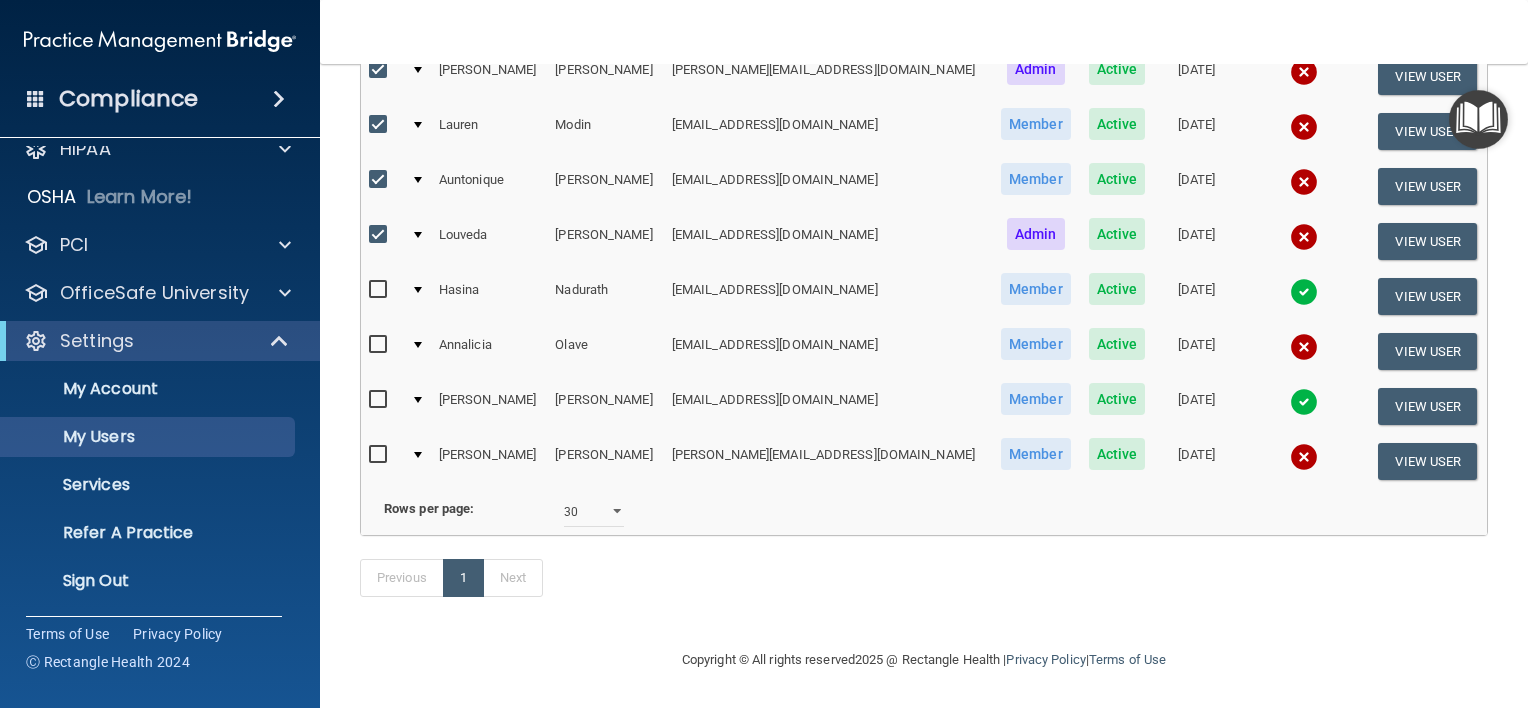 scroll, scrollTop: 378, scrollLeft: 0, axis: vertical 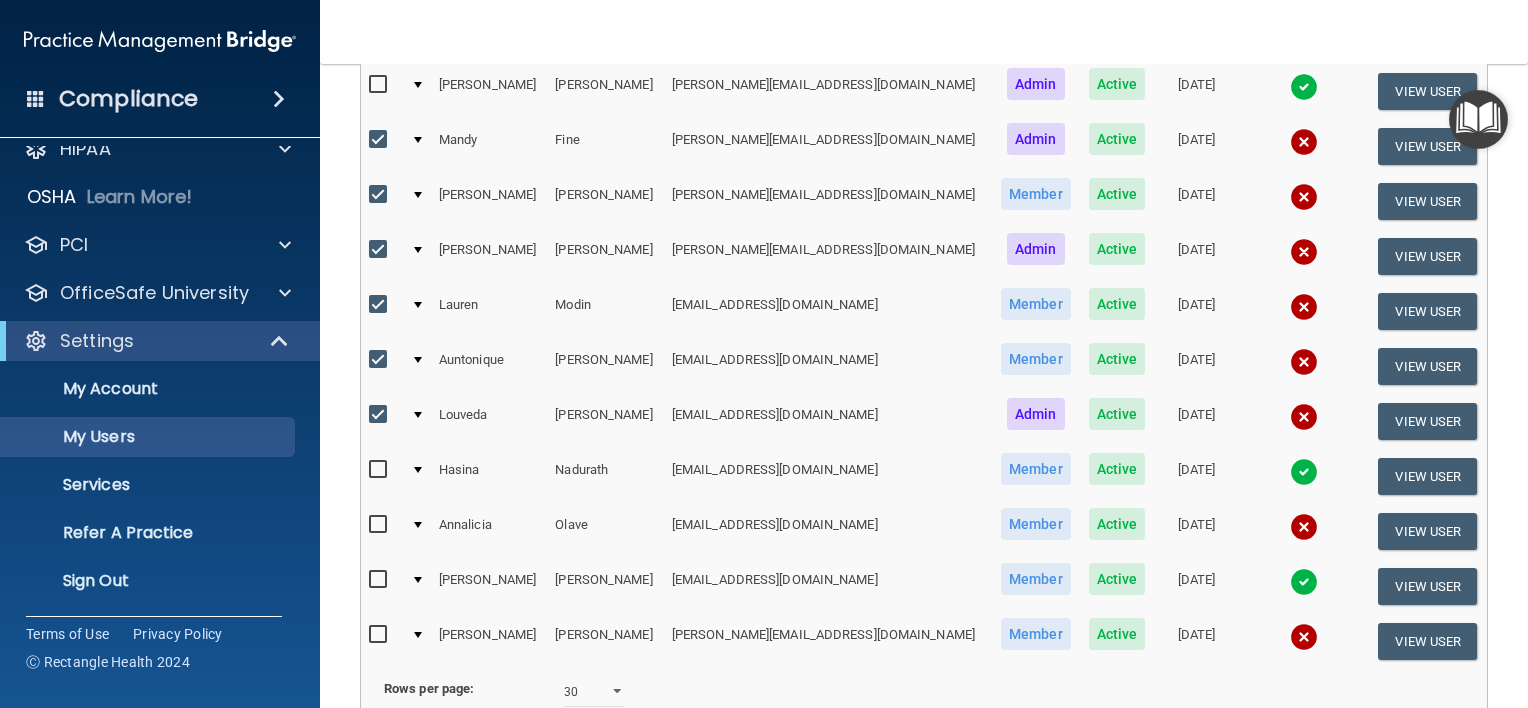 click at bounding box center (380, 415) 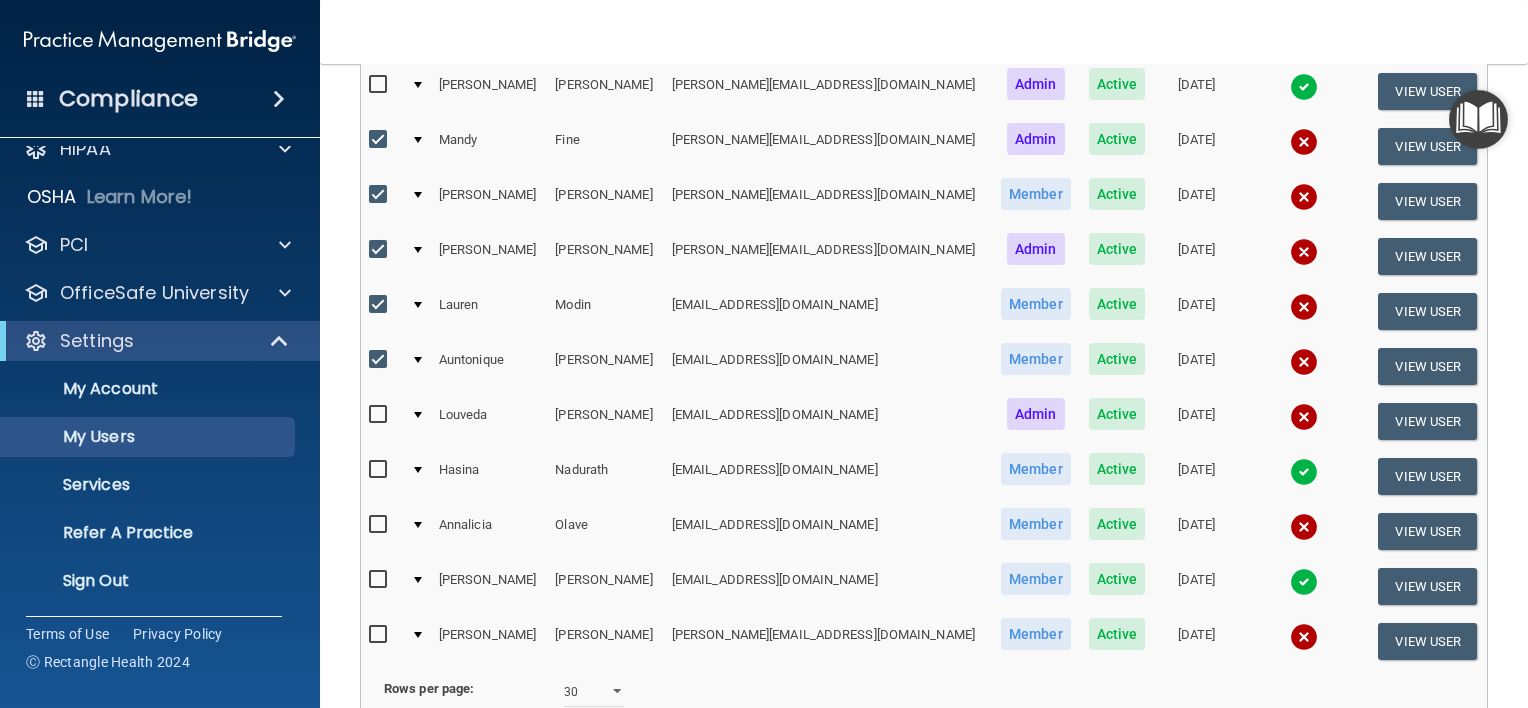 click at bounding box center [380, 360] 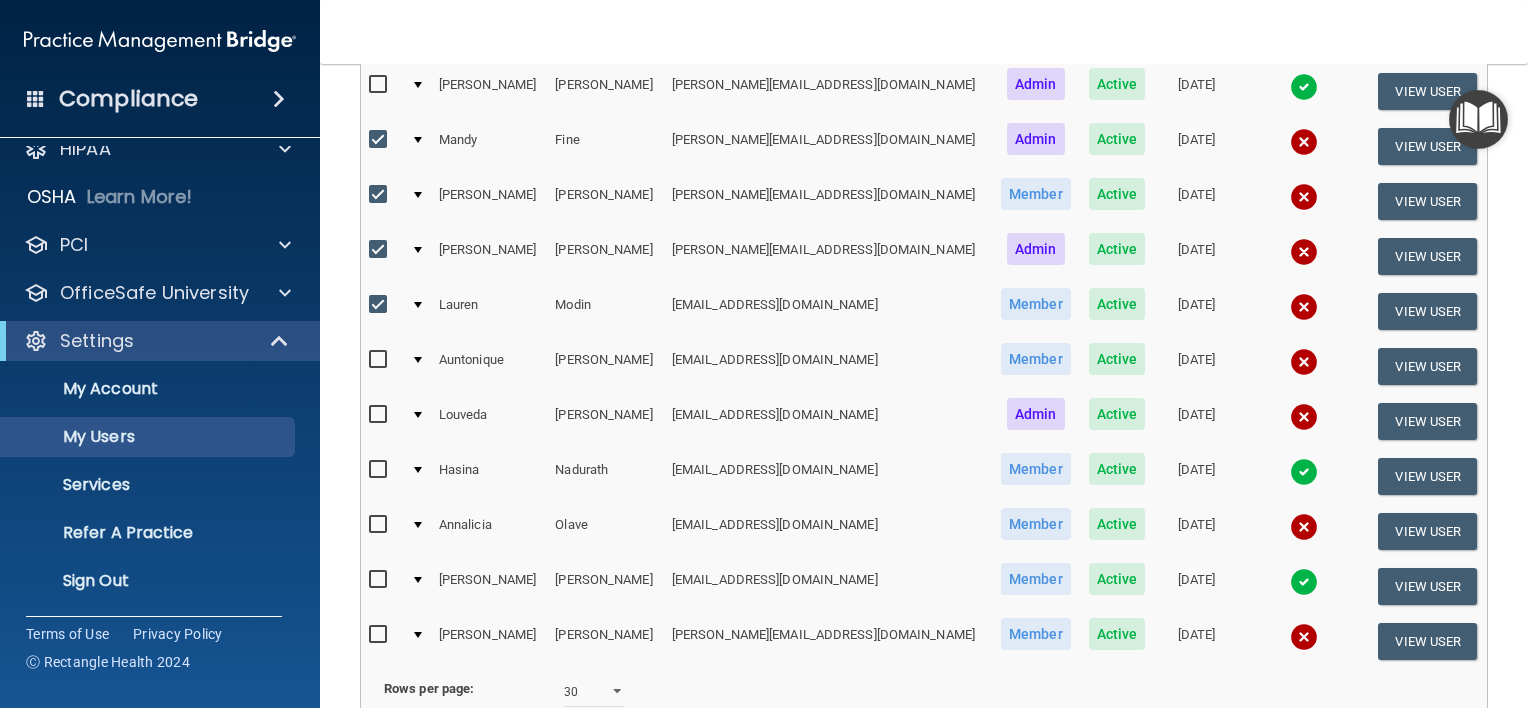 click at bounding box center [380, 305] 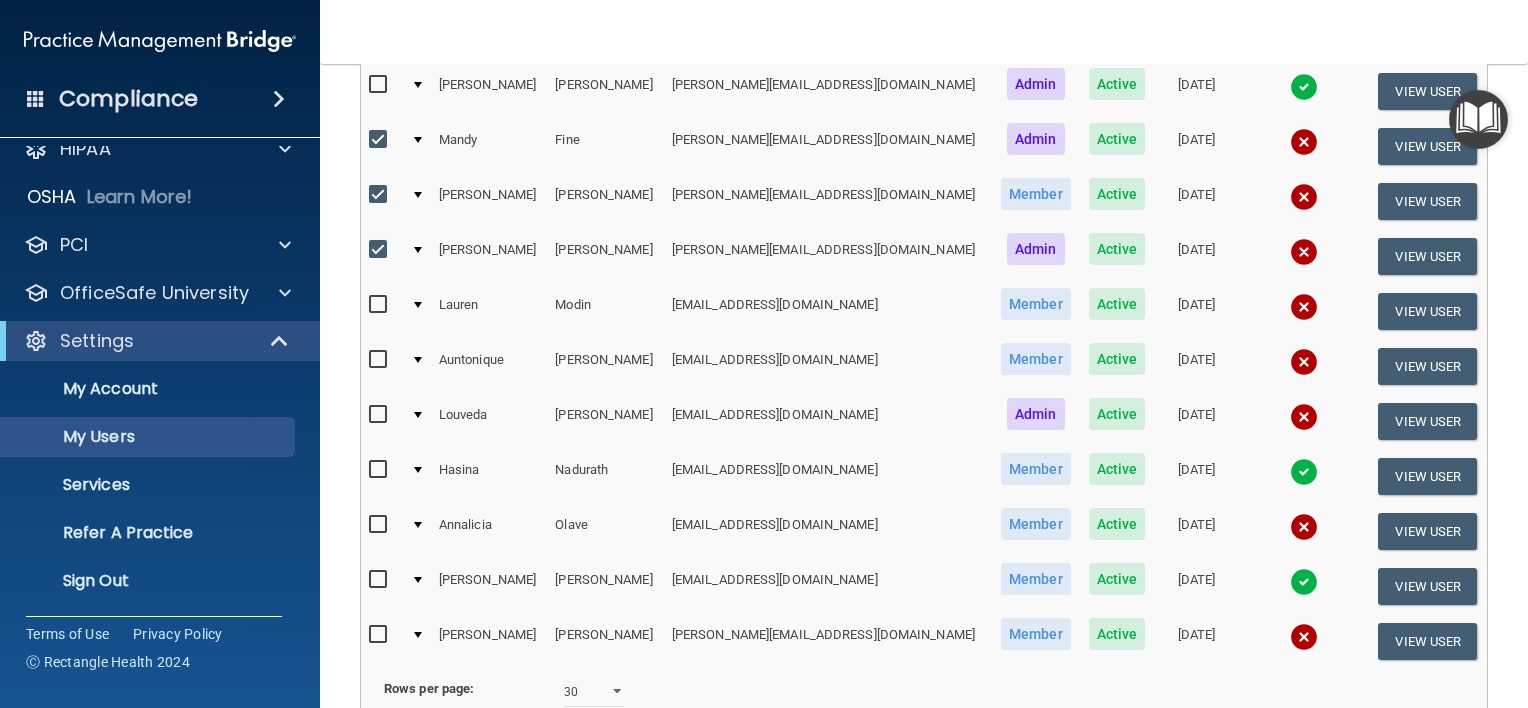 click at bounding box center (380, 250) 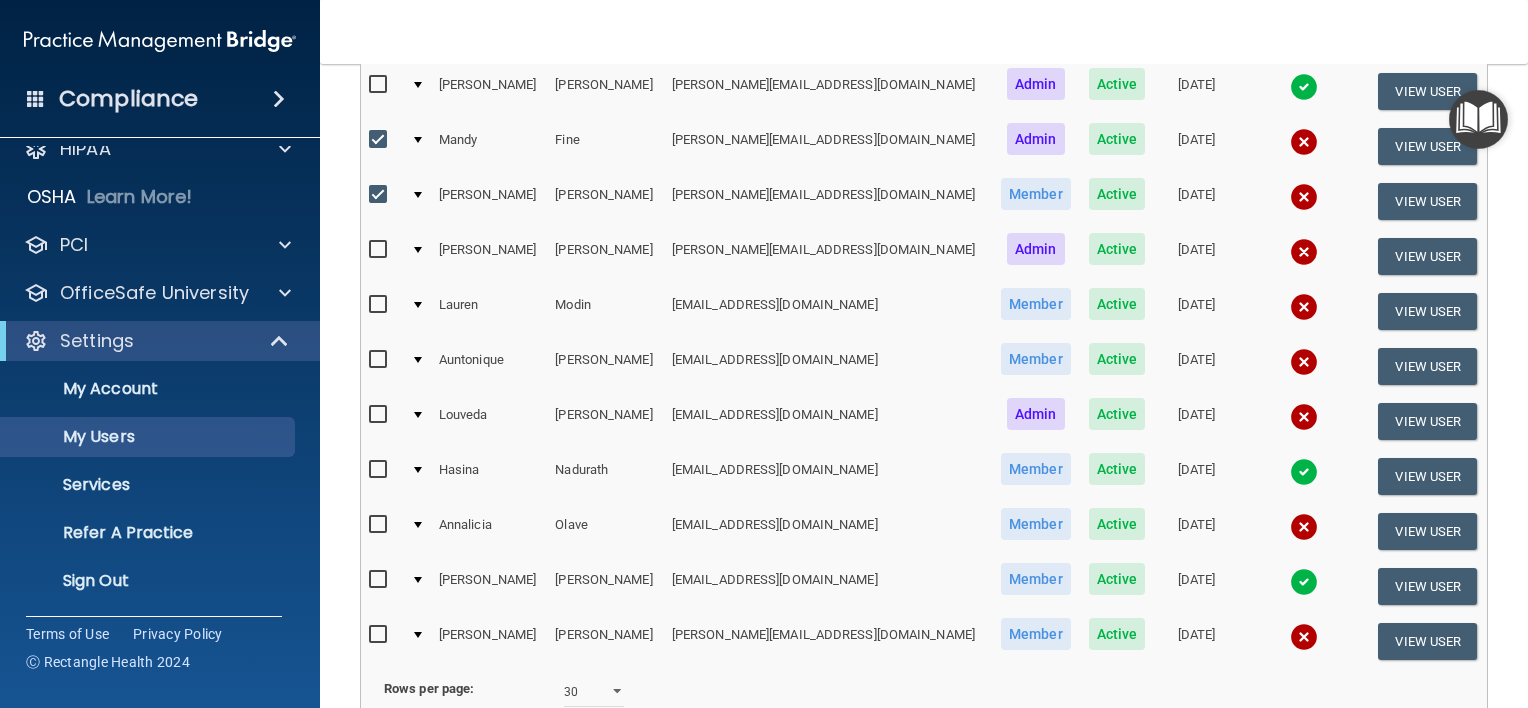click at bounding box center [381, 194] 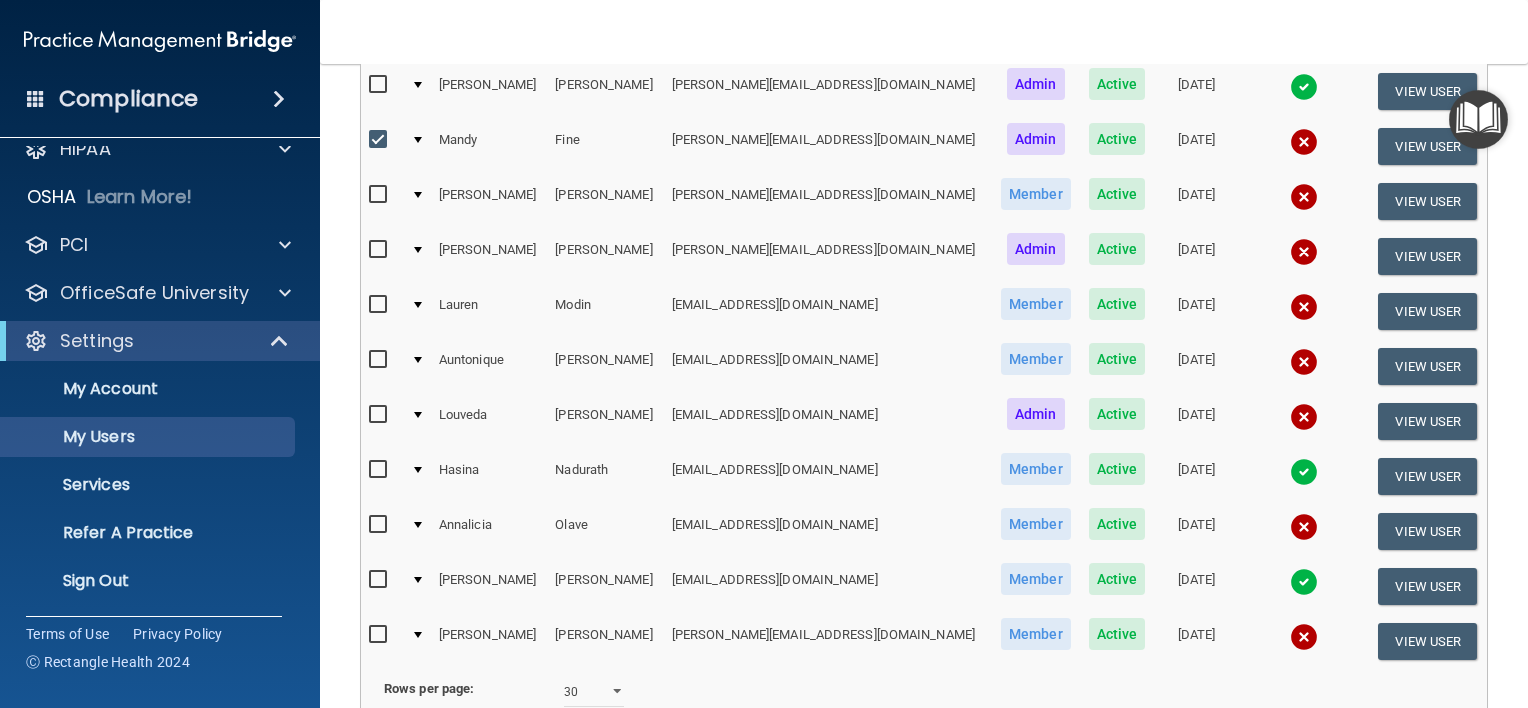 click at bounding box center (380, 140) 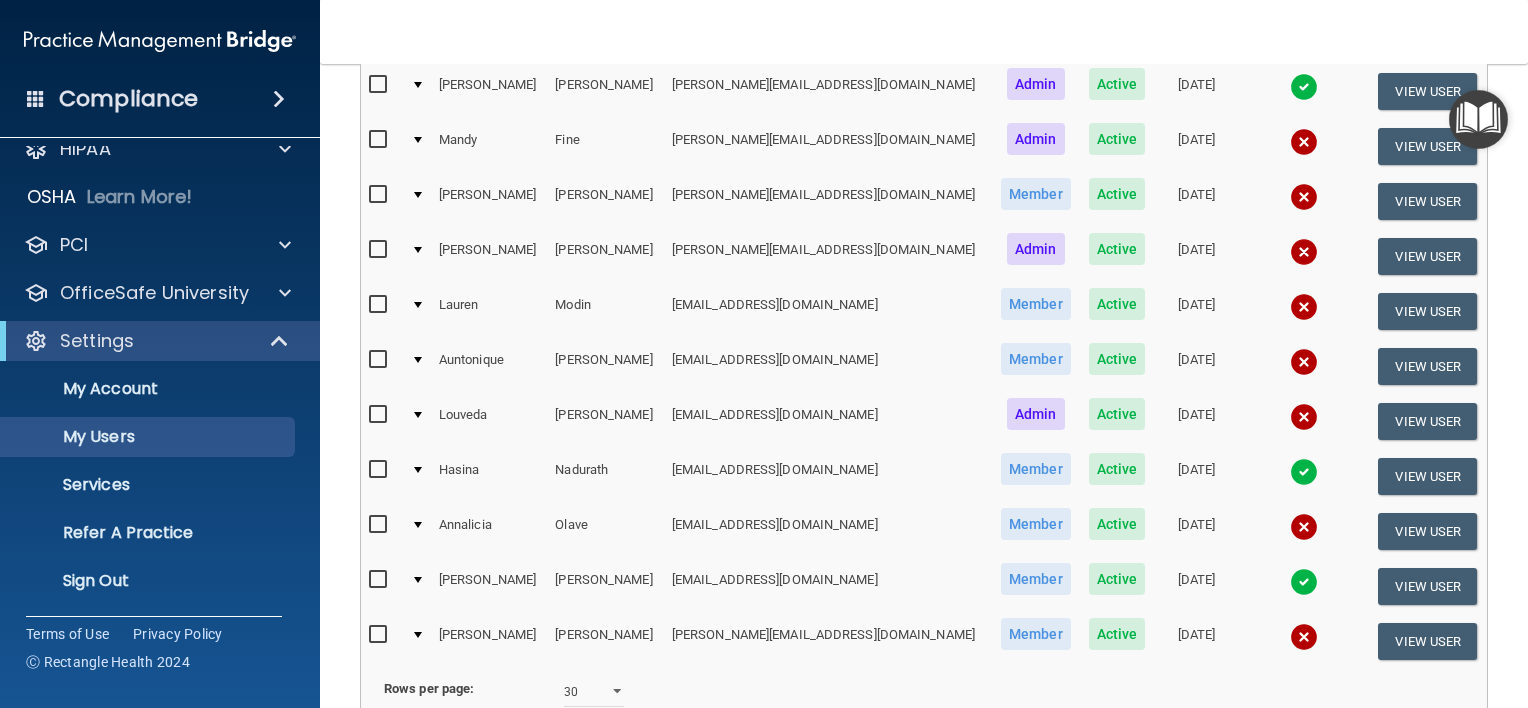 scroll, scrollTop: 376, scrollLeft: 0, axis: vertical 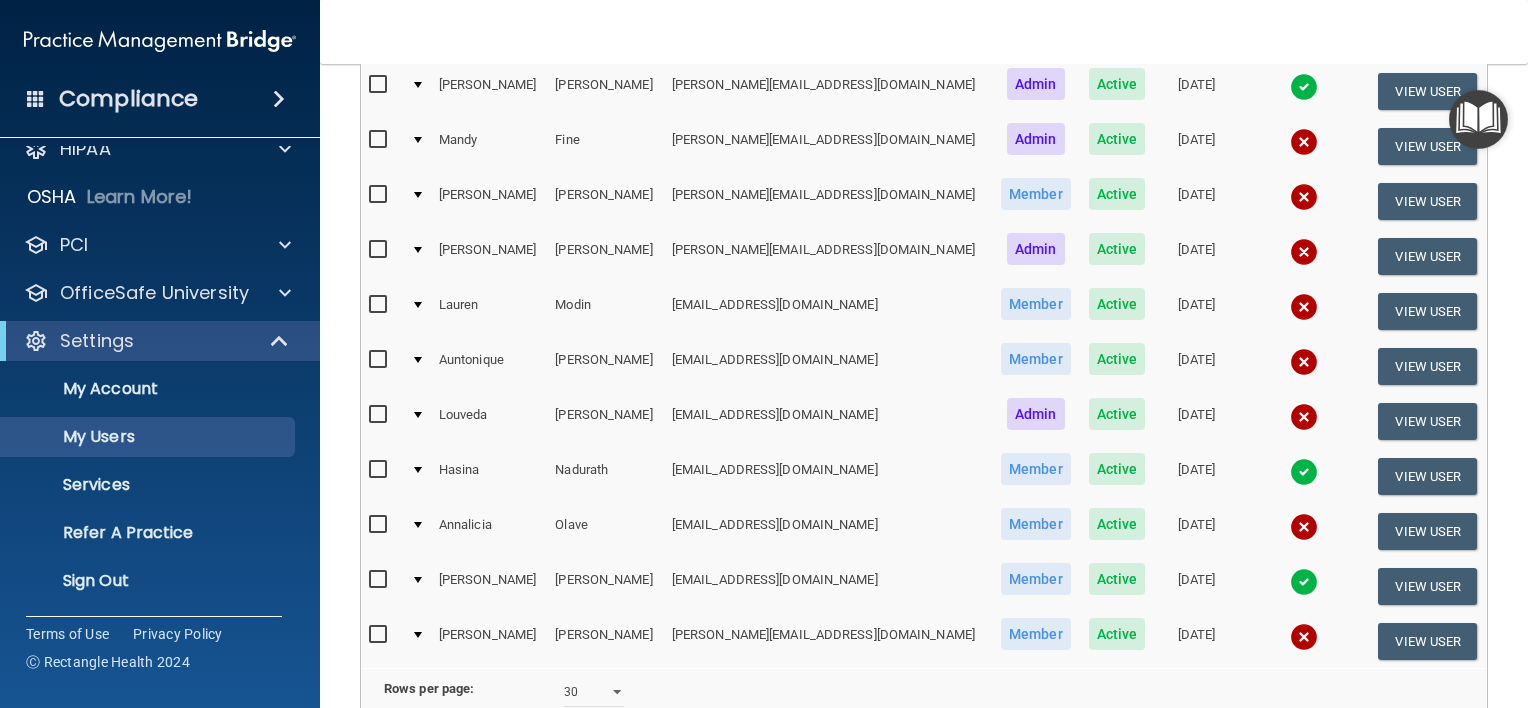 click at bounding box center (418, 525) 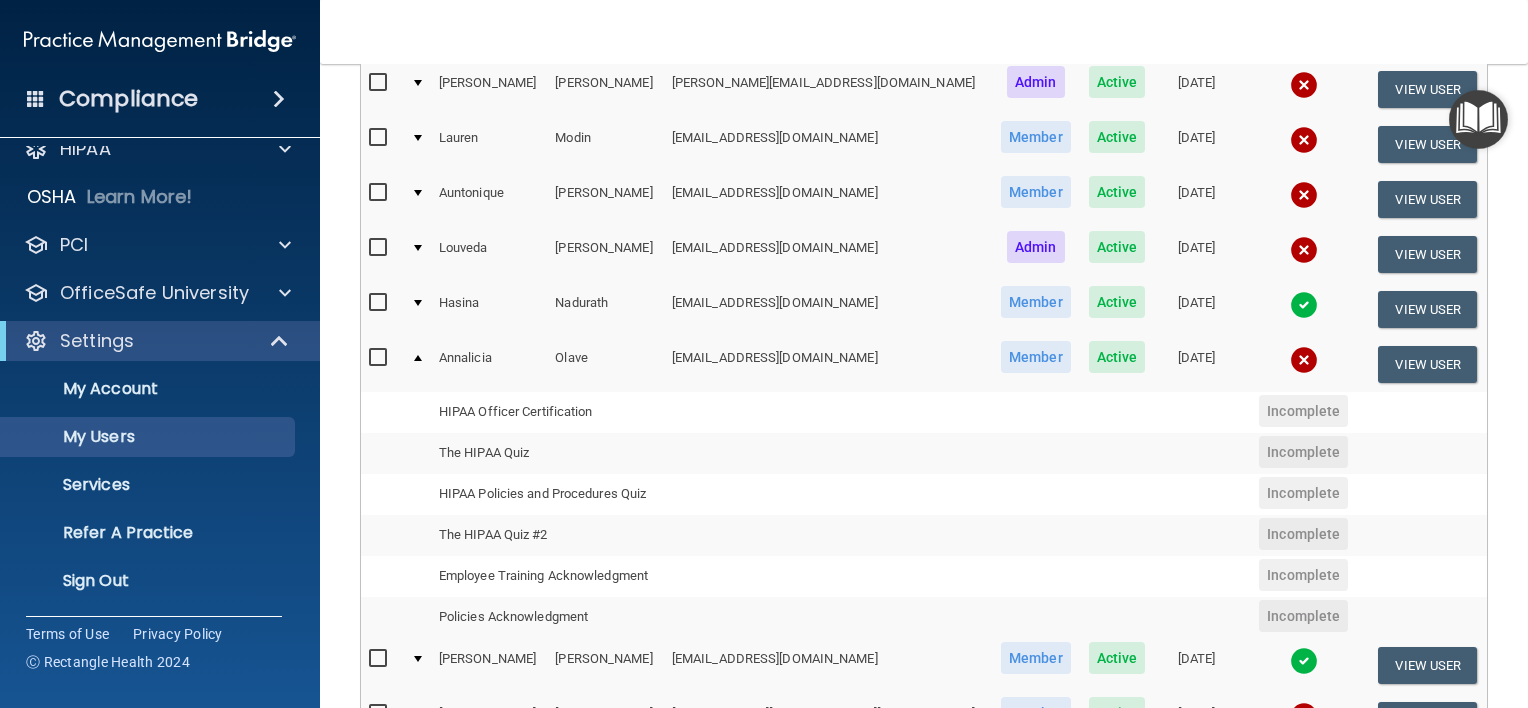 scroll, scrollTop: 576, scrollLeft: 0, axis: vertical 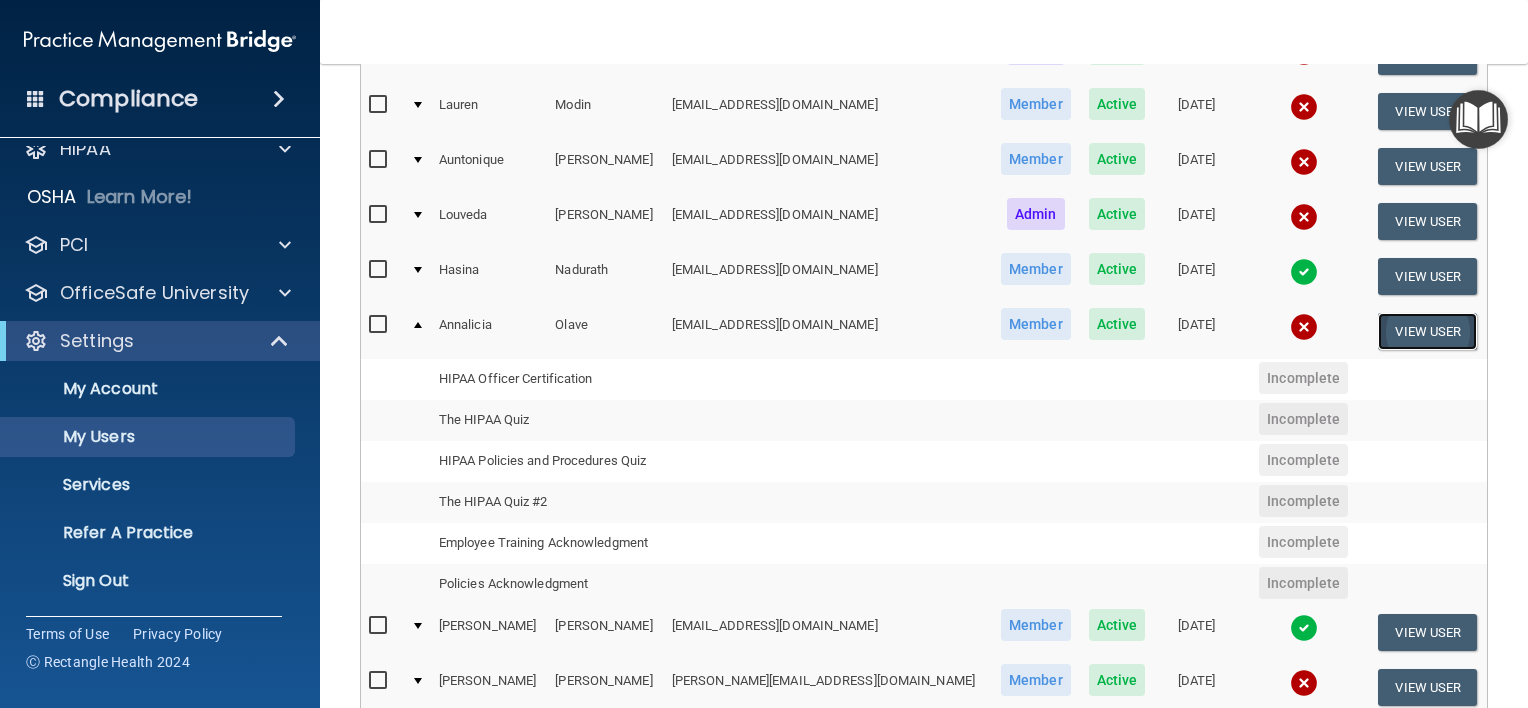 click on "View User" at bounding box center (1427, 331) 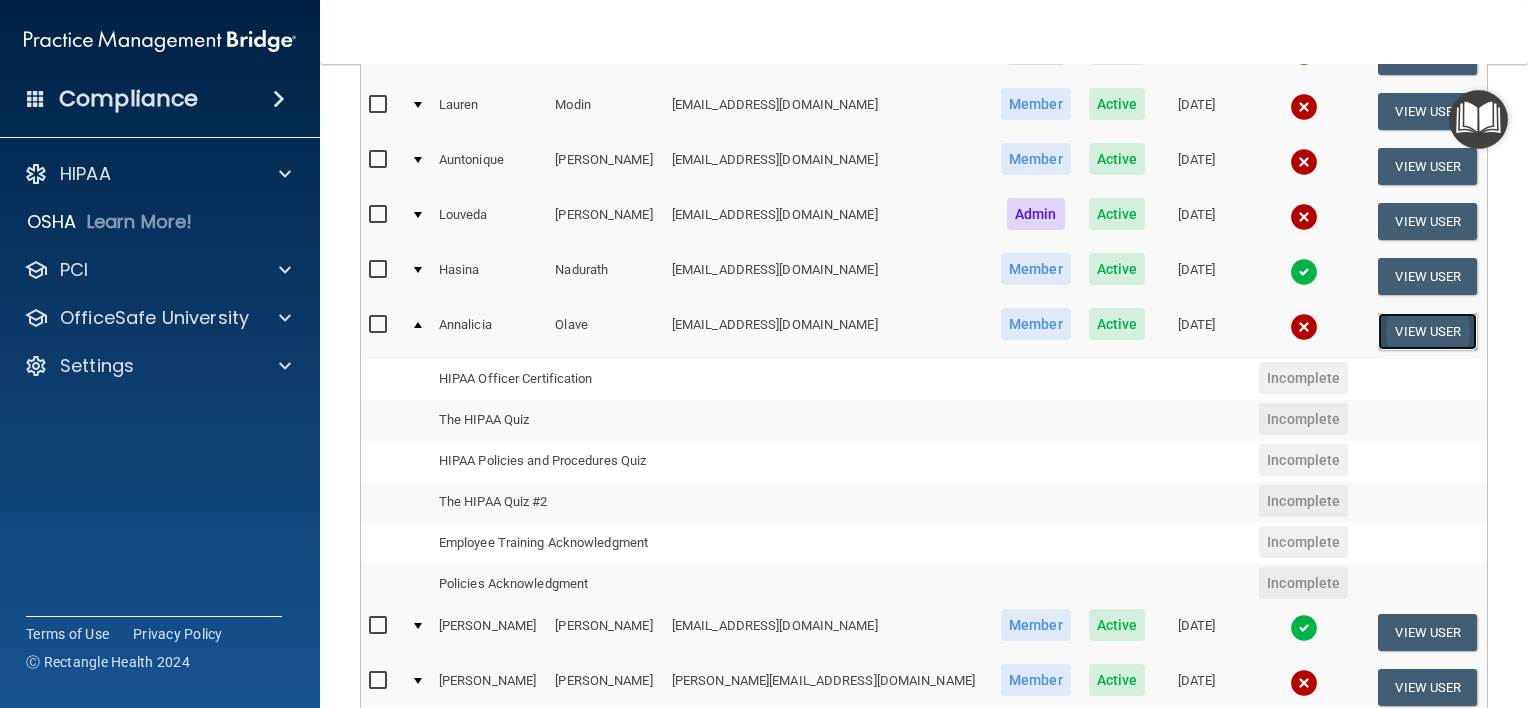 scroll, scrollTop: 0, scrollLeft: 0, axis: both 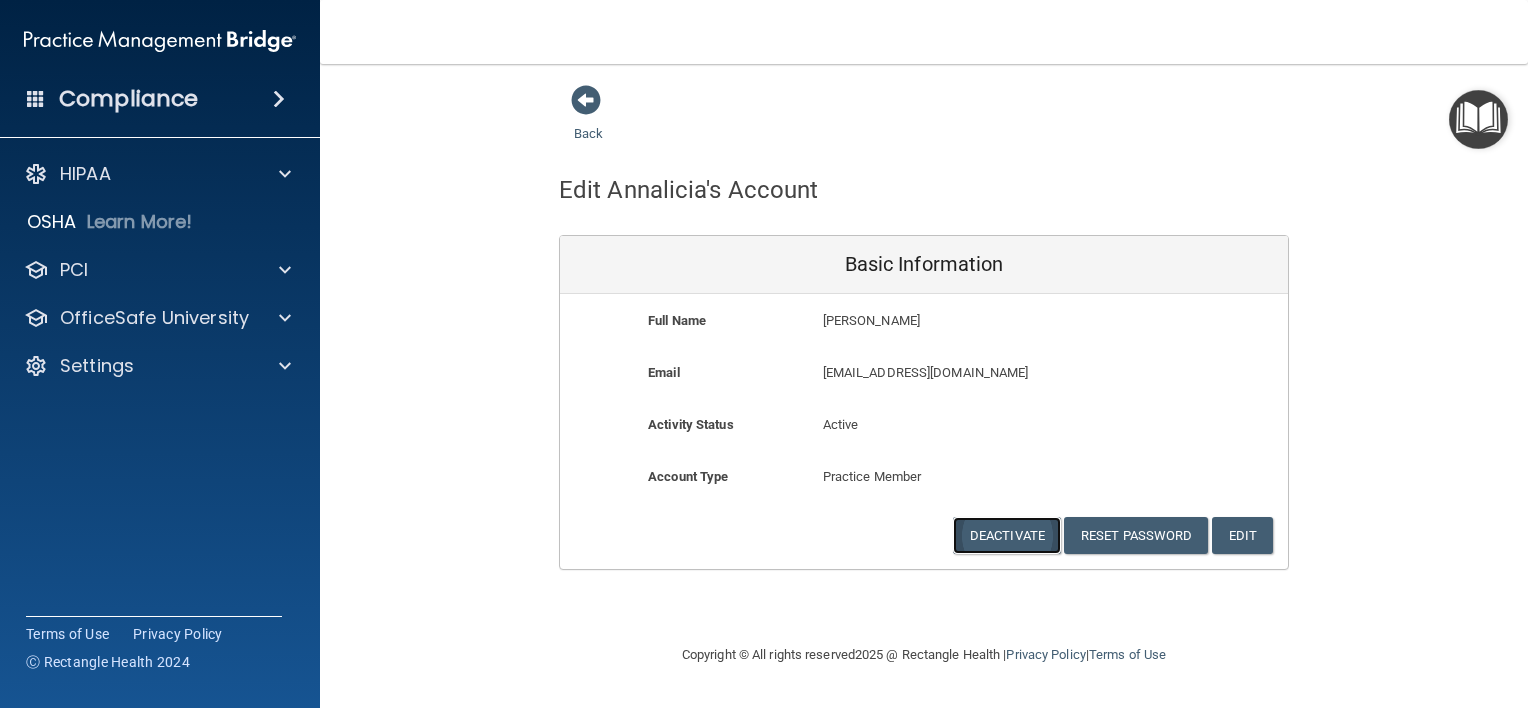 click on "Deactivate" at bounding box center (1007, 535) 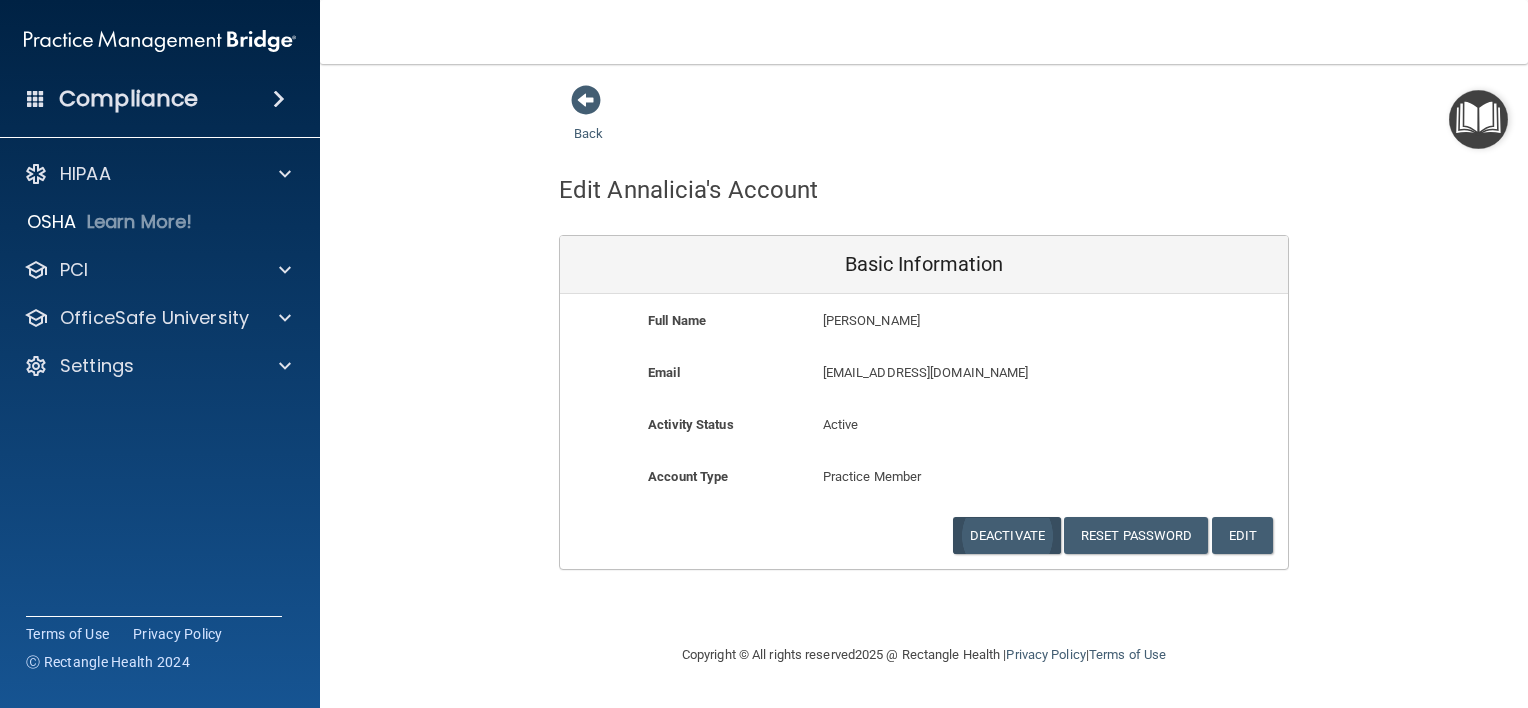 click on "Compliance
HIPAA
Documents and Policies                 Report an Incident               Business Associates               Emergency Planning               Resources               HIPAA Checklist               HIPAA Risk Assessment
OSHA   Learn More!
PCI
PCI Compliance                Merchant Savings Calculator
[GEOGRAPHIC_DATA]
HIPAA Training                   OSHA Training                   Continuing Education
Settings
My Account               My Users               Services               Refer A Practice               Sign Out
Dashboard            Organizations" at bounding box center (764, 354) 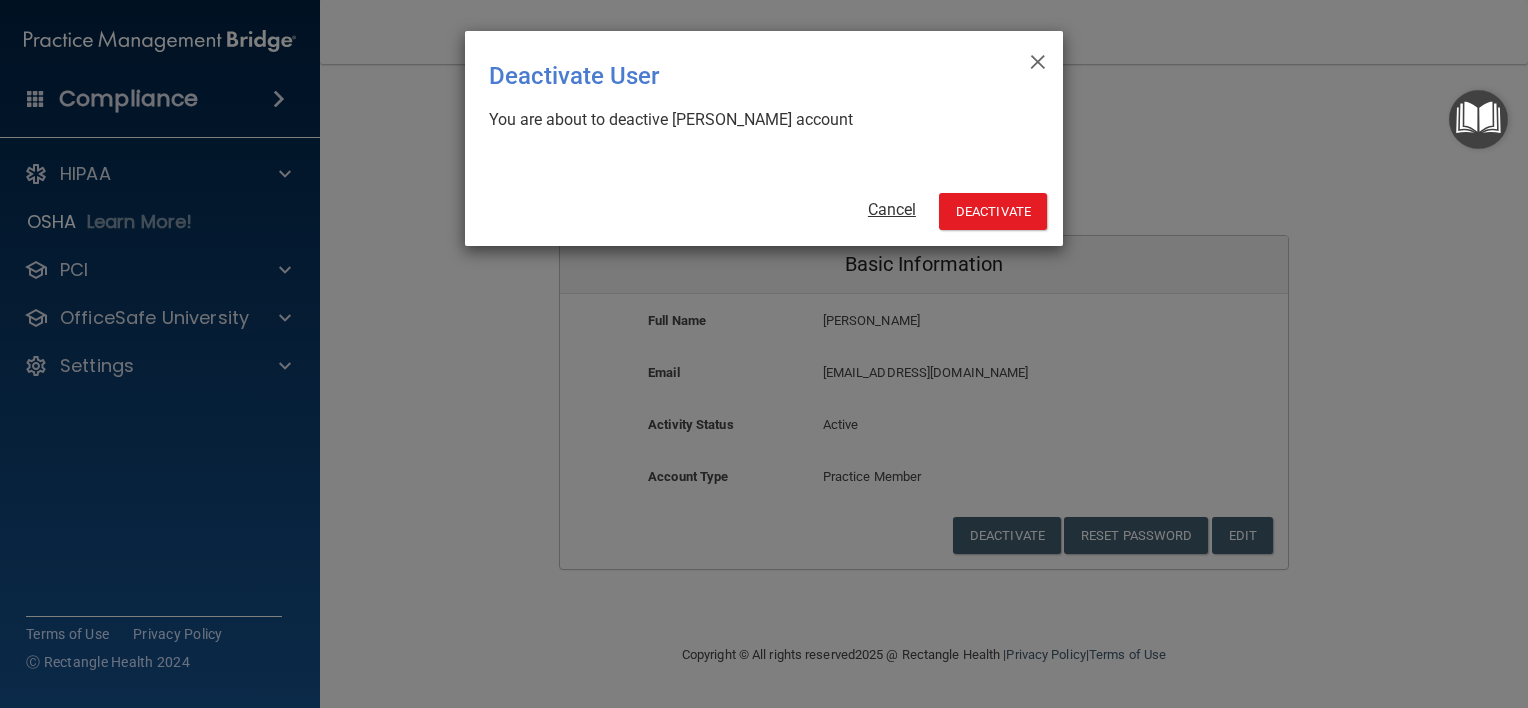 click on "Cancel" at bounding box center (892, 209) 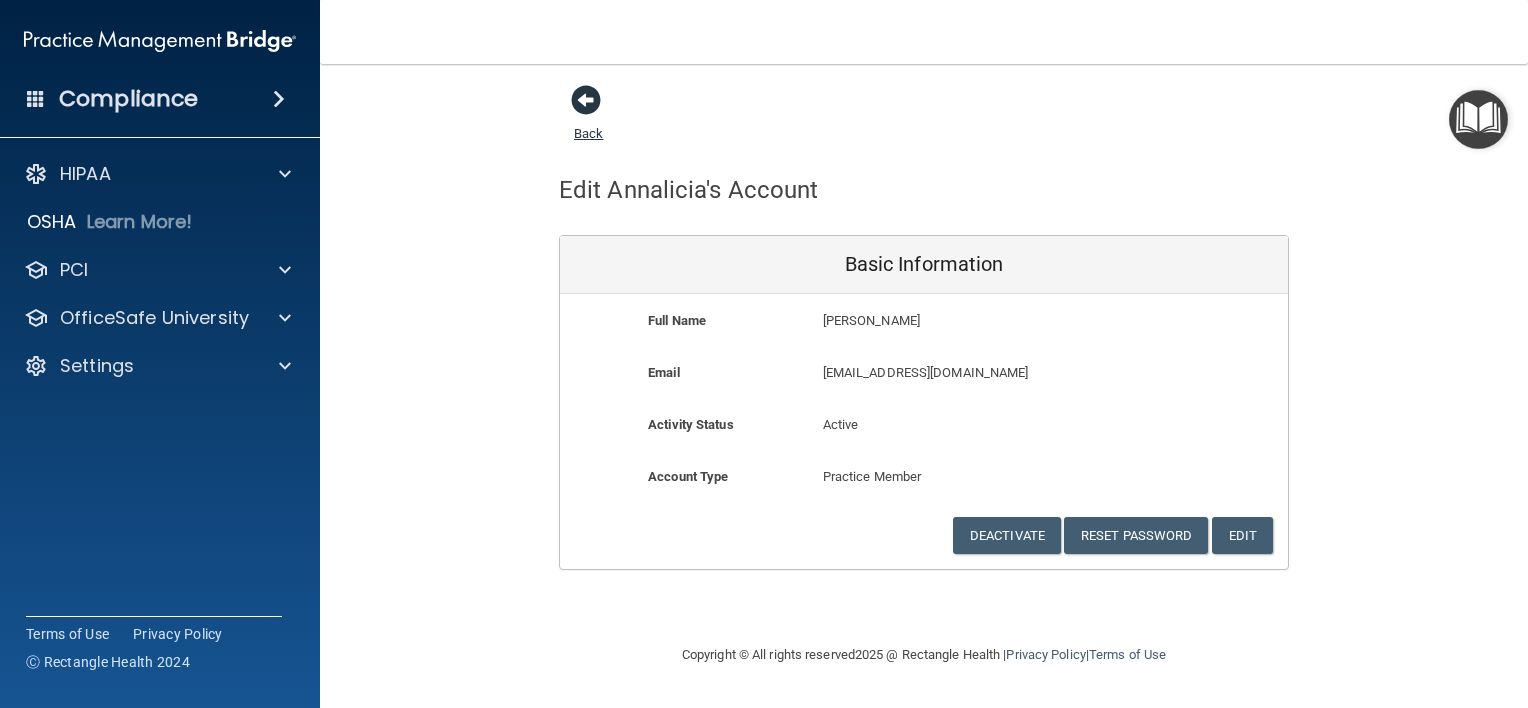 click at bounding box center [586, 100] 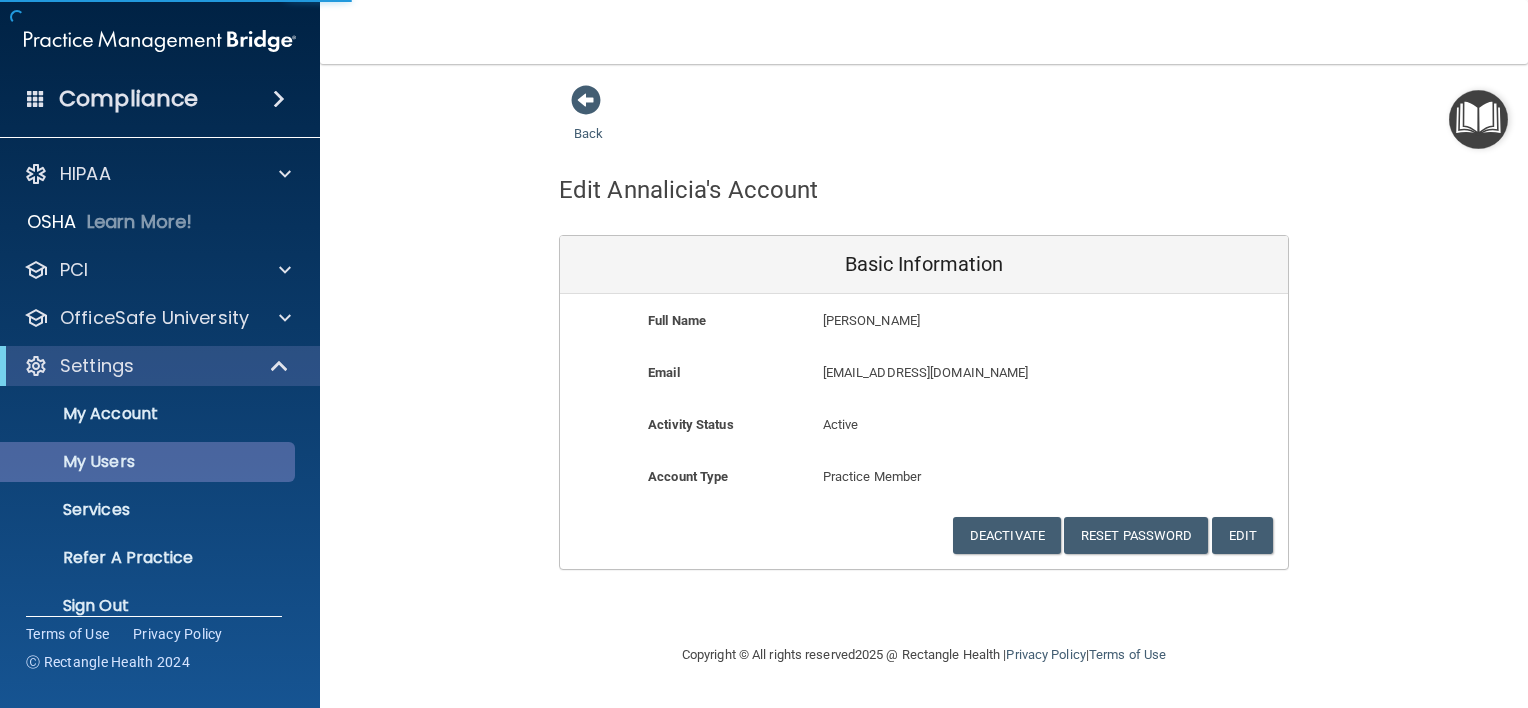 select on "30" 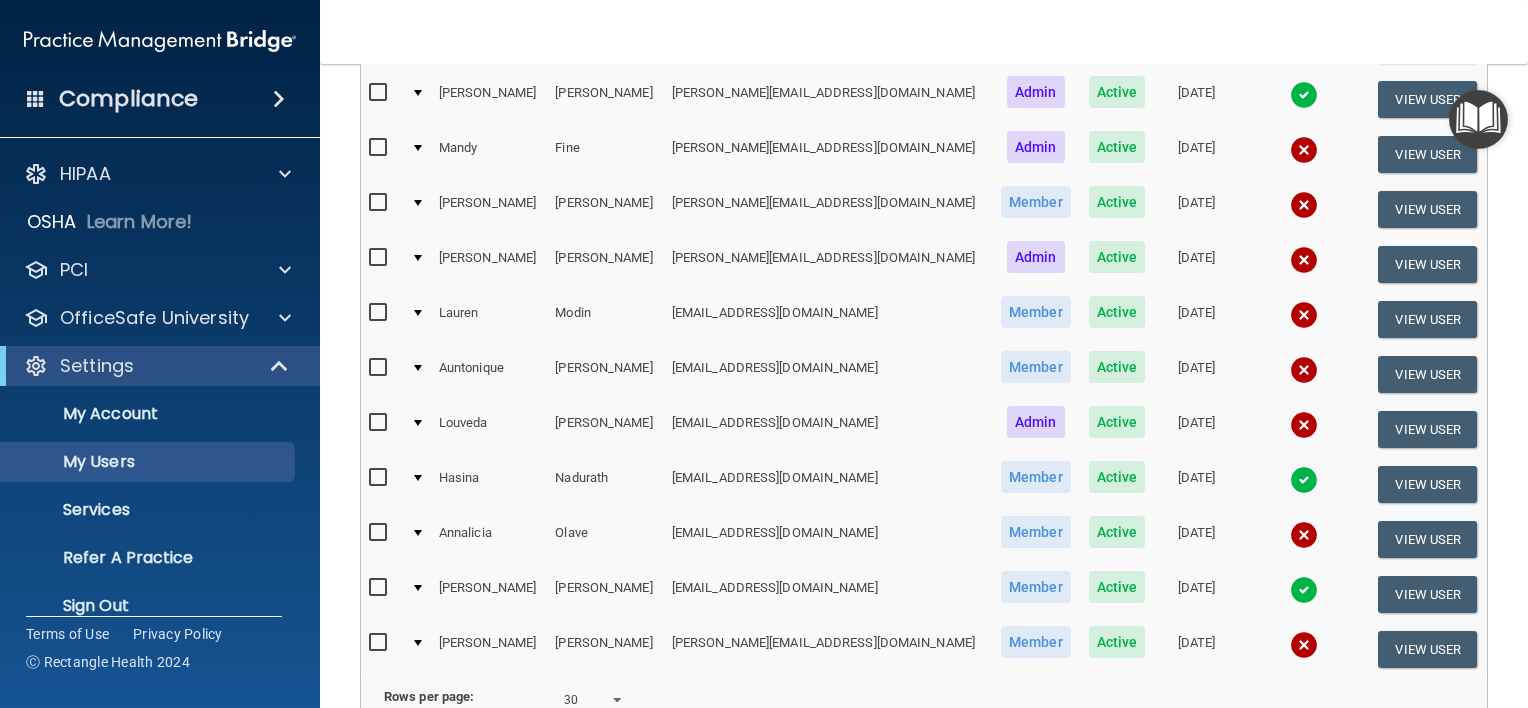 scroll, scrollTop: 400, scrollLeft: 0, axis: vertical 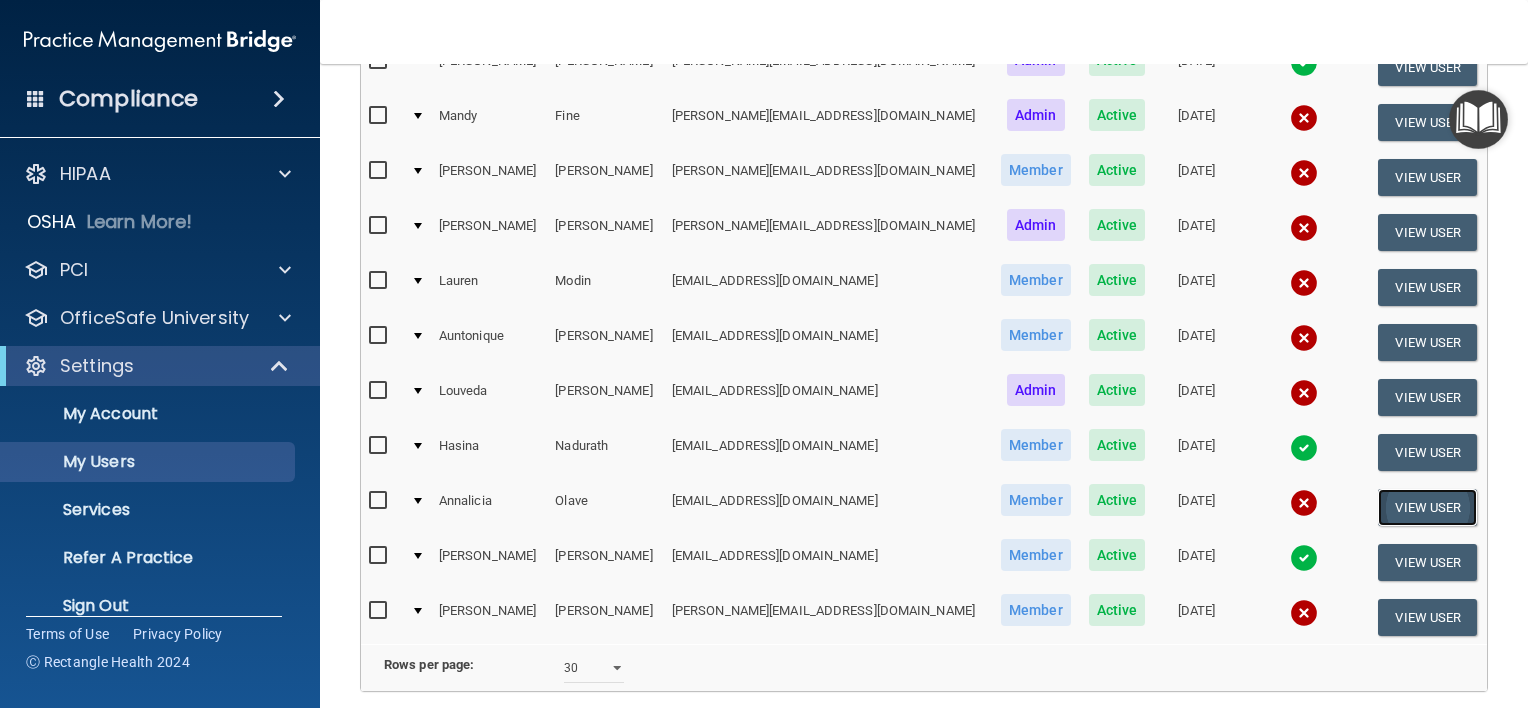 click on "View User" at bounding box center (1427, 507) 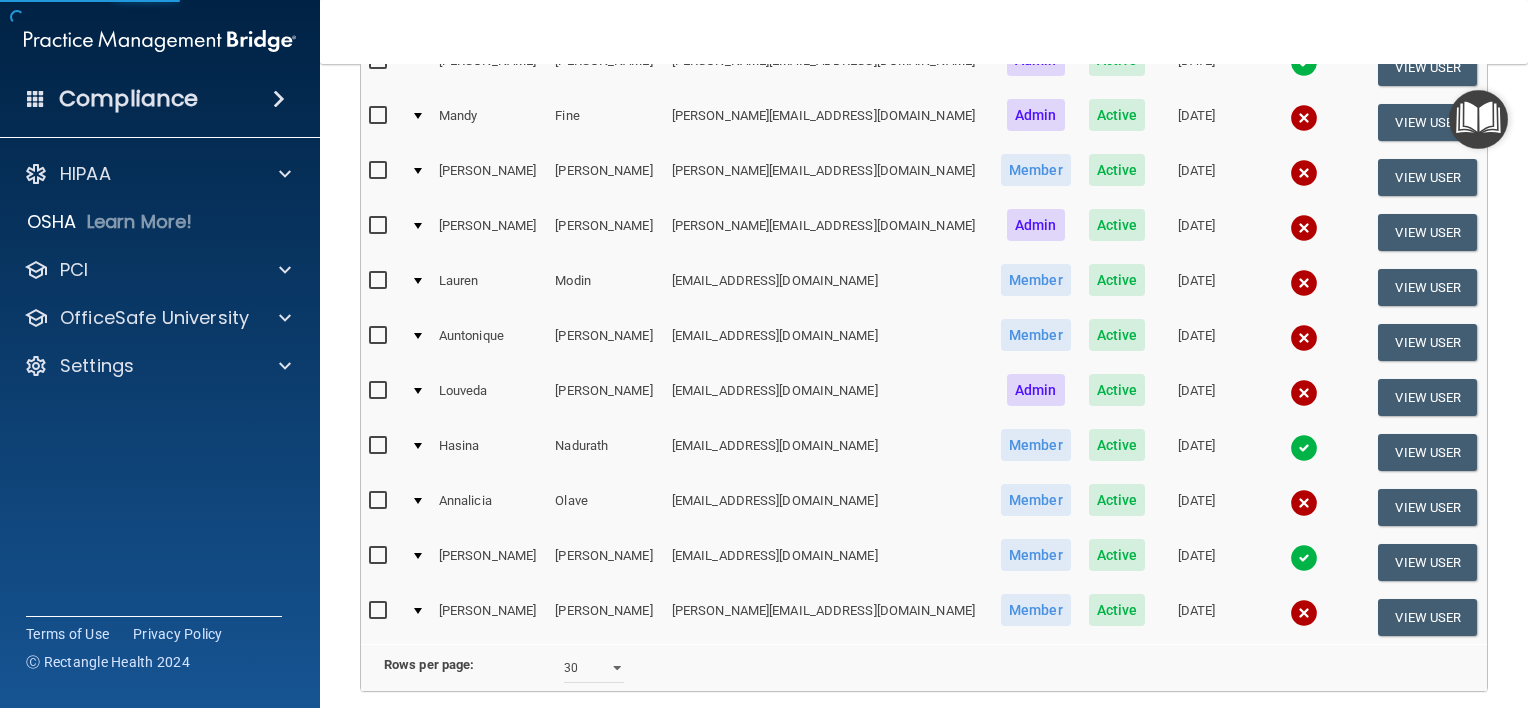 scroll, scrollTop: 0, scrollLeft: 0, axis: both 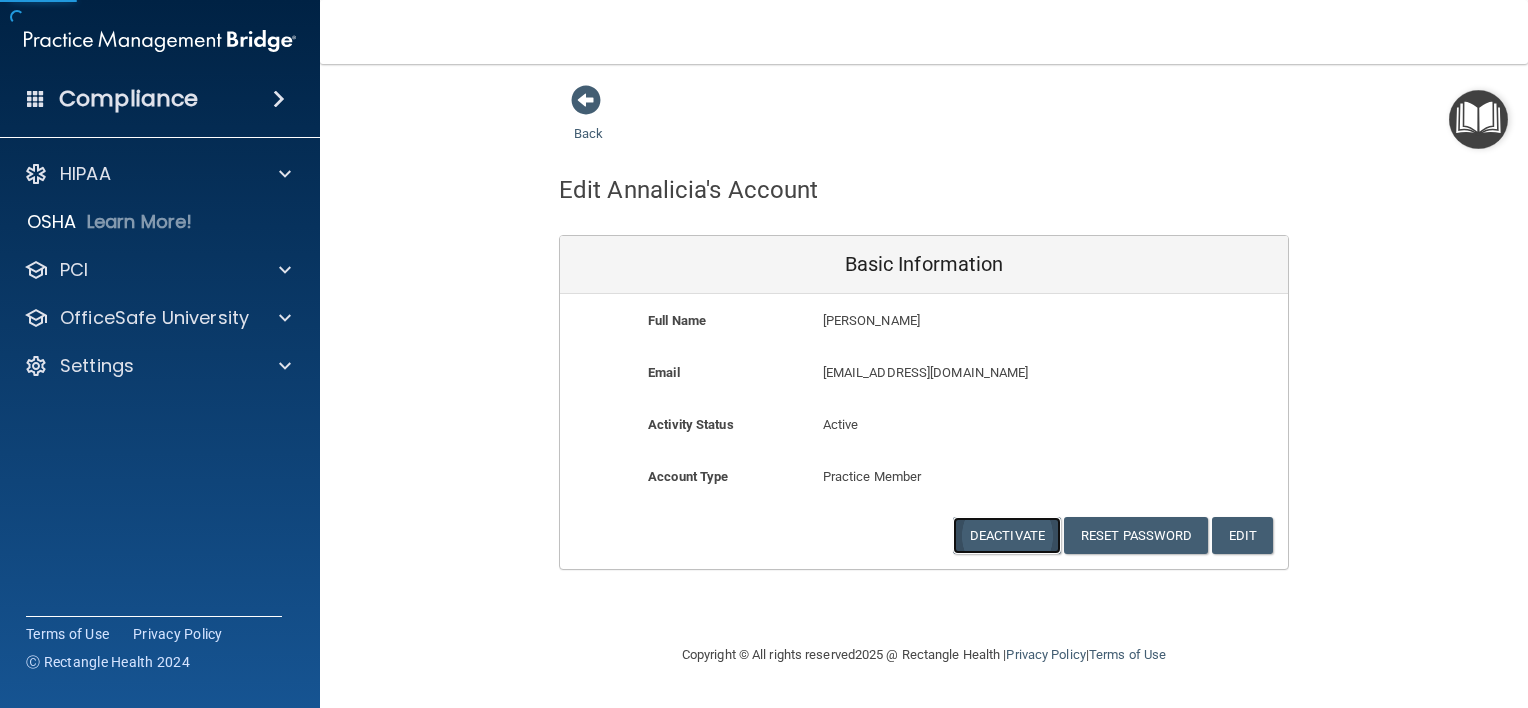 click on "Deactivate" at bounding box center [1007, 535] 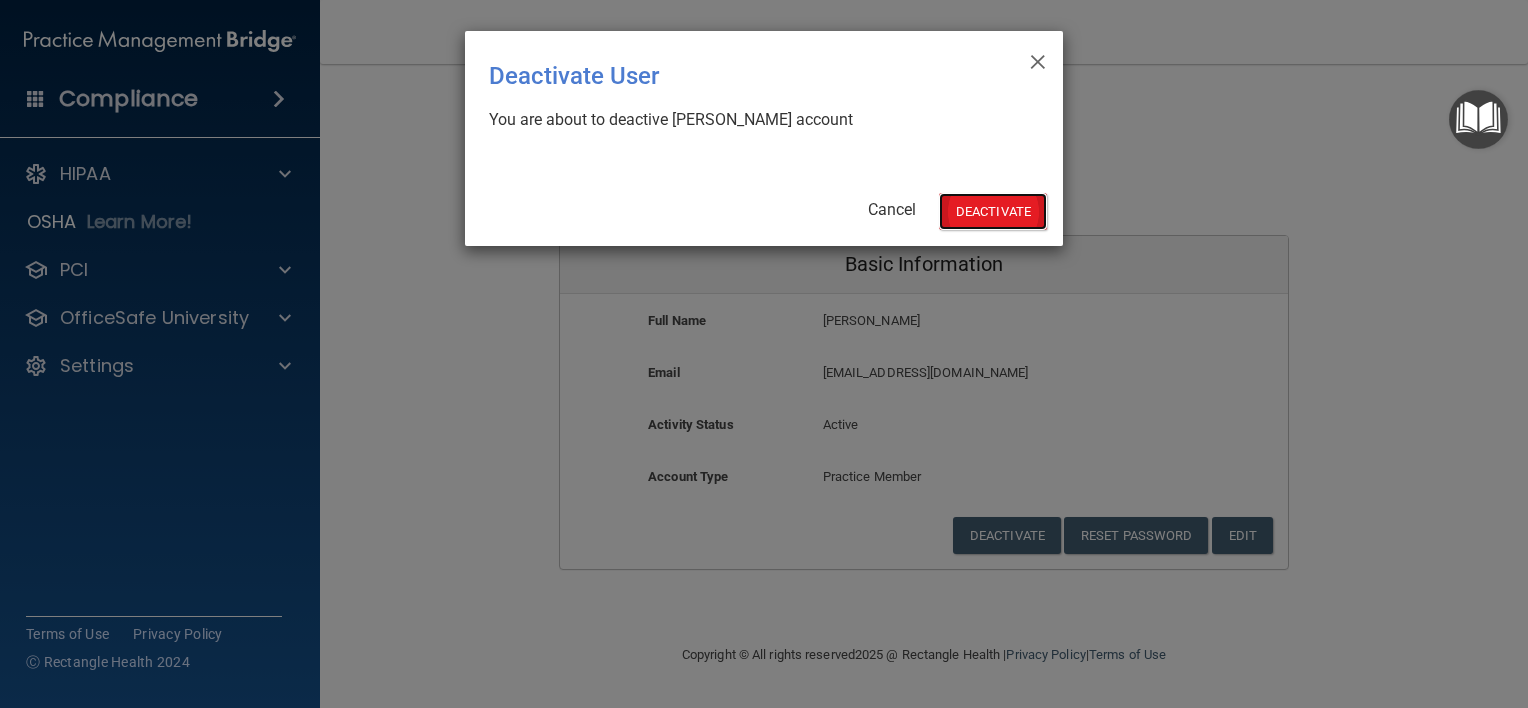 click on "Deactivate" at bounding box center [993, 211] 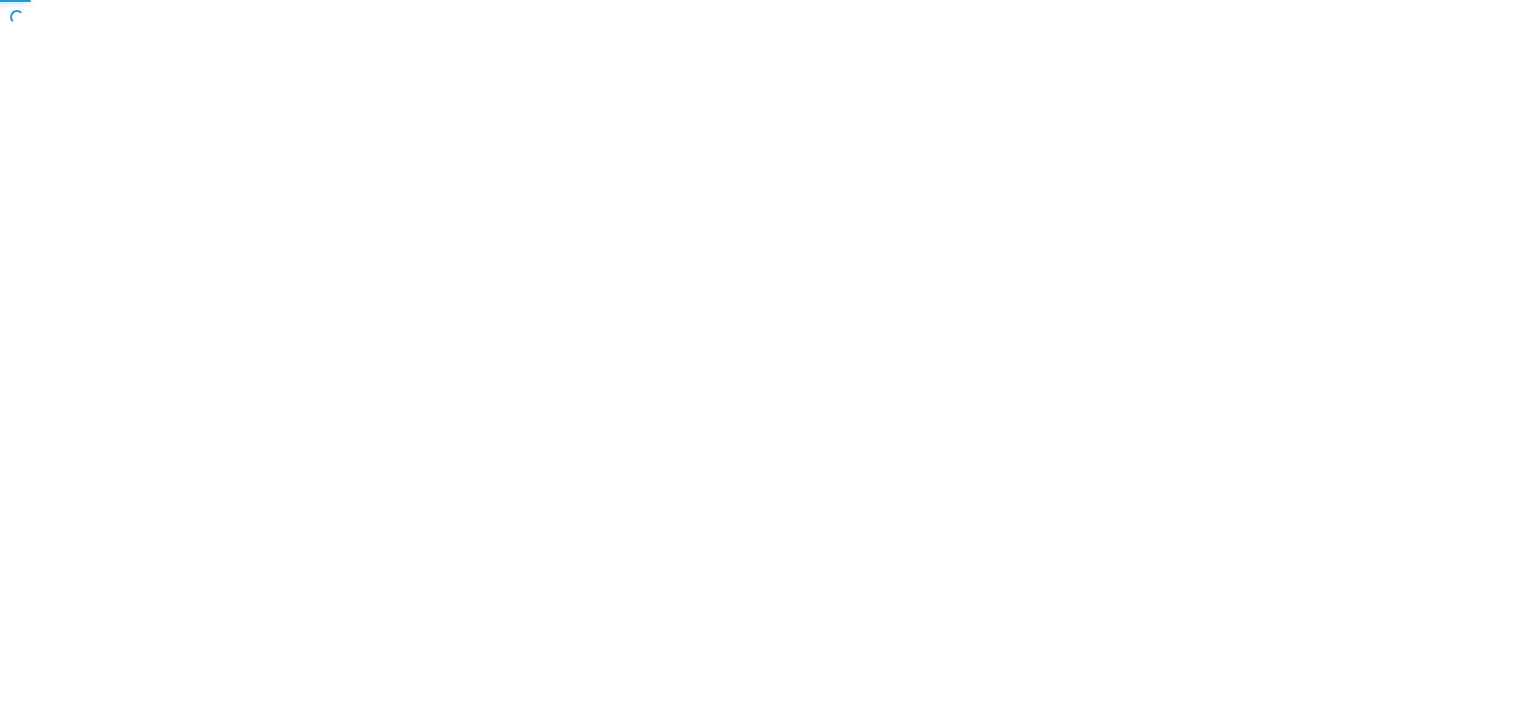 scroll, scrollTop: 0, scrollLeft: 0, axis: both 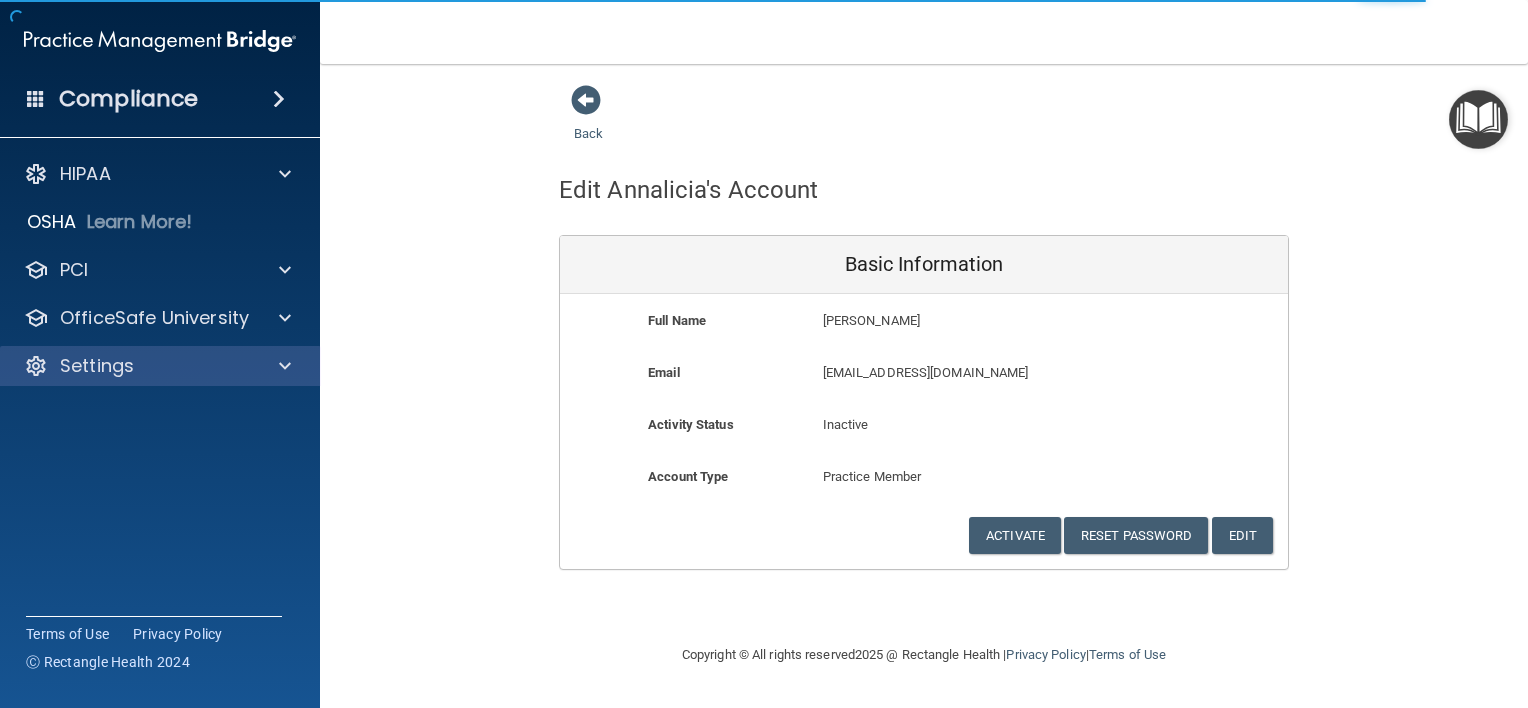 click on "Settings" at bounding box center (160, 366) 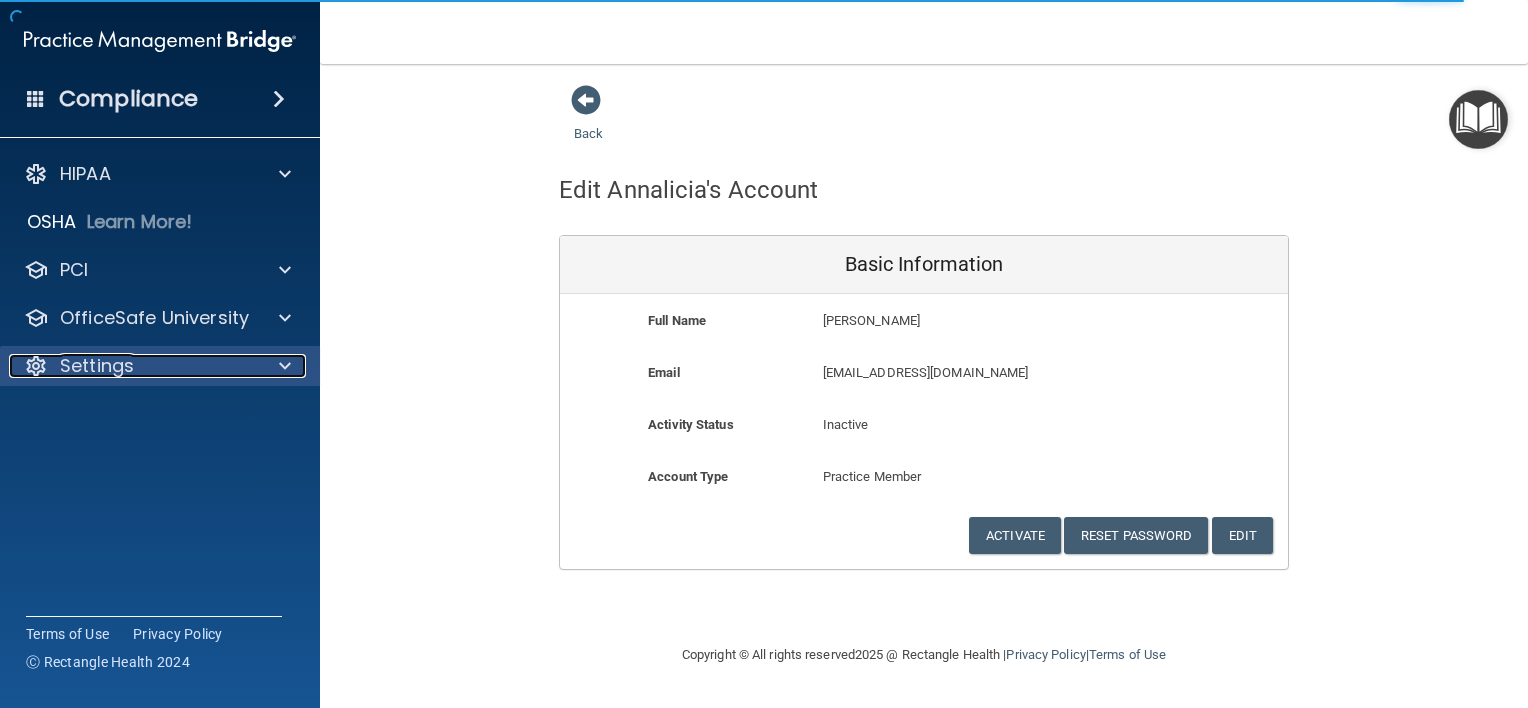 click on "Settings" at bounding box center [133, 366] 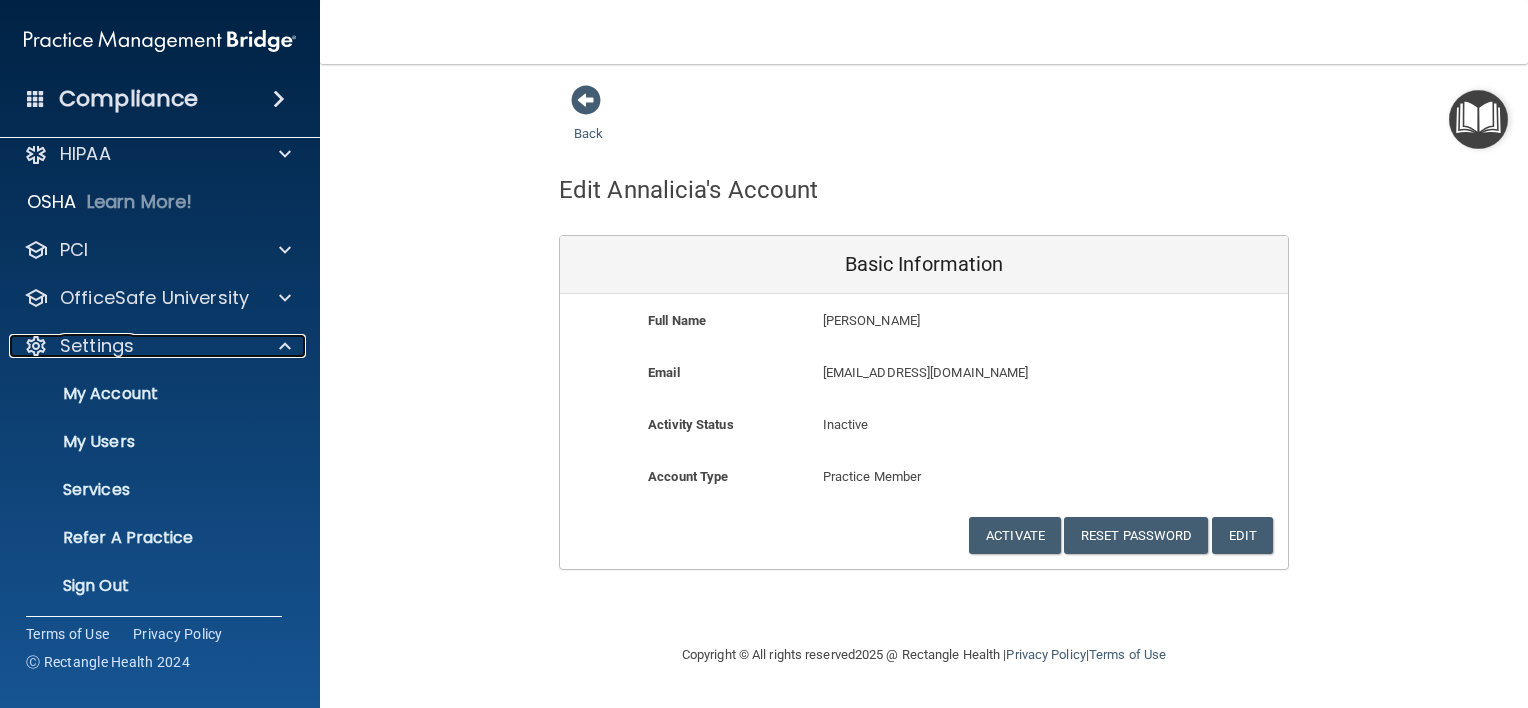 scroll, scrollTop: 25, scrollLeft: 0, axis: vertical 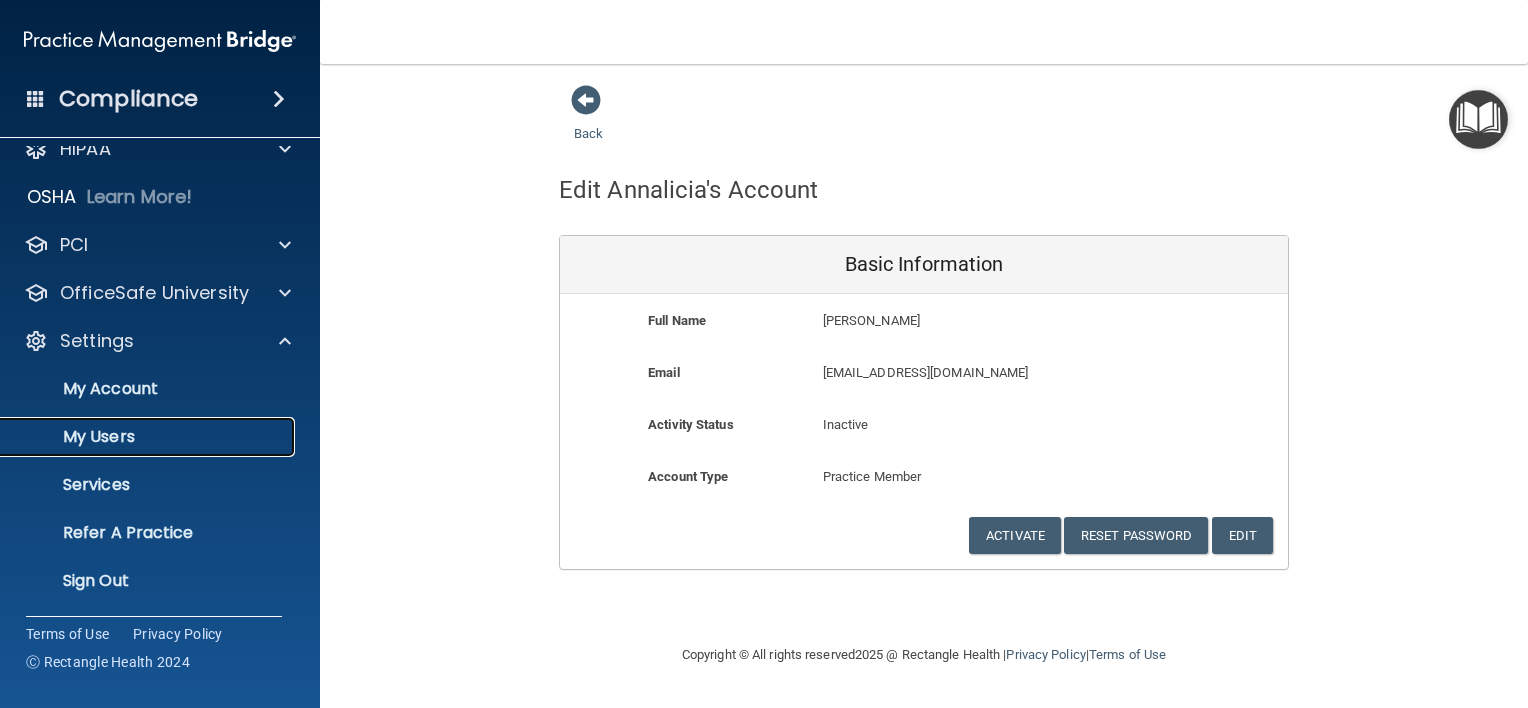 click on "My Users" at bounding box center (149, 437) 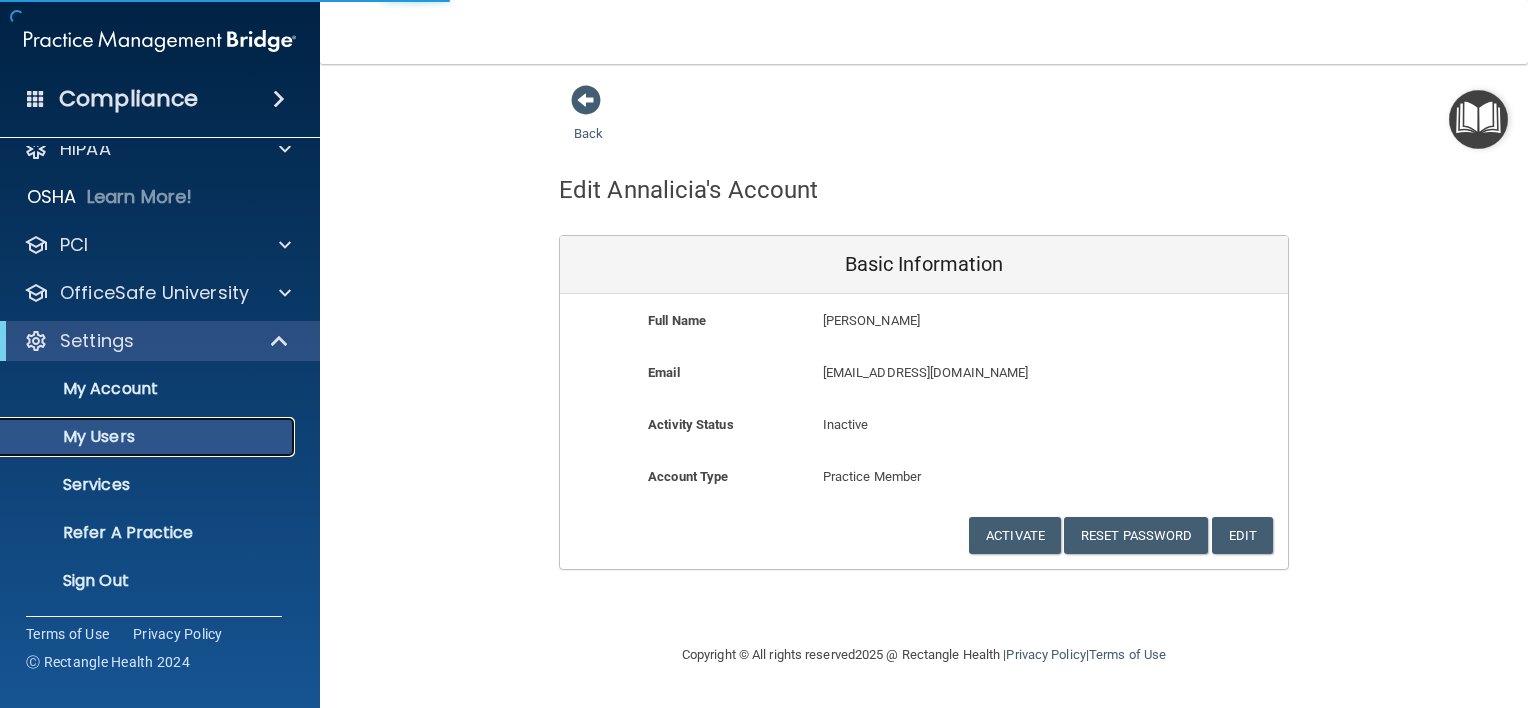 select on "20" 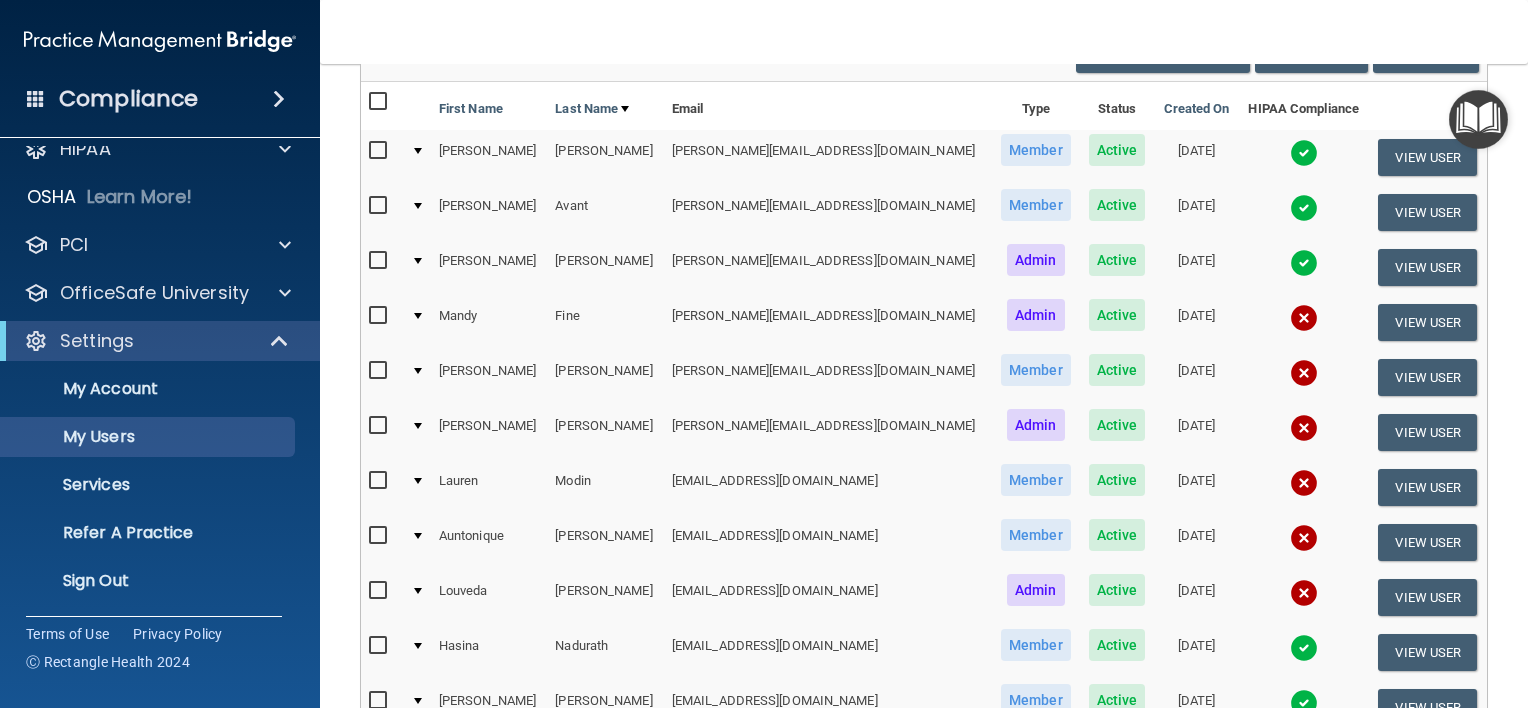scroll, scrollTop: 400, scrollLeft: 0, axis: vertical 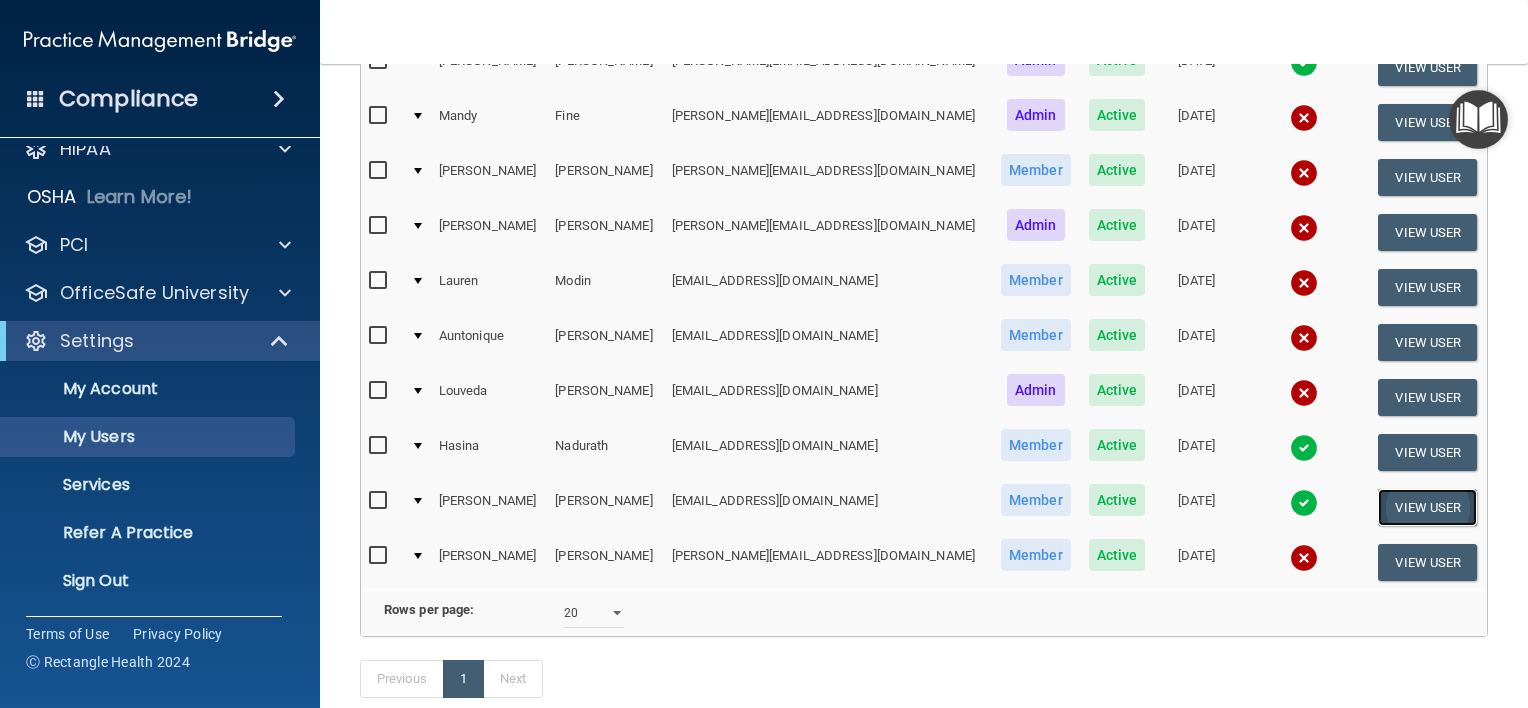click on "View User" at bounding box center (1427, 507) 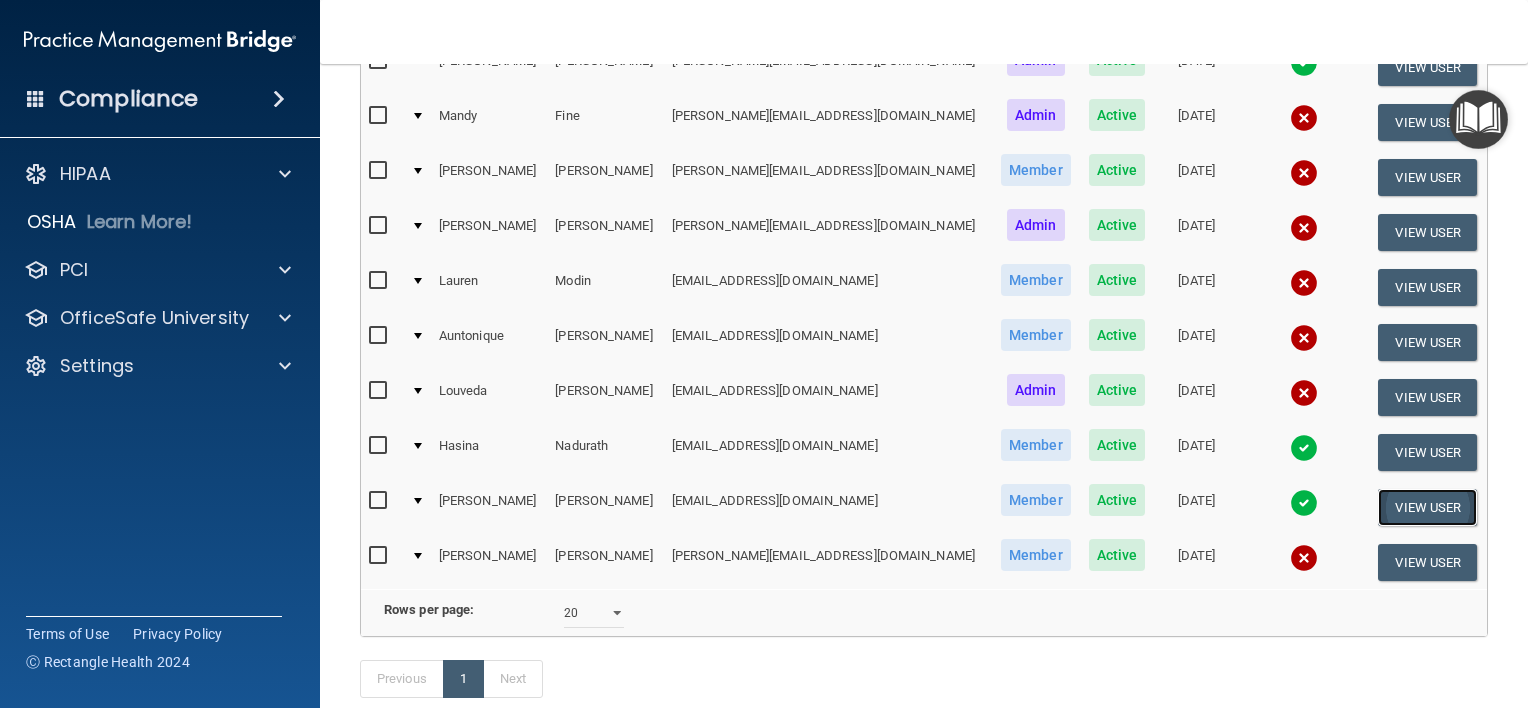 scroll, scrollTop: 0, scrollLeft: 0, axis: both 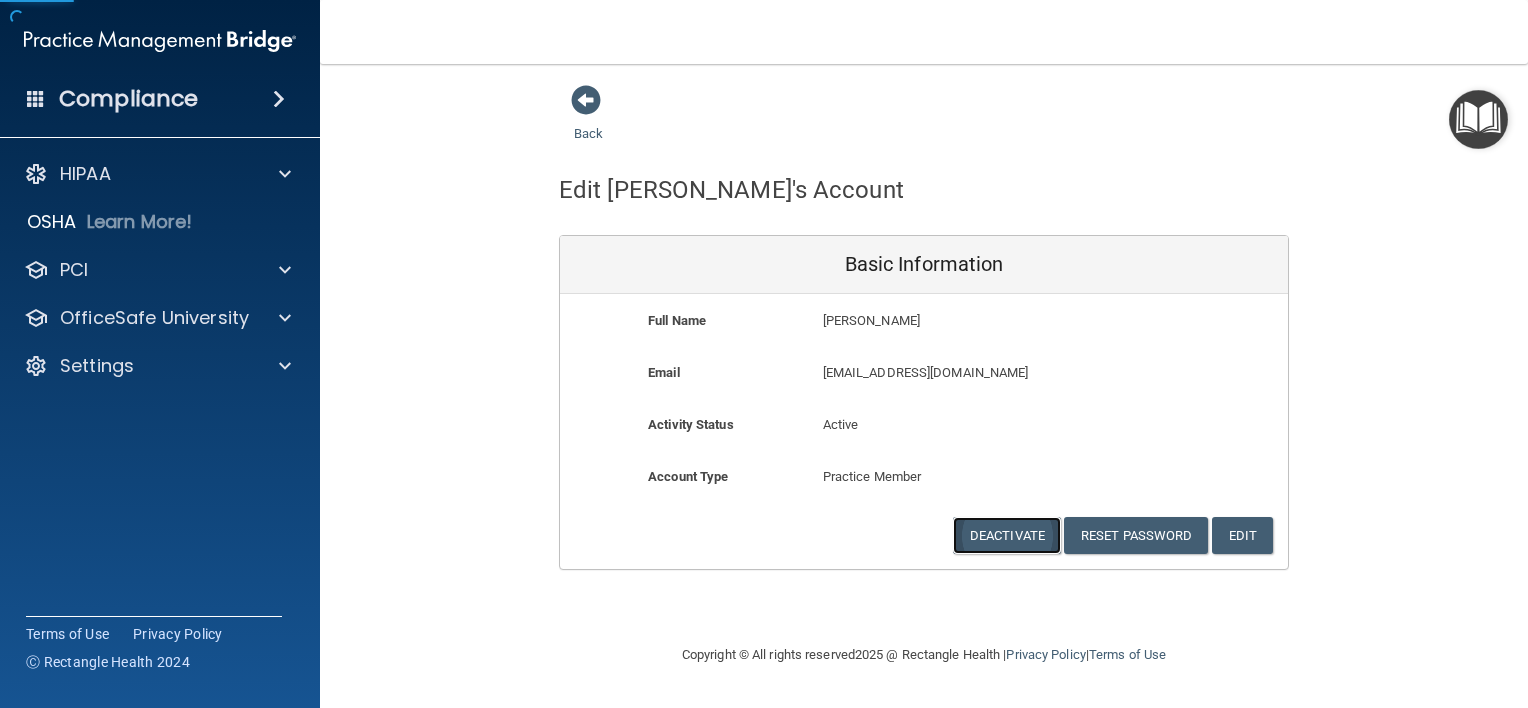 click on "Deactivate" at bounding box center (1007, 535) 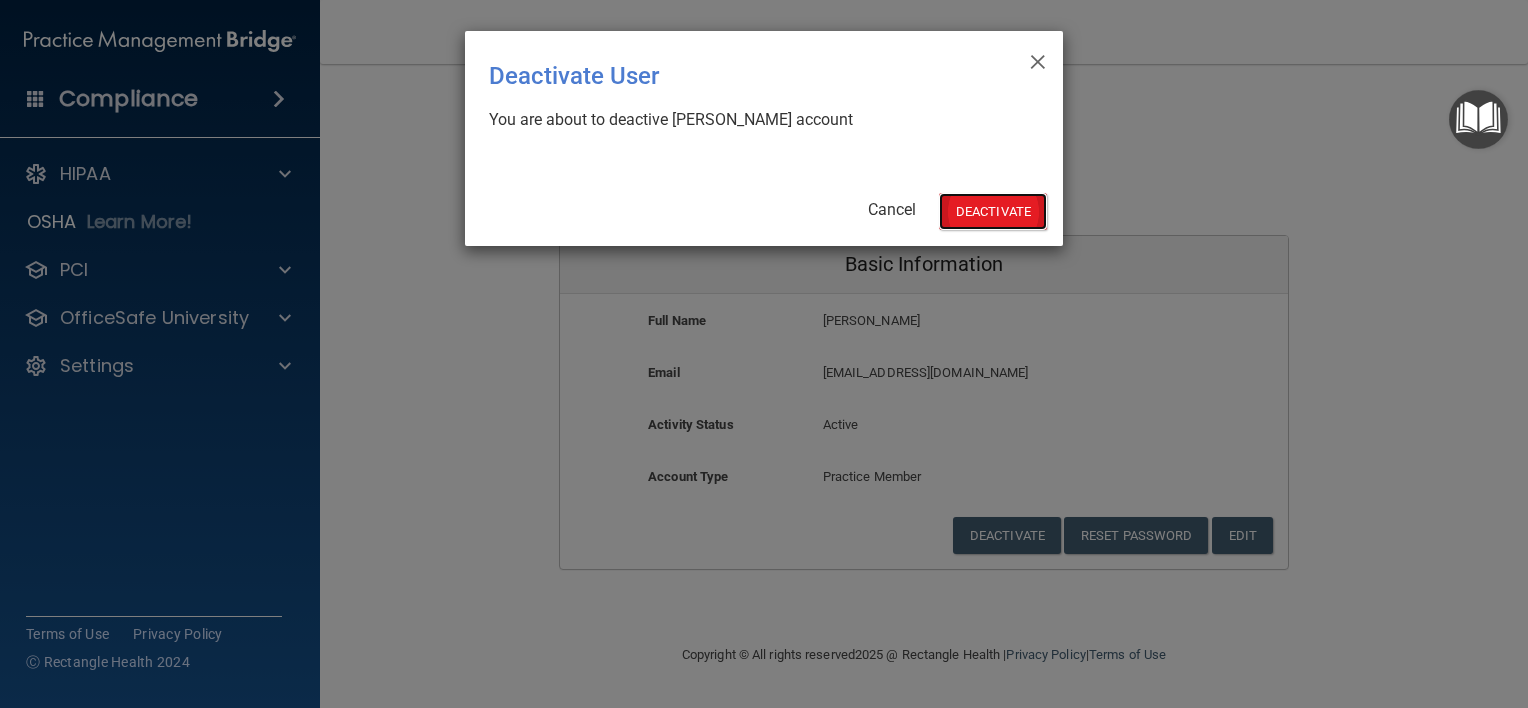 click on "Deactivate" at bounding box center [993, 211] 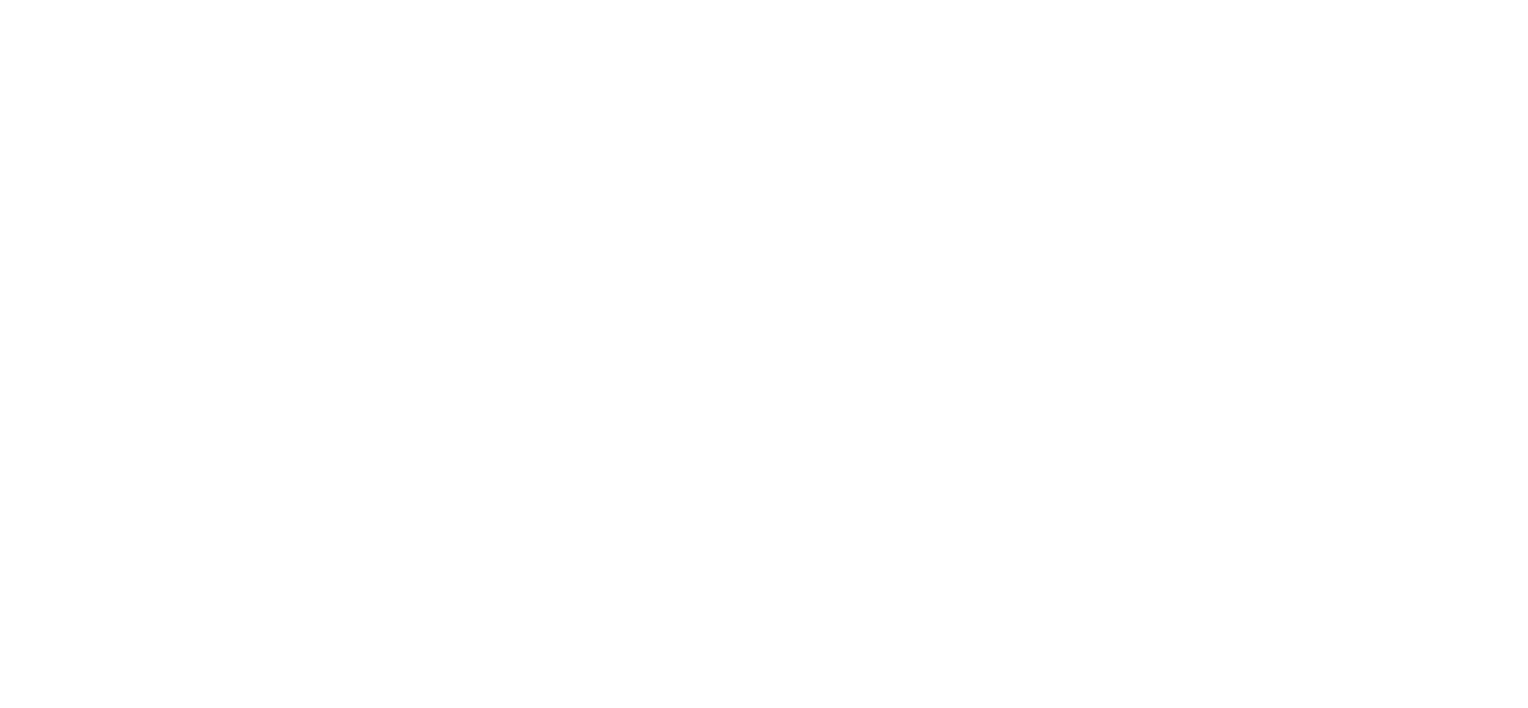 scroll, scrollTop: 0, scrollLeft: 0, axis: both 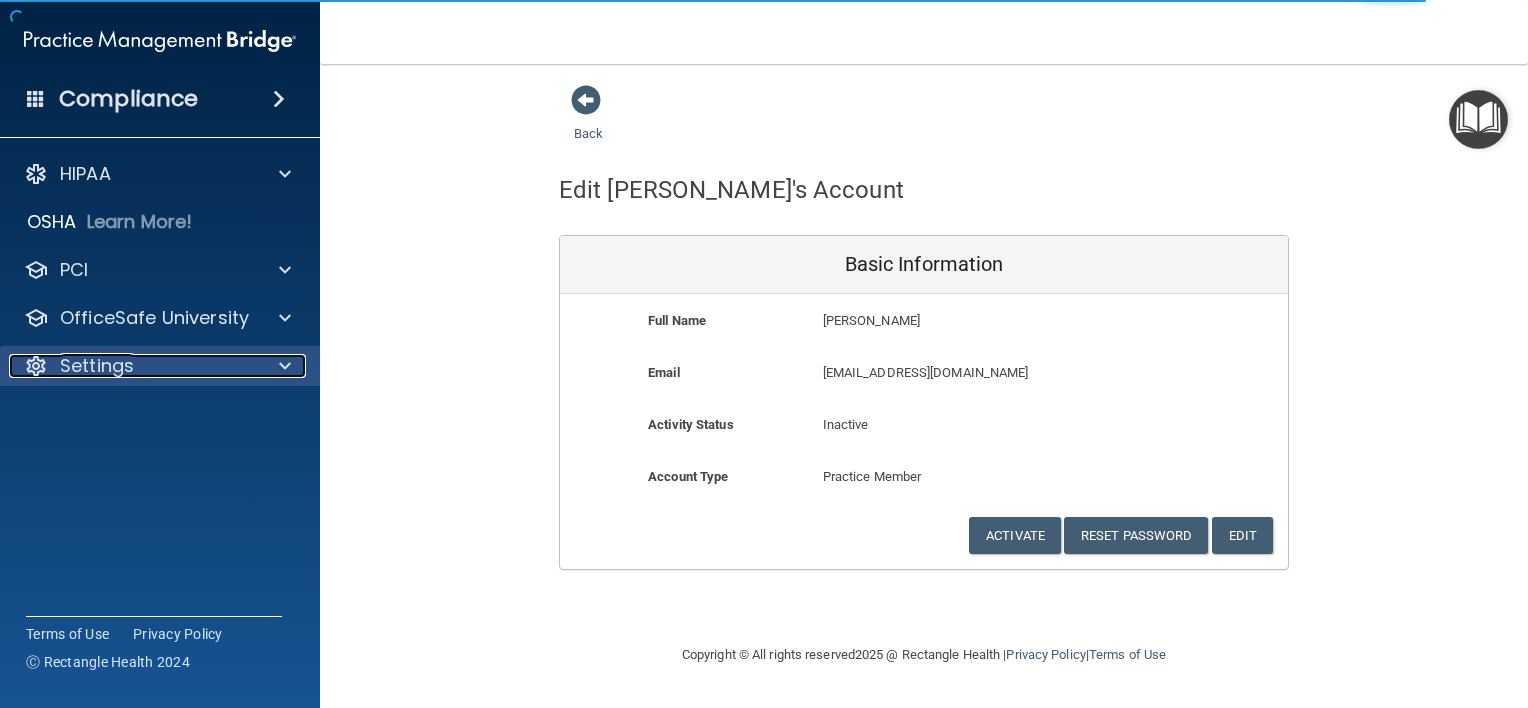 click on "Settings" at bounding box center [133, 366] 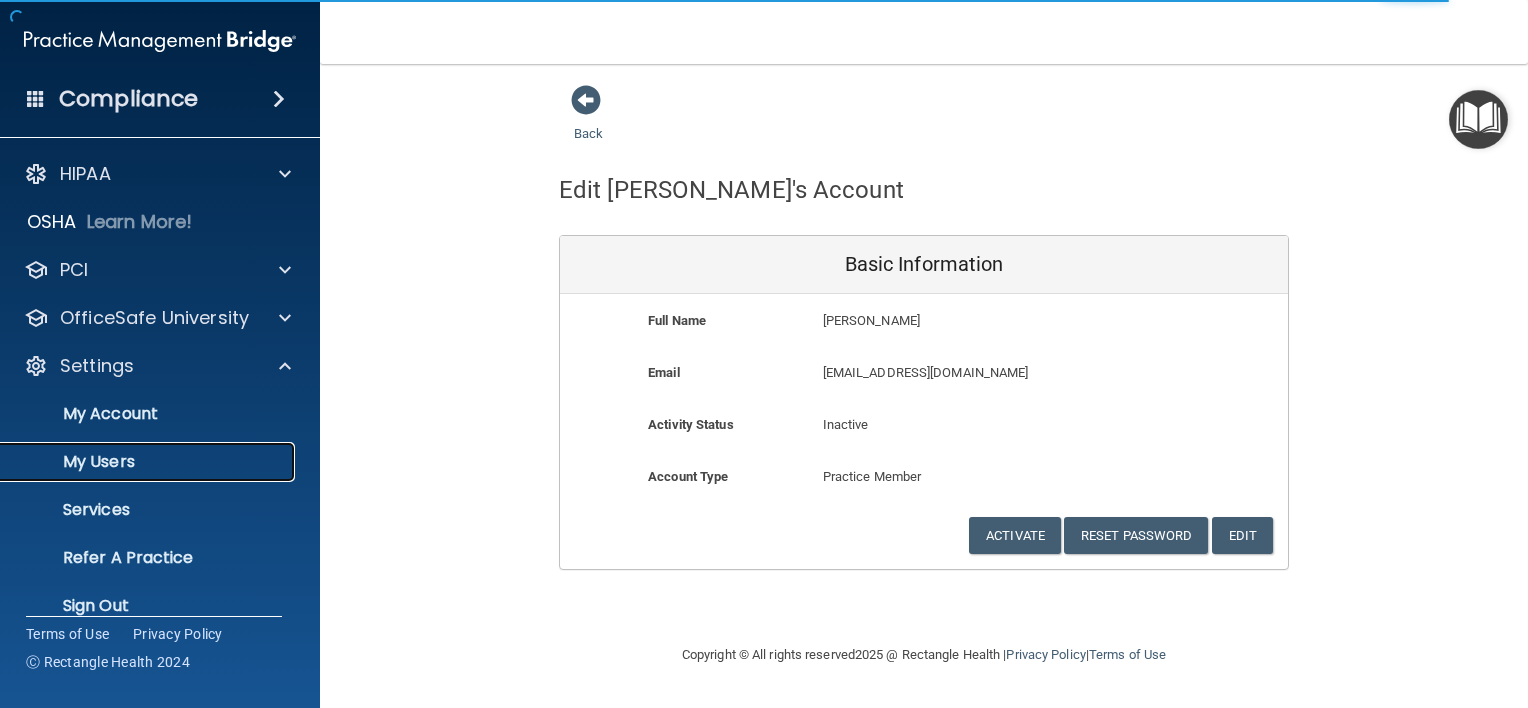 click on "My Users" at bounding box center (149, 462) 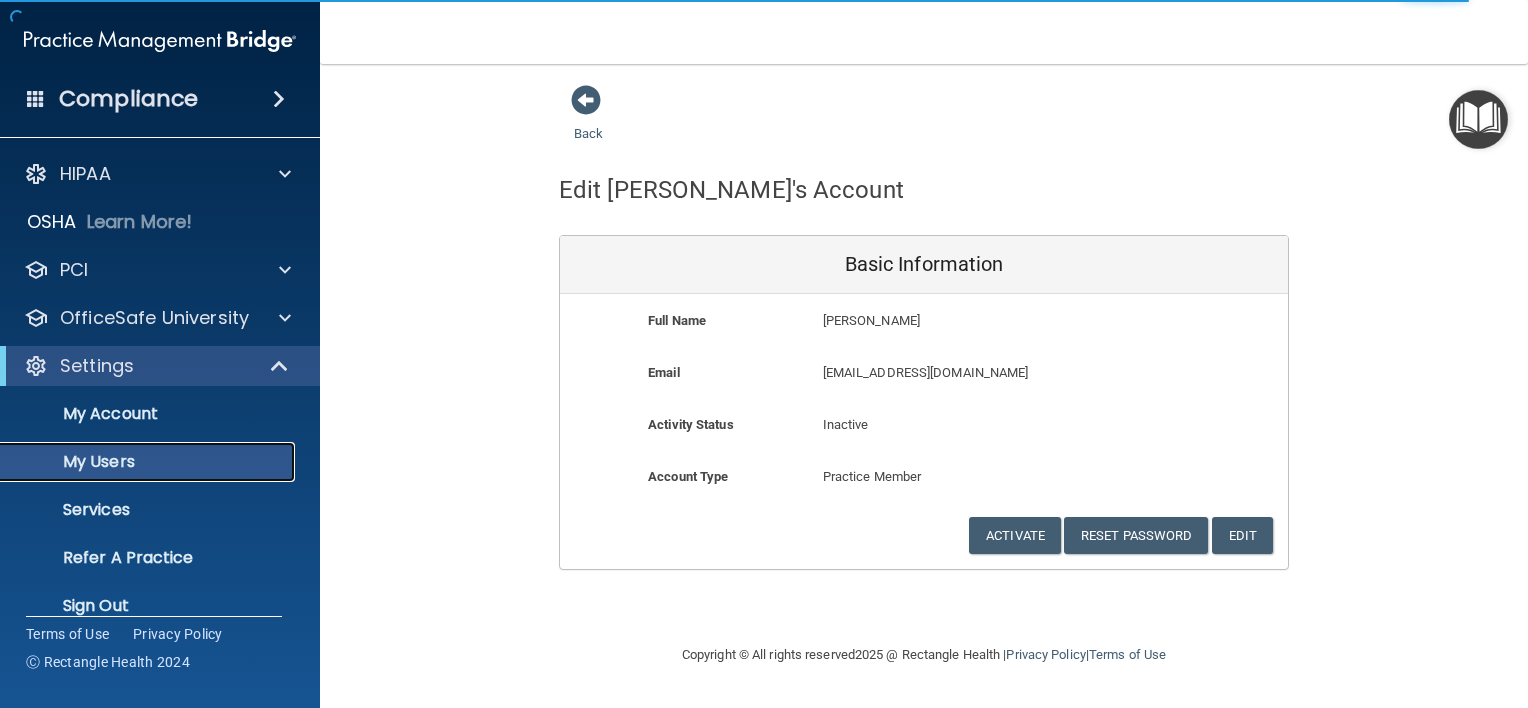 select on "20" 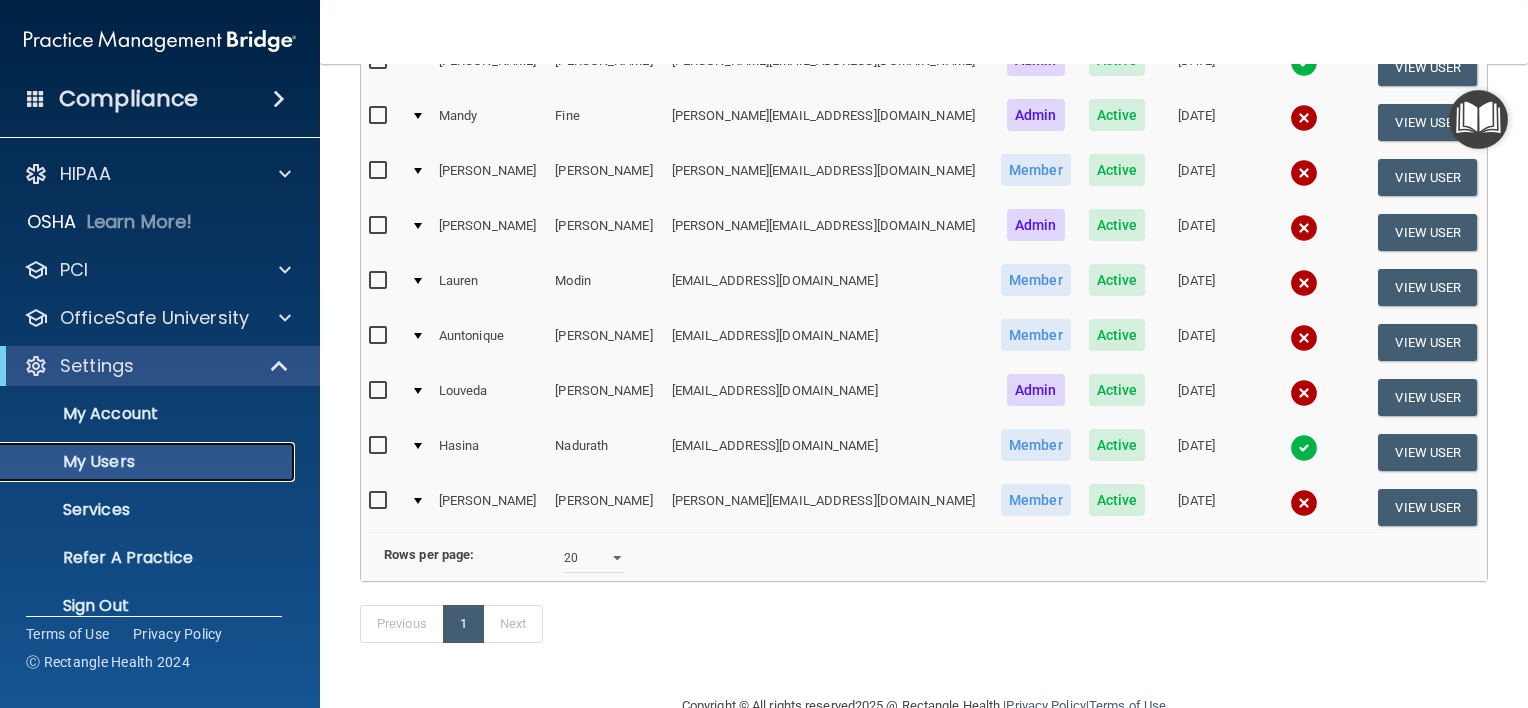 scroll, scrollTop: 200, scrollLeft: 0, axis: vertical 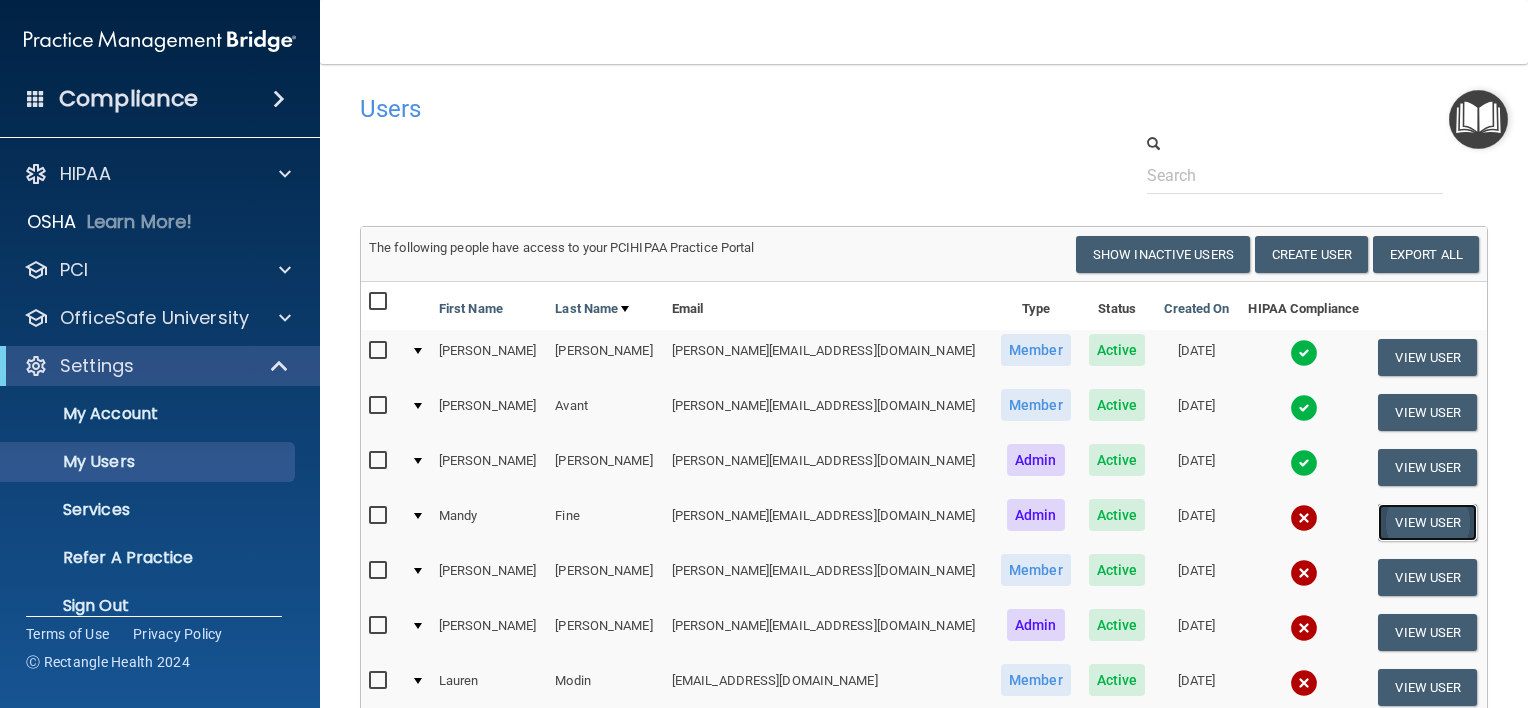 click on "View User" at bounding box center [1427, 522] 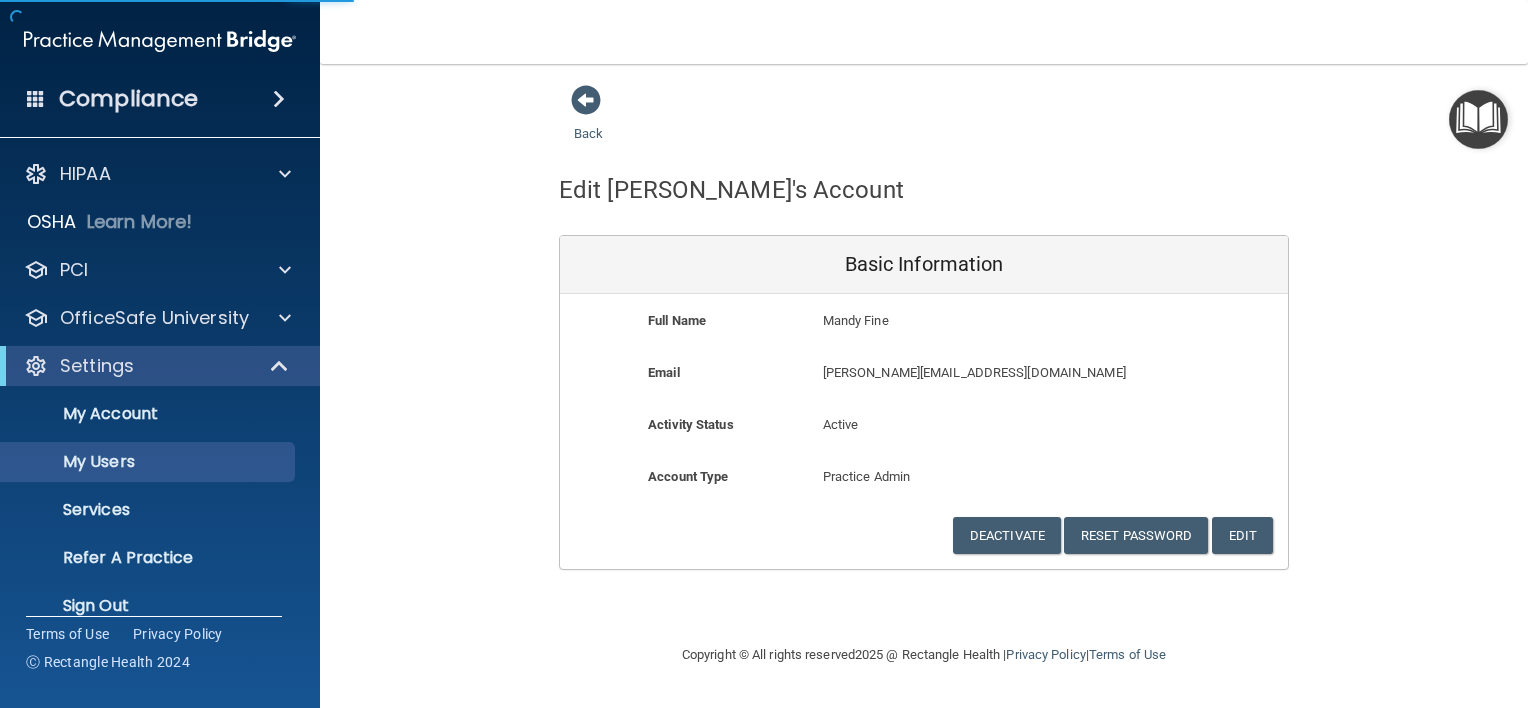 select on "20" 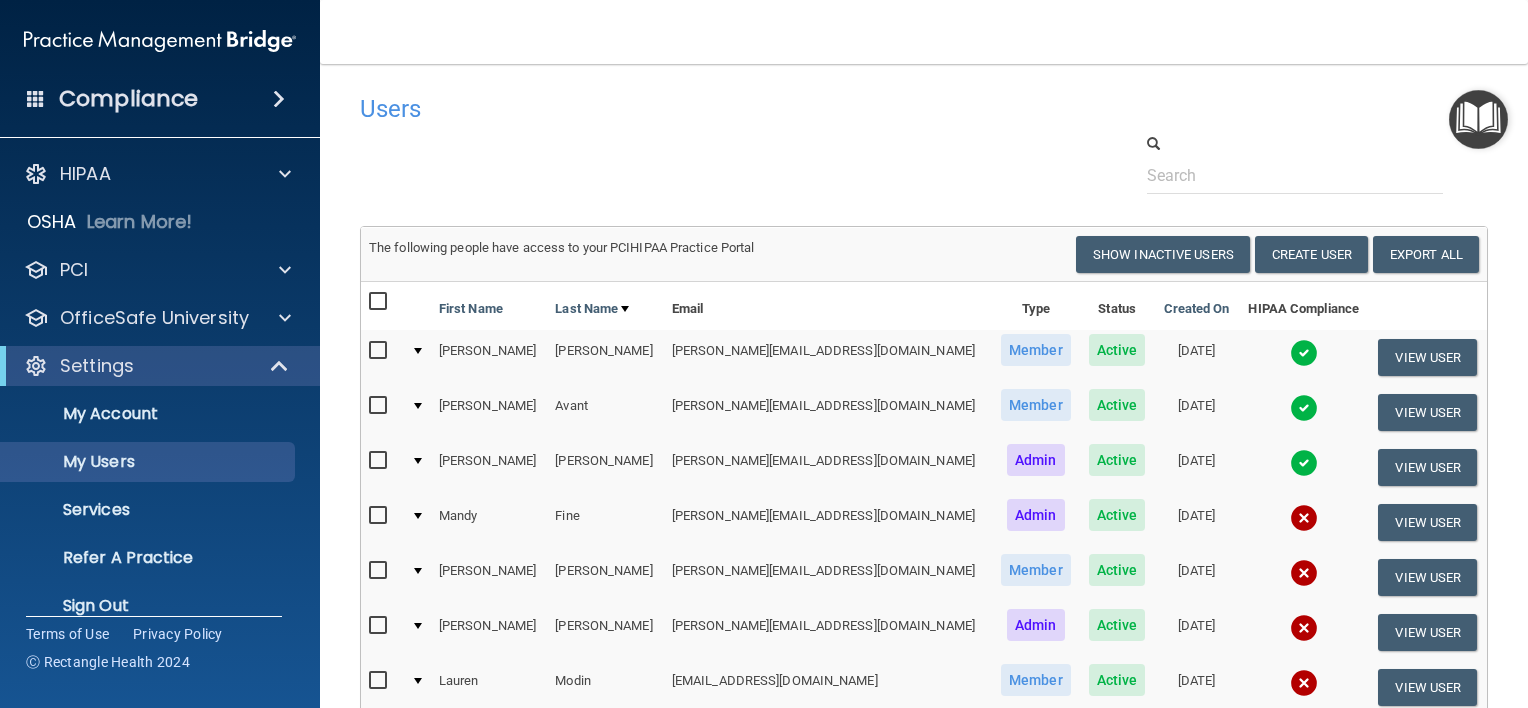 click at bounding box center (417, 522) 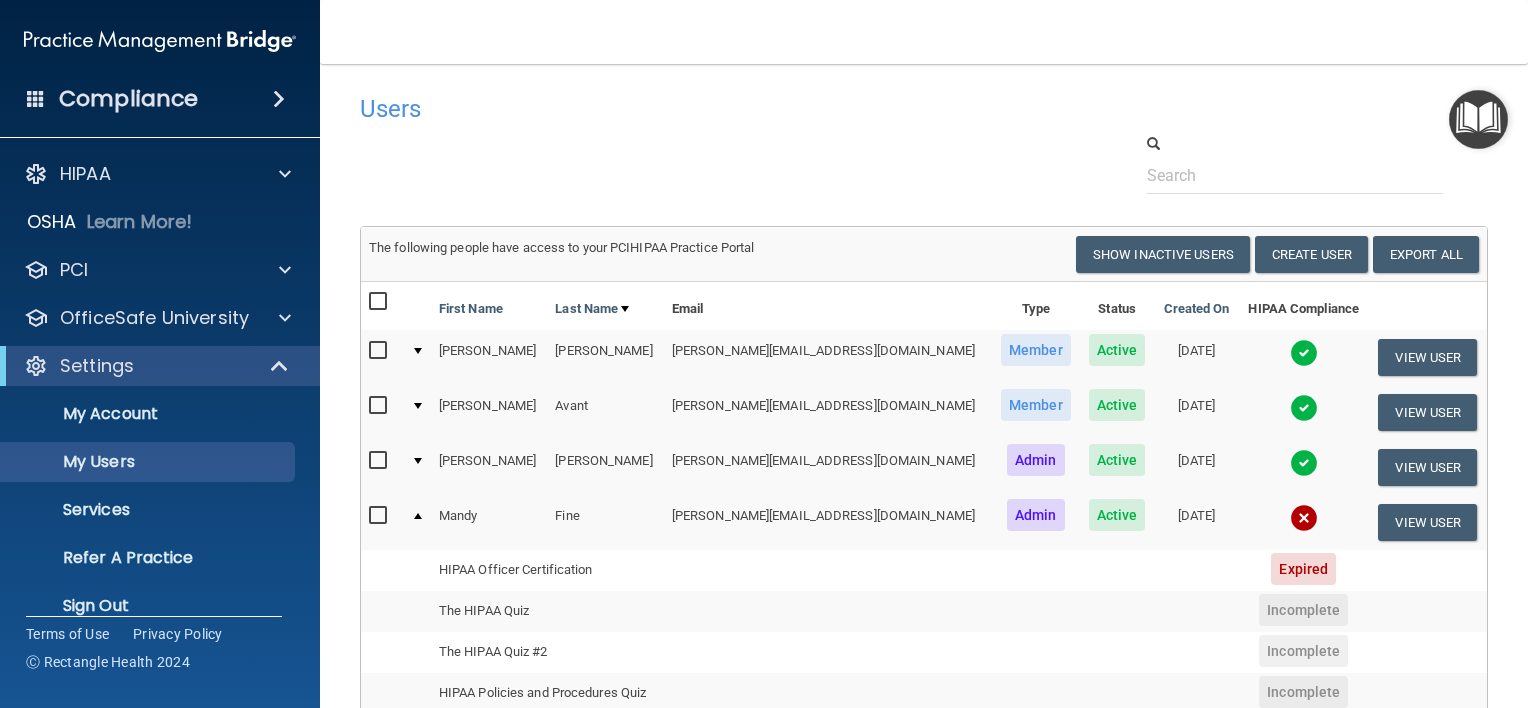 click at bounding box center [417, 522] 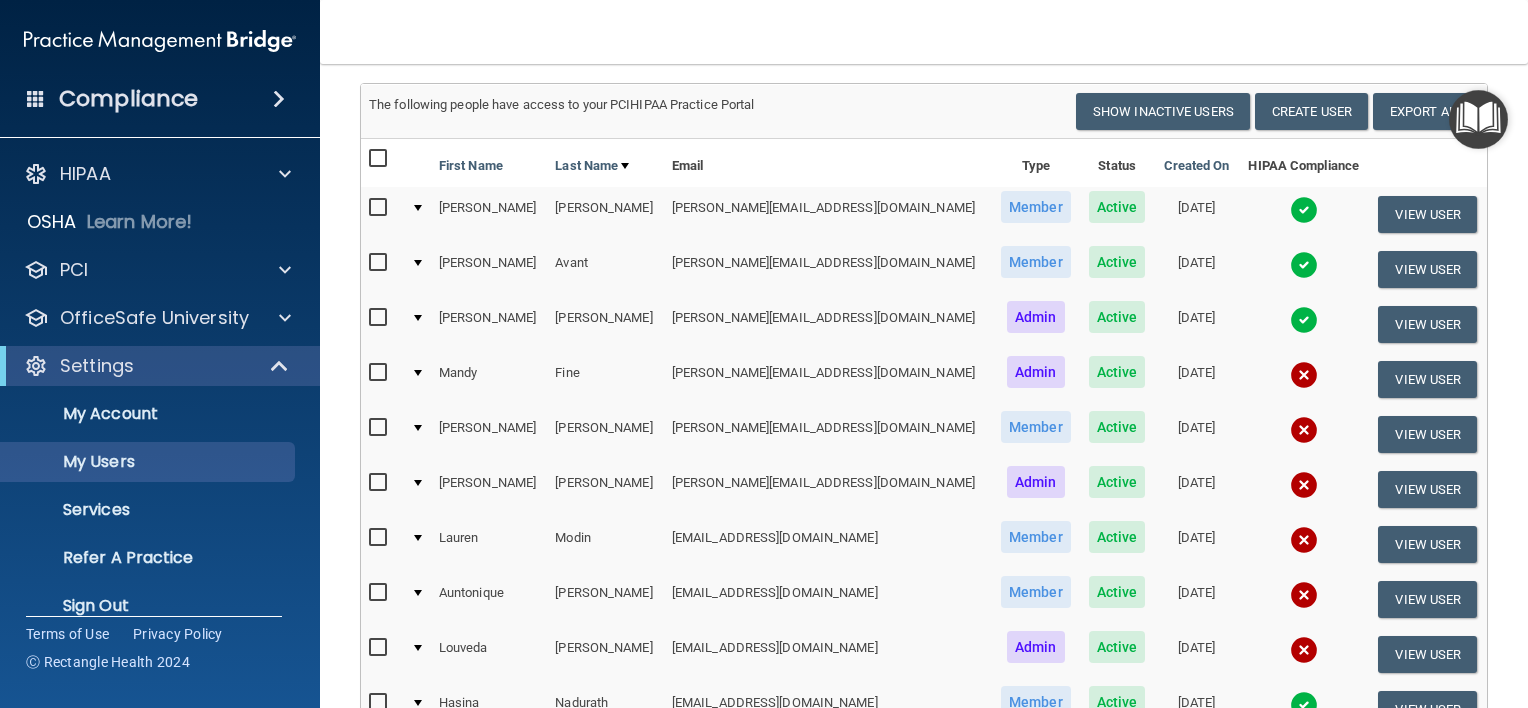 scroll, scrollTop: 200, scrollLeft: 0, axis: vertical 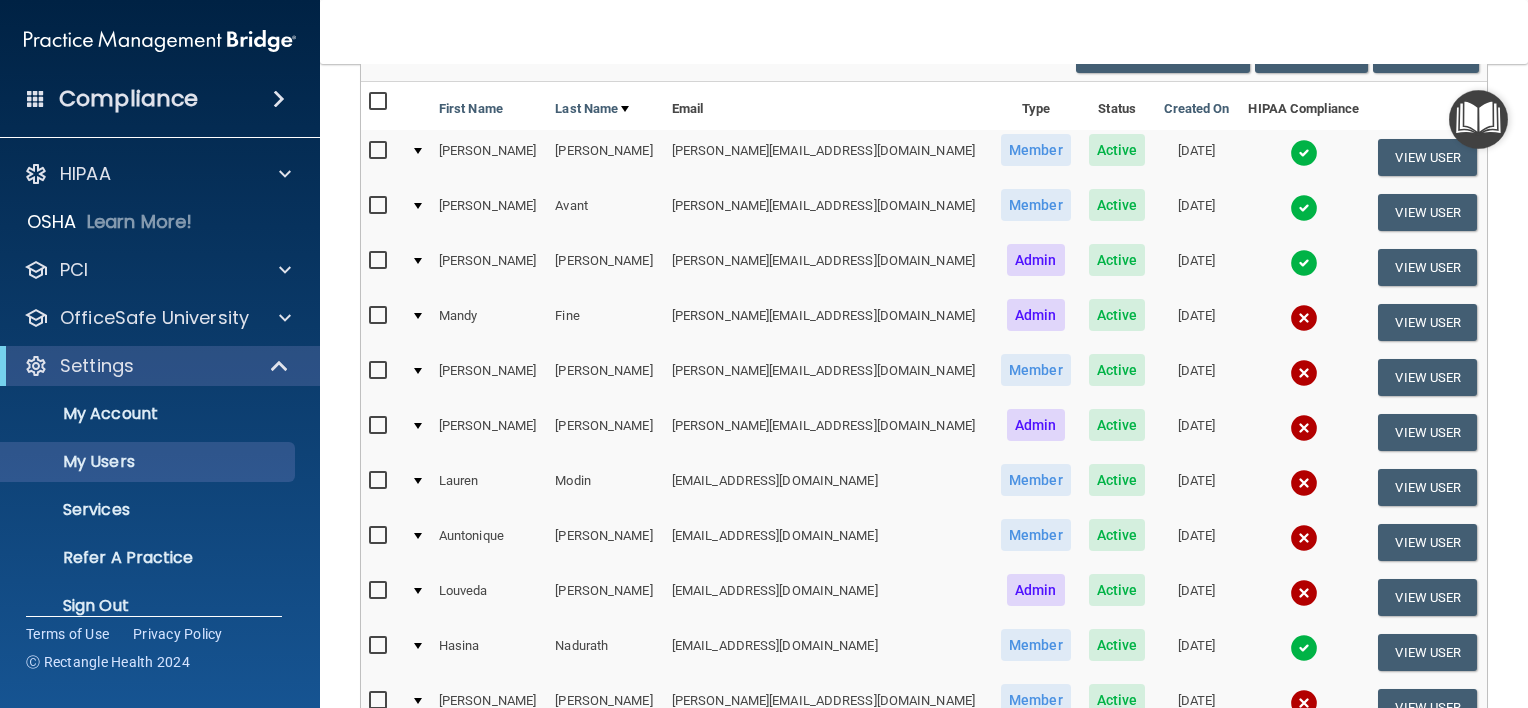 click at bounding box center (418, 371) 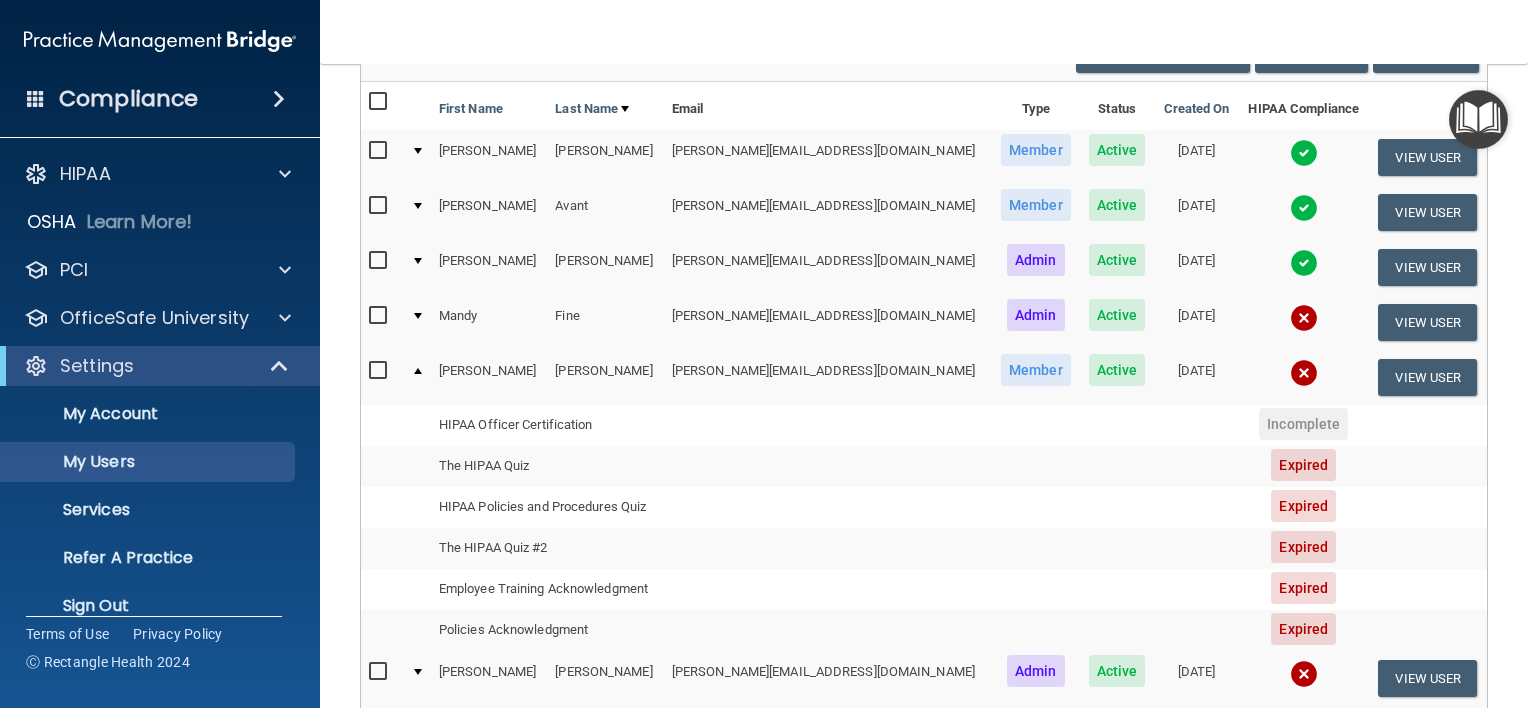 click at bounding box center [418, 371] 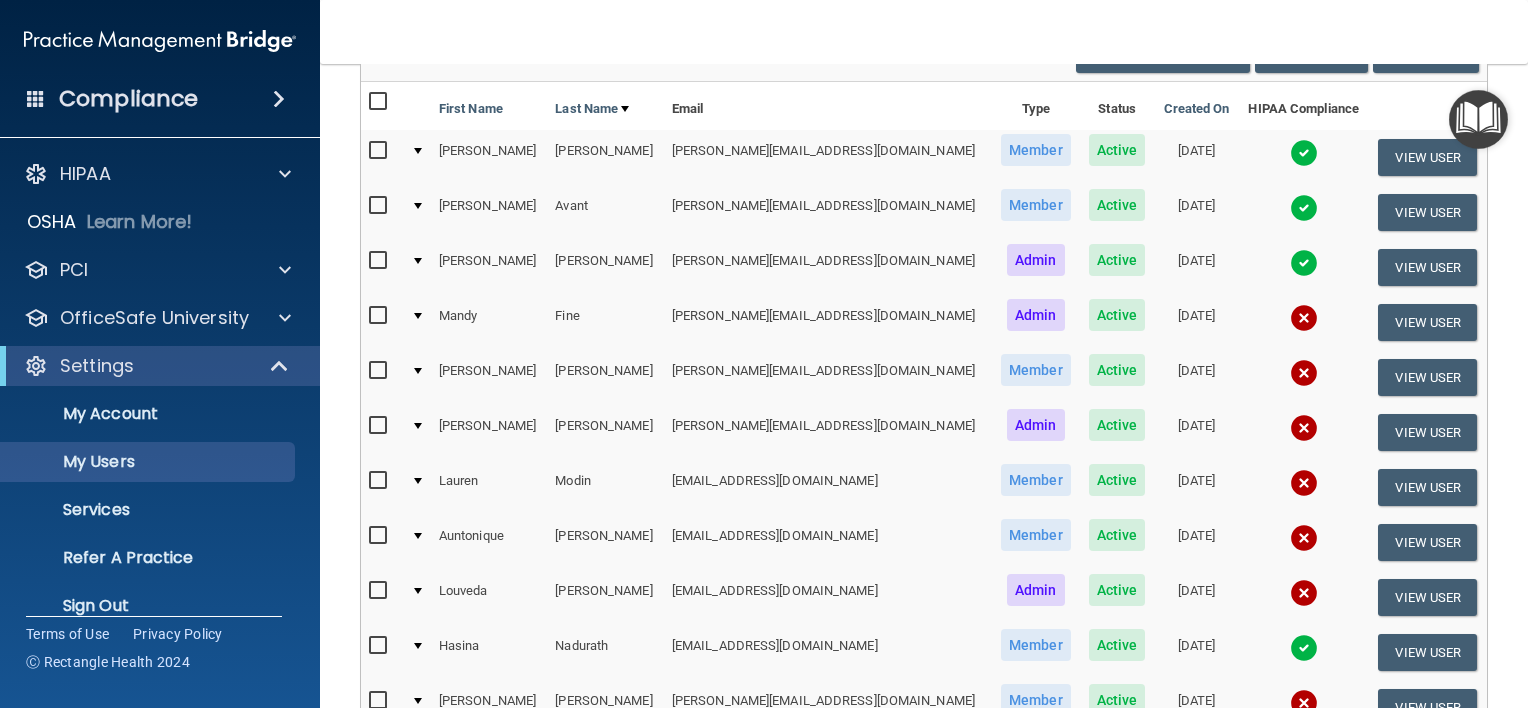 click at bounding box center [418, 371] 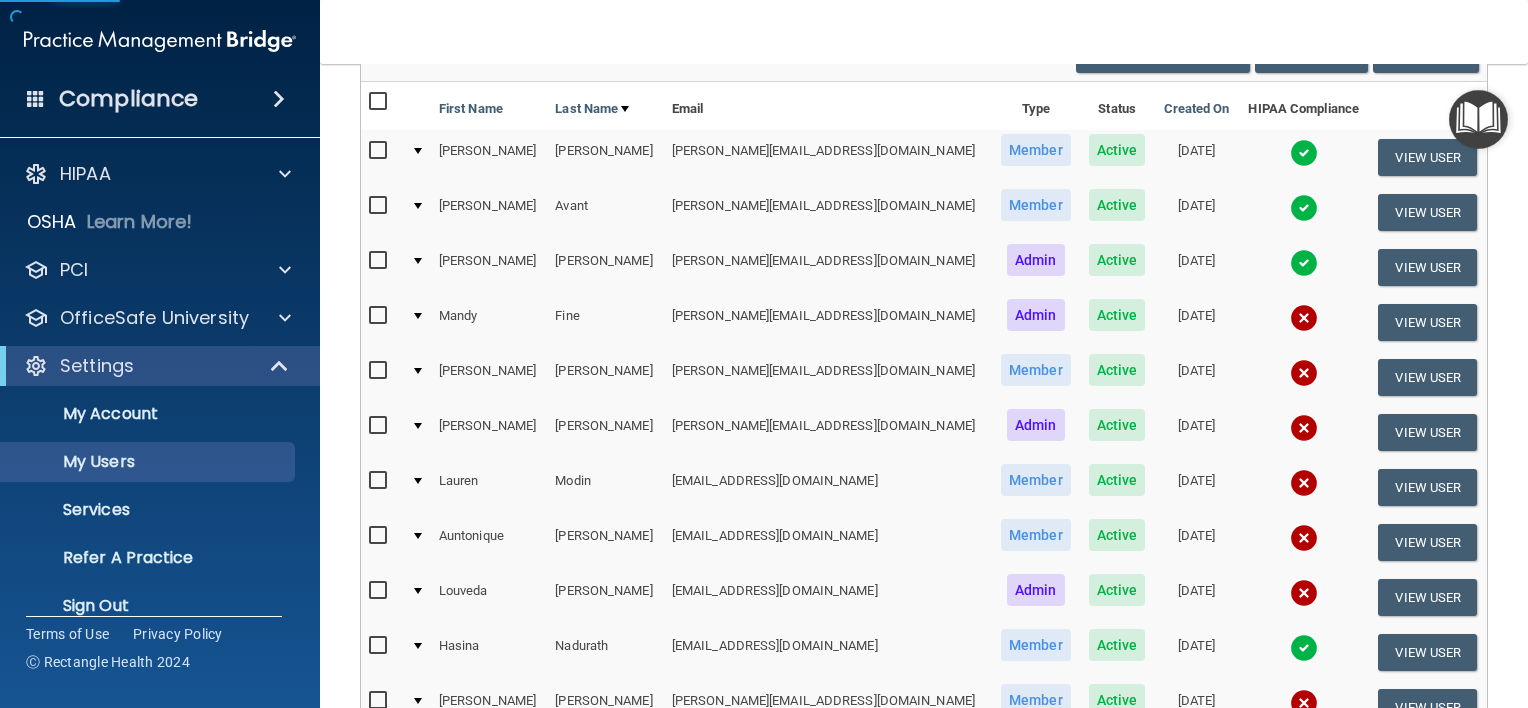 click at bounding box center (417, 432) 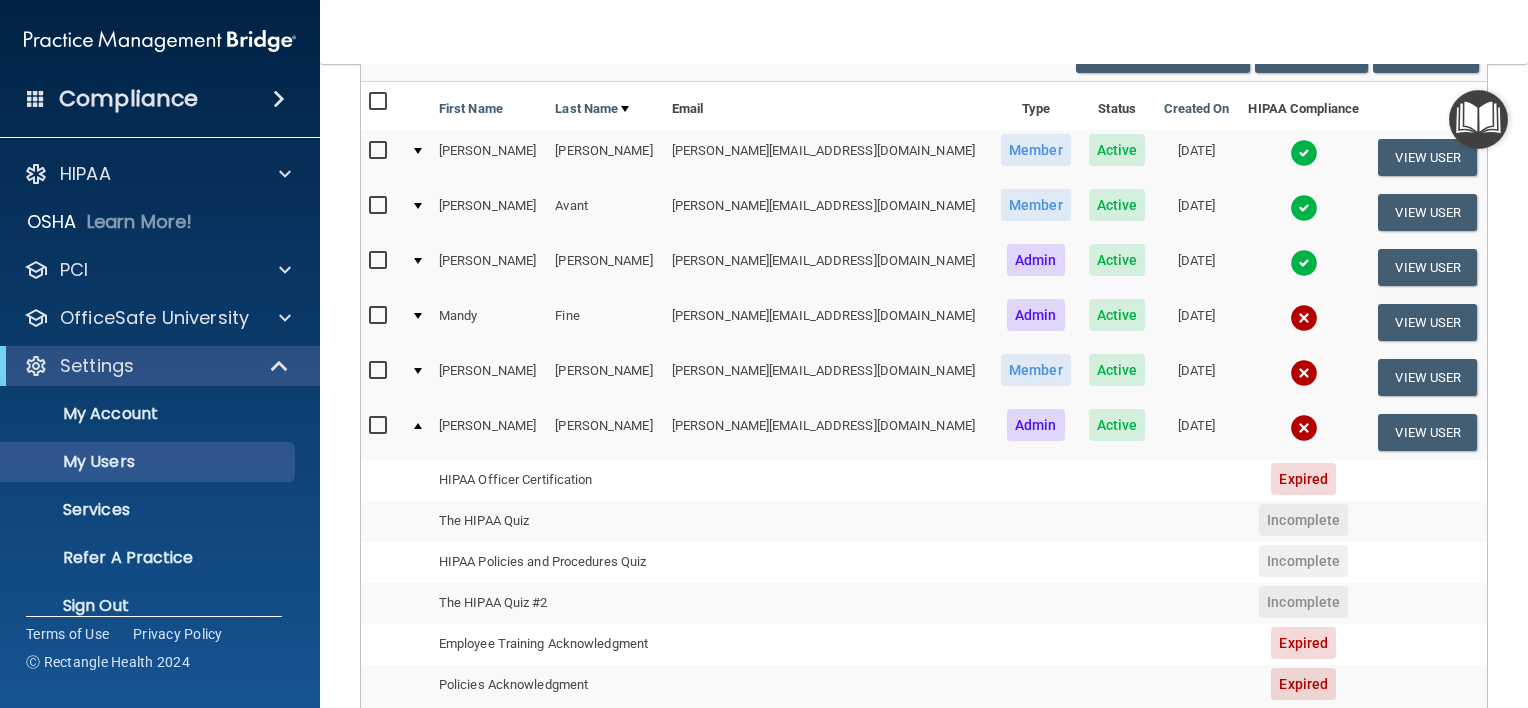 click at bounding box center [417, 432] 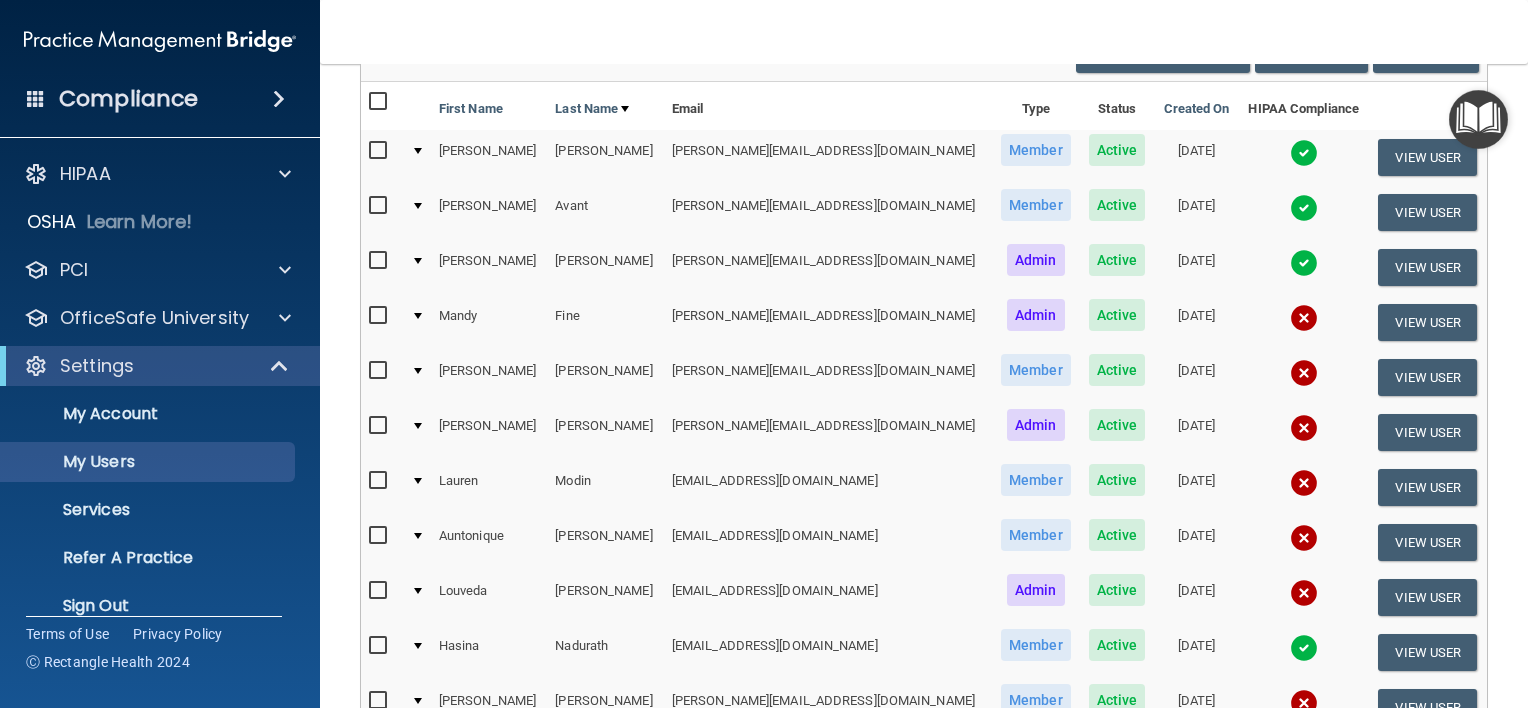 scroll, scrollTop: 400, scrollLeft: 0, axis: vertical 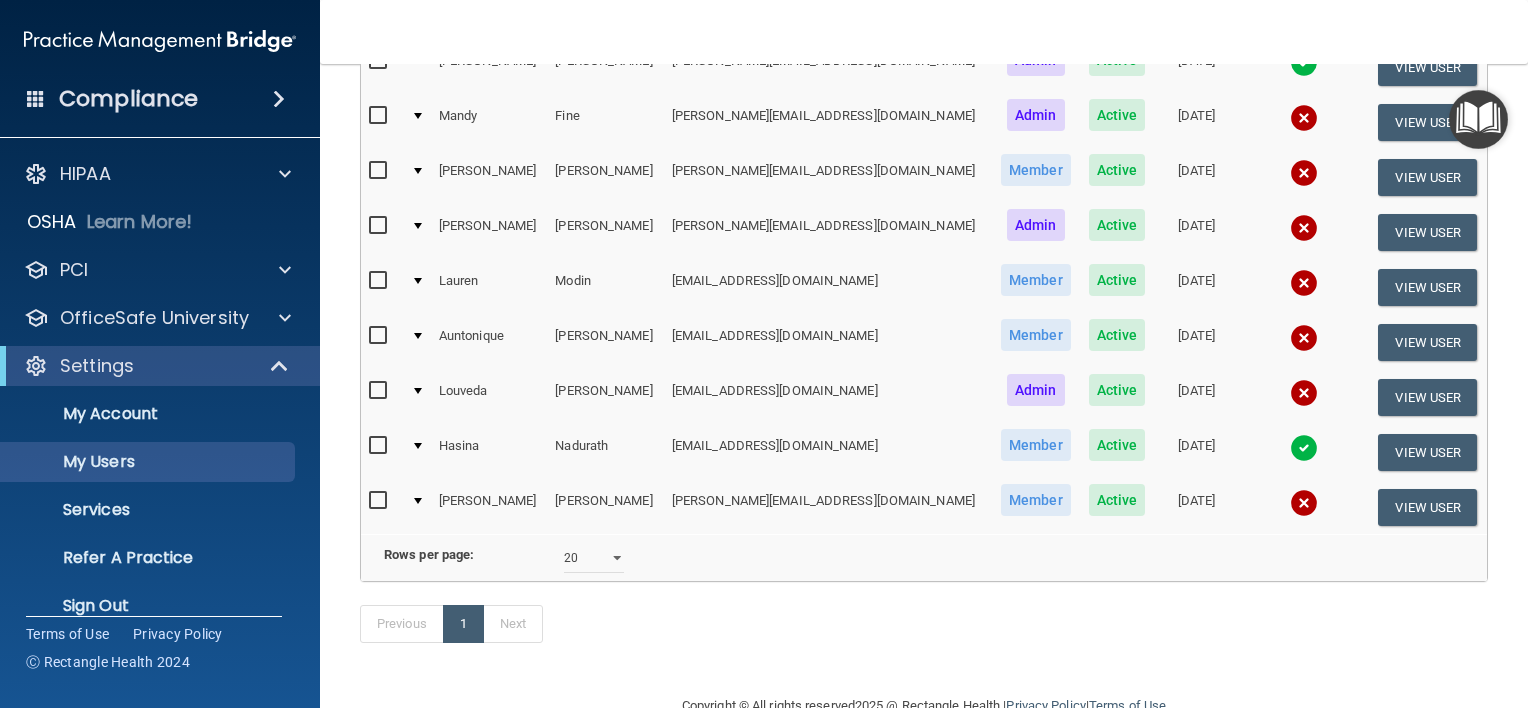 click at bounding box center (417, 287) 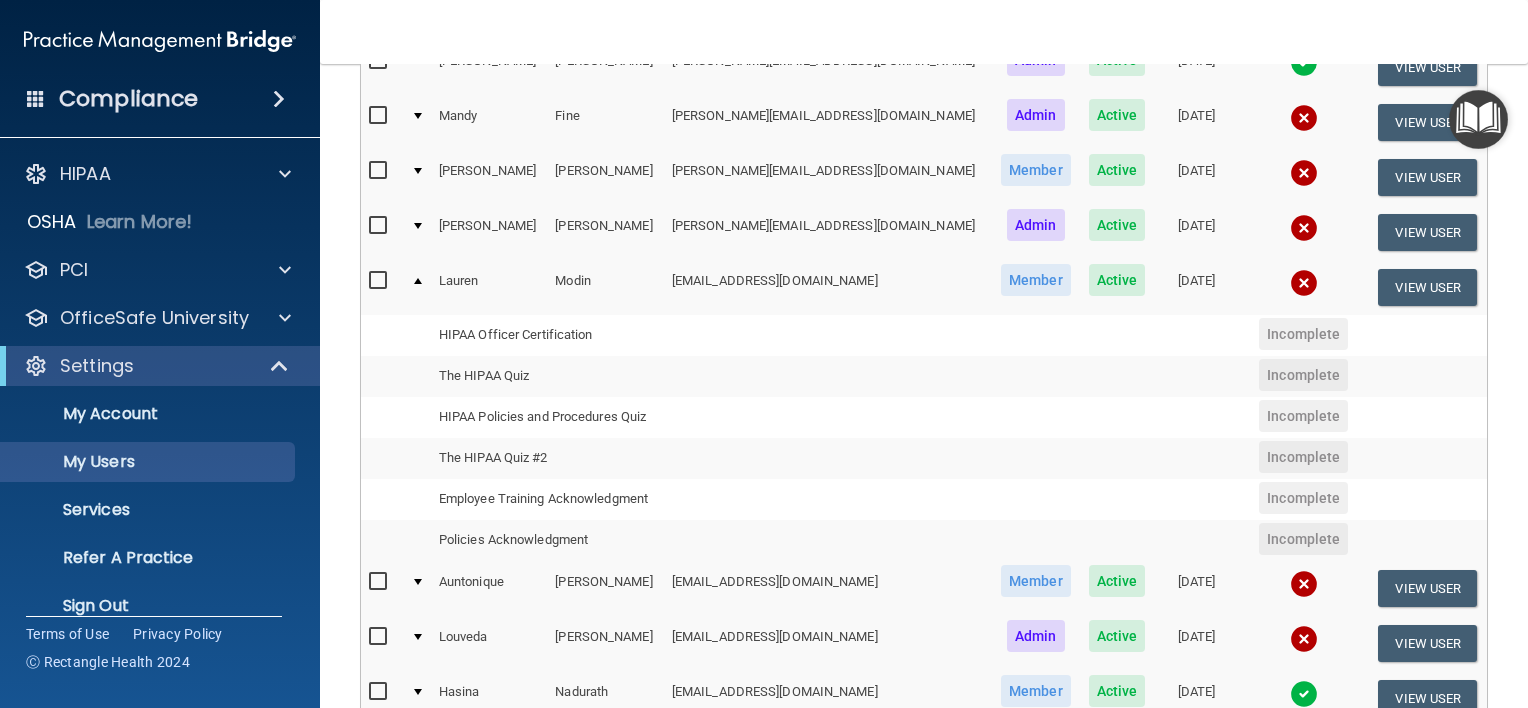 click at bounding box center [417, 287] 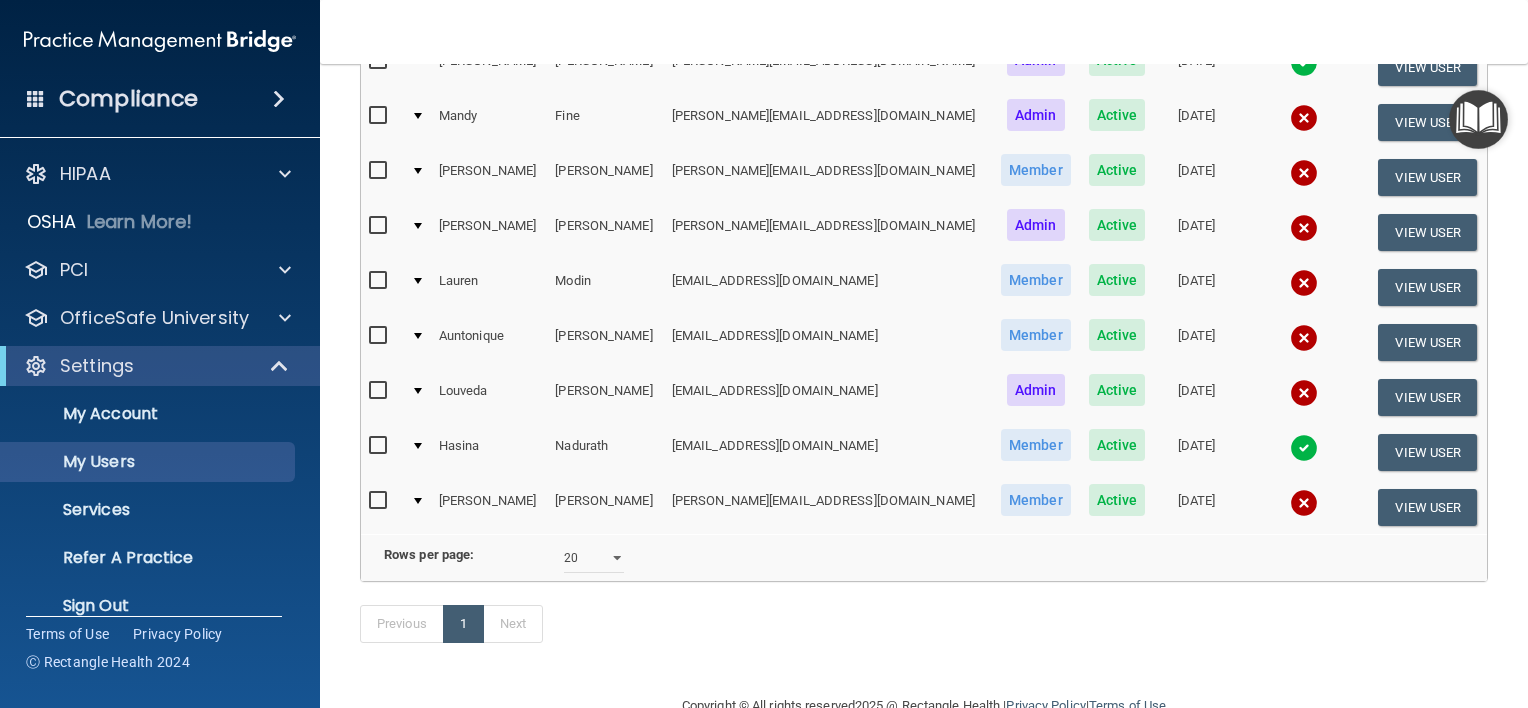 click at bounding box center [417, 342] 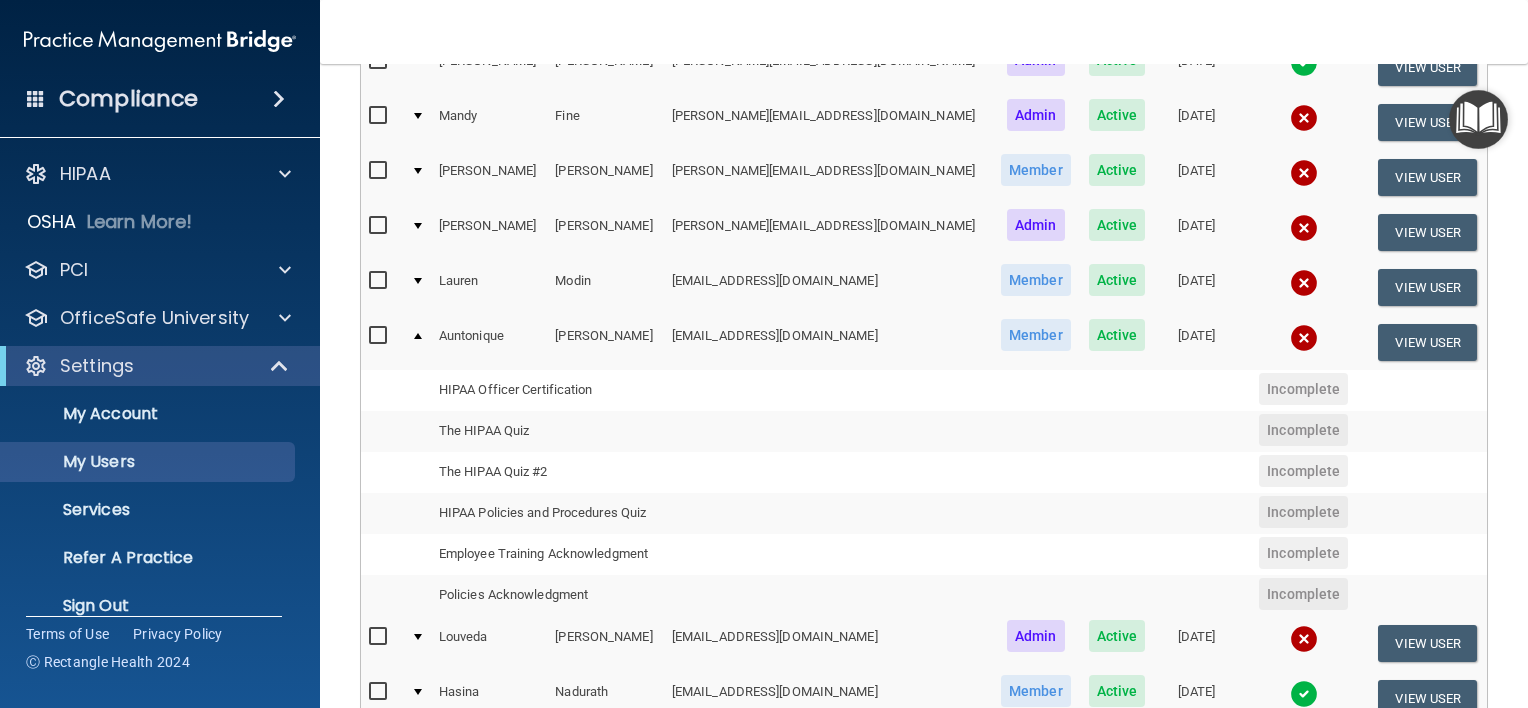 click at bounding box center [417, 342] 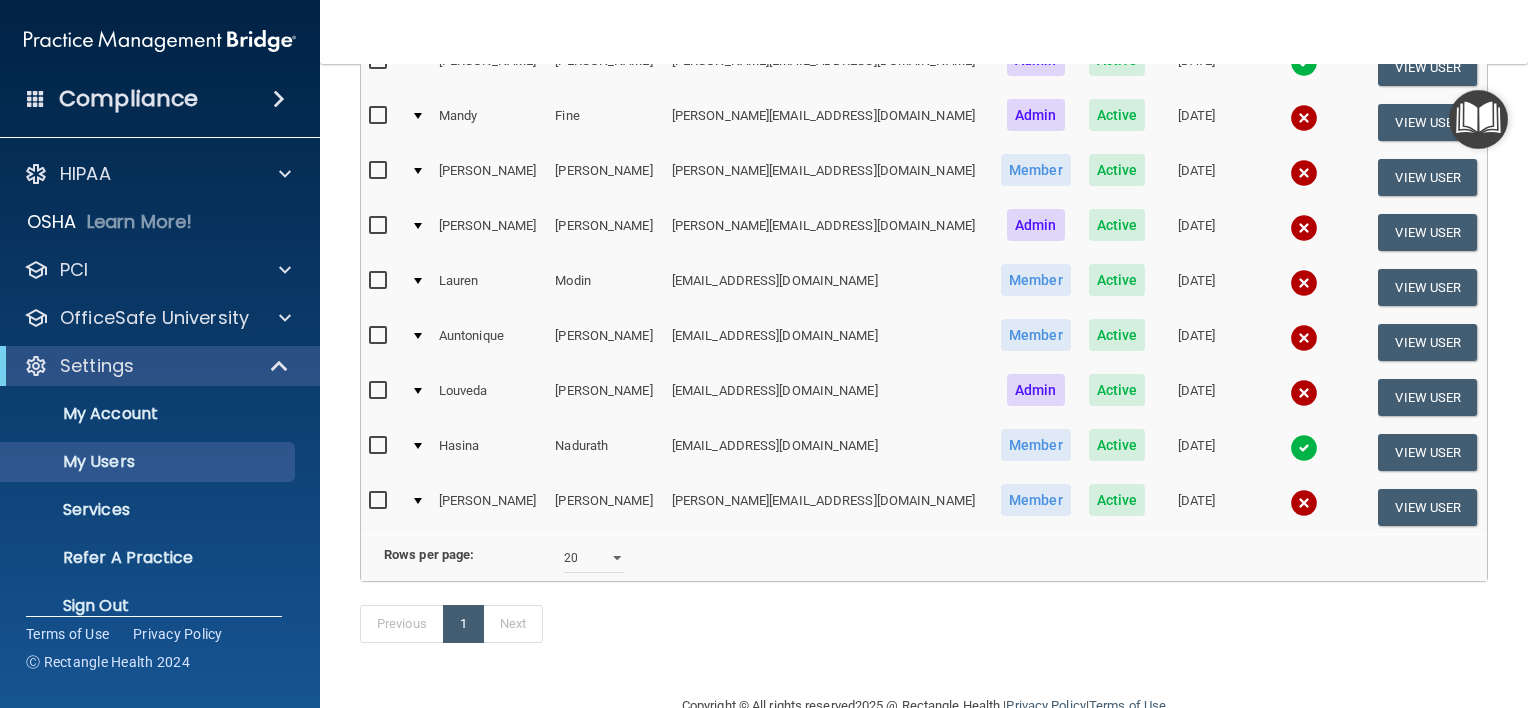 click at bounding box center (417, 397) 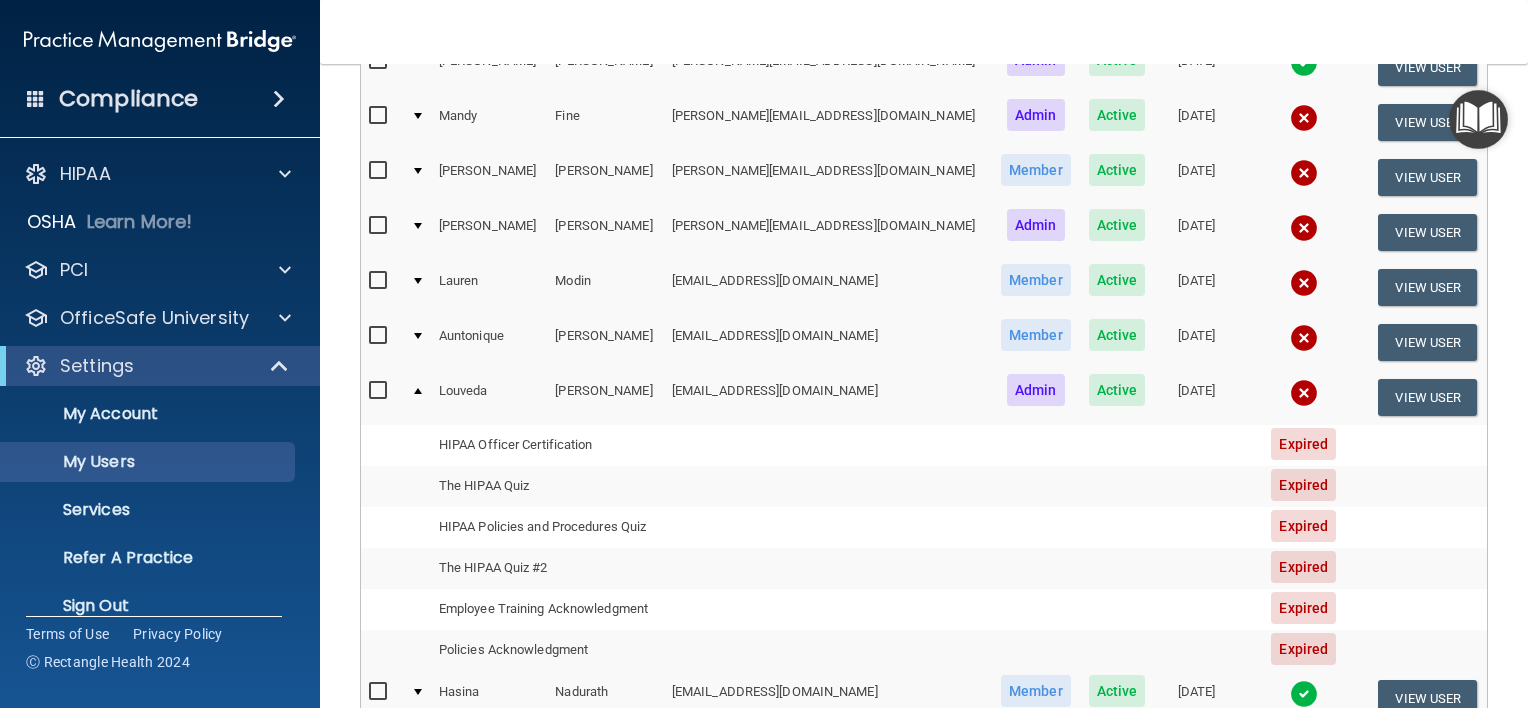 click at bounding box center [418, 391] 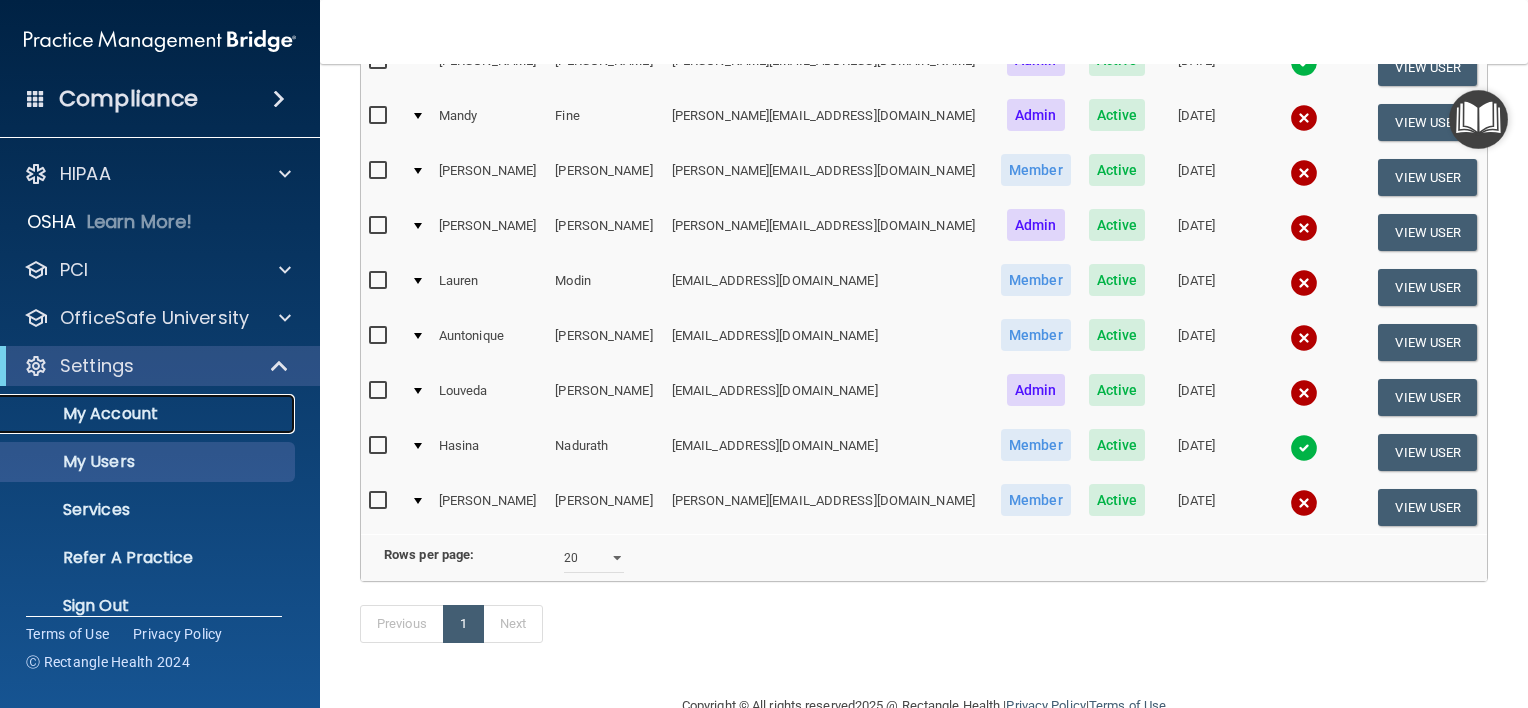 click on "My Account" at bounding box center (149, 414) 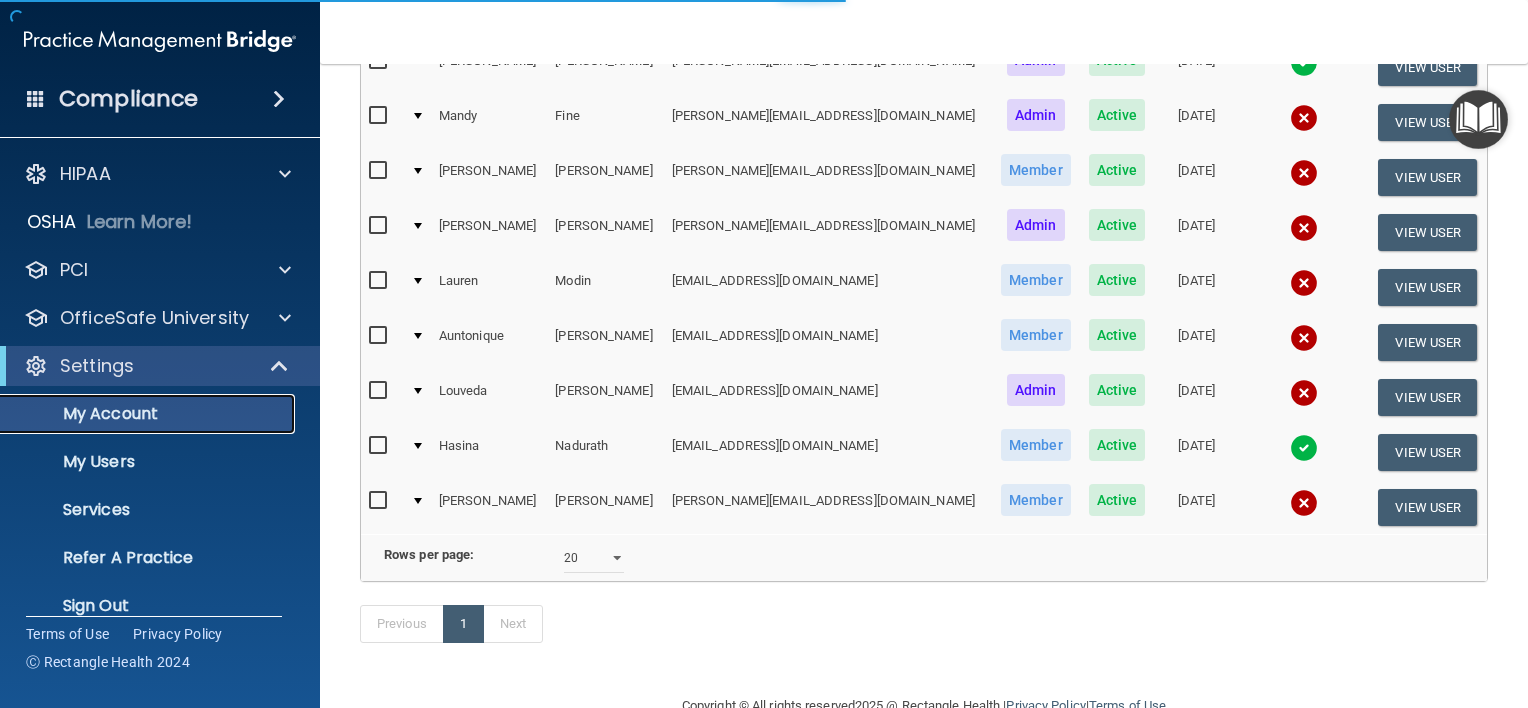 scroll, scrollTop: 0, scrollLeft: 0, axis: both 